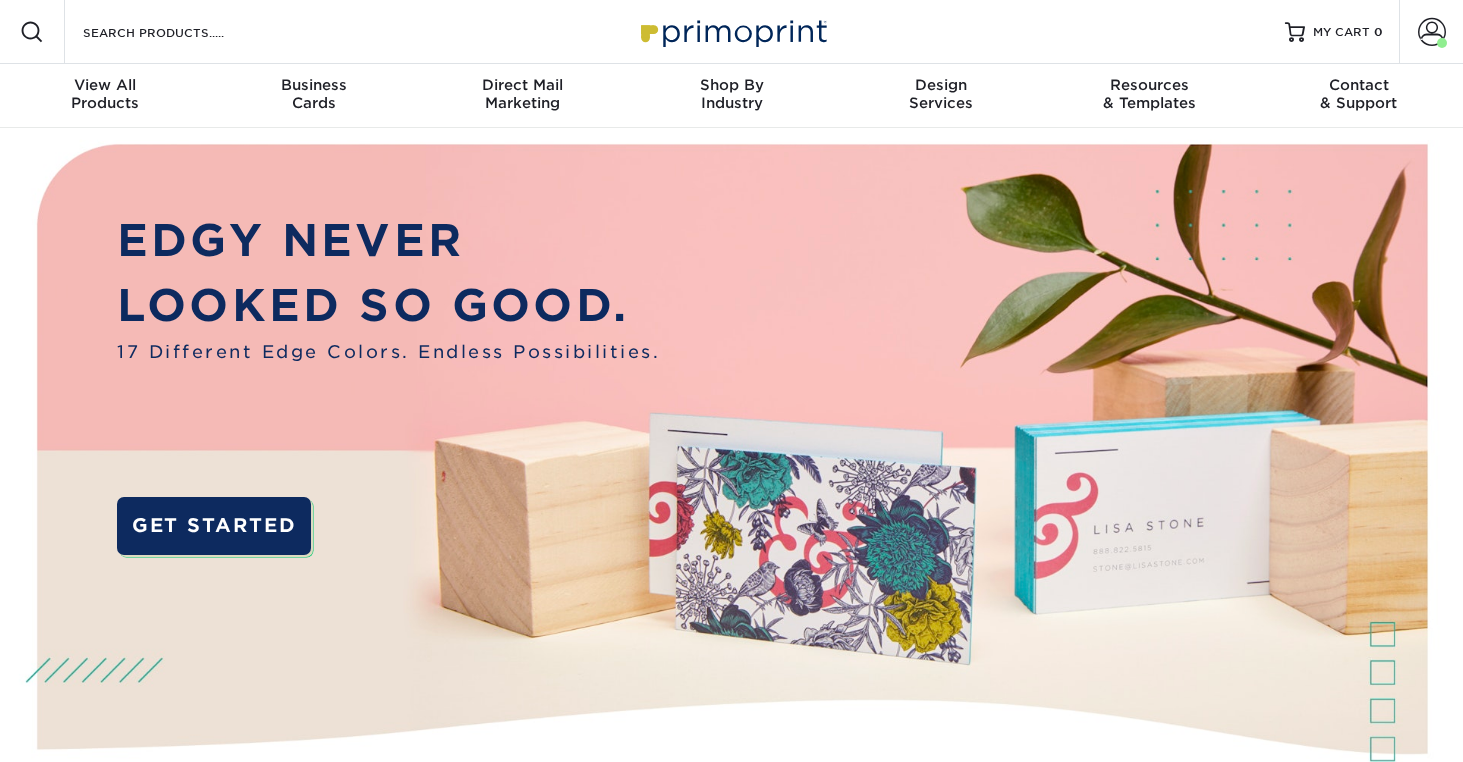 scroll, scrollTop: 0, scrollLeft: 0, axis: both 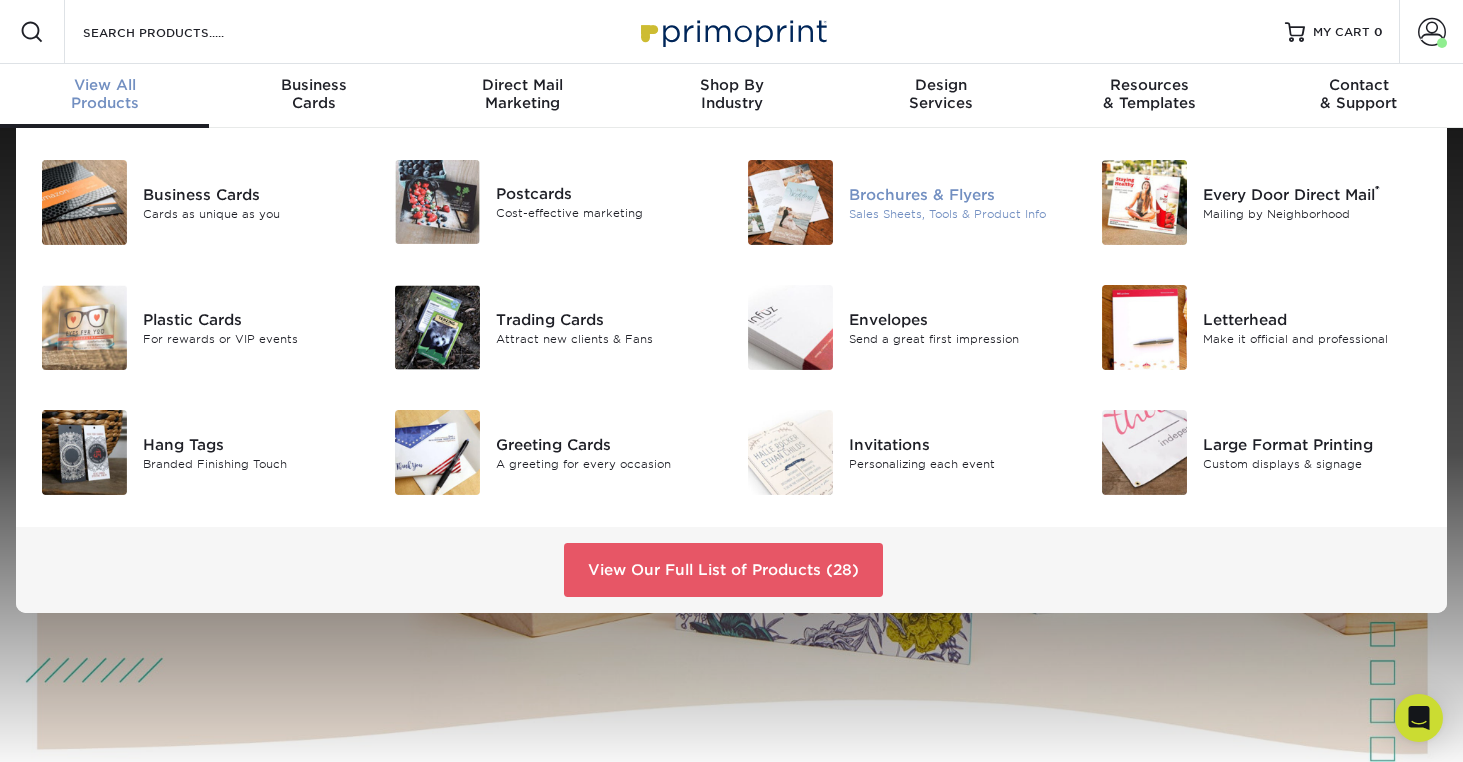 click at bounding box center [790, 202] 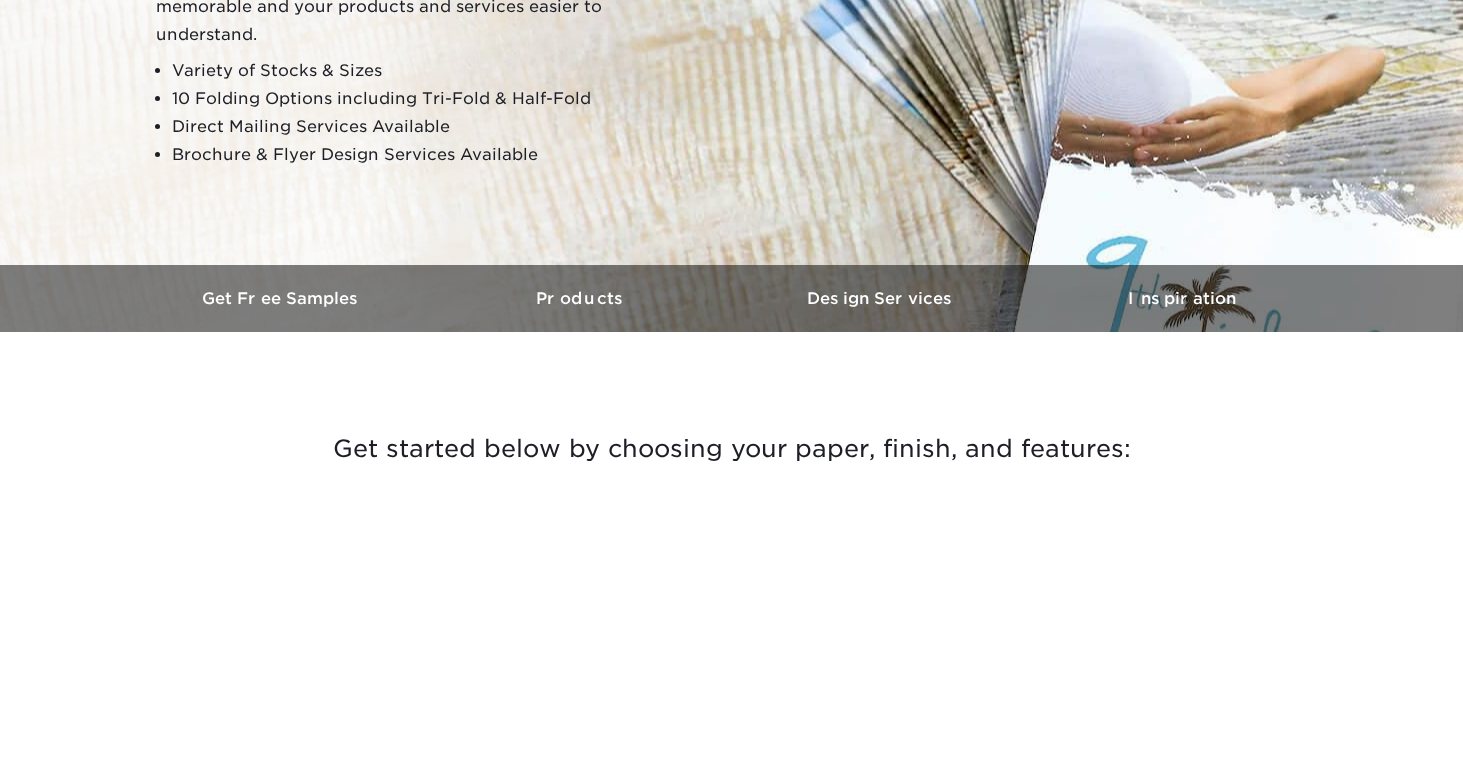 scroll, scrollTop: 419, scrollLeft: 0, axis: vertical 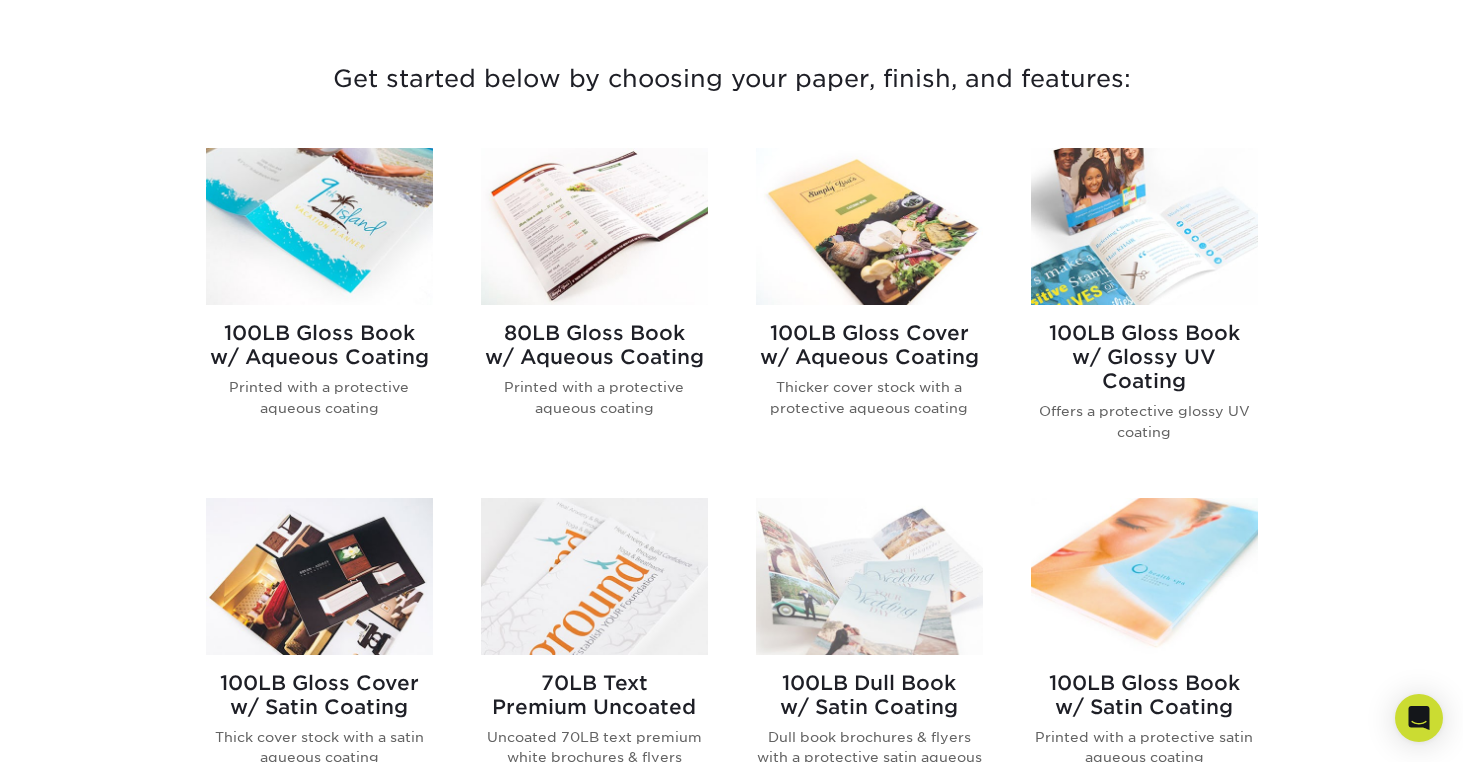 click on "80LB Gloss Book w/ Aqueous Coating" at bounding box center [594, 345] 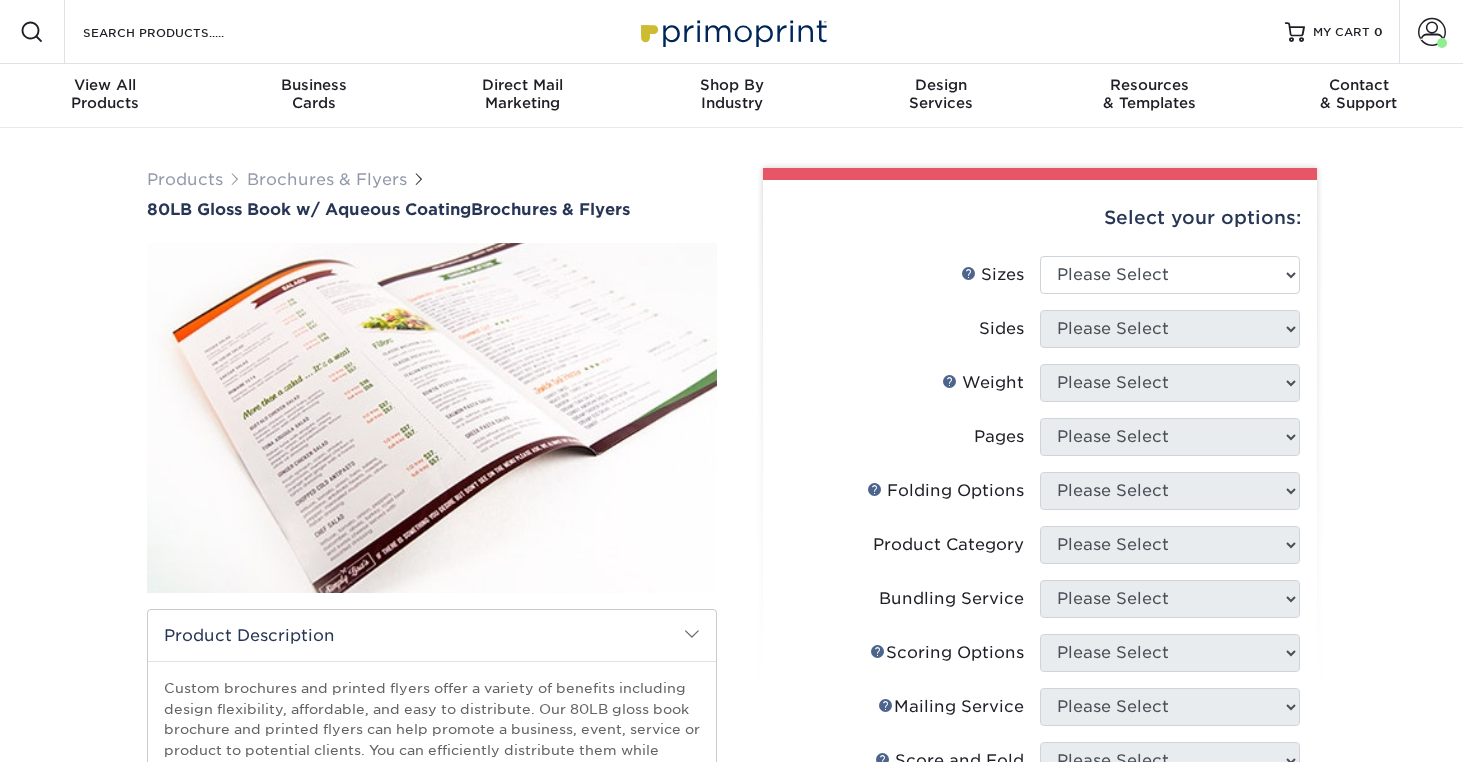 scroll, scrollTop: 0, scrollLeft: 0, axis: both 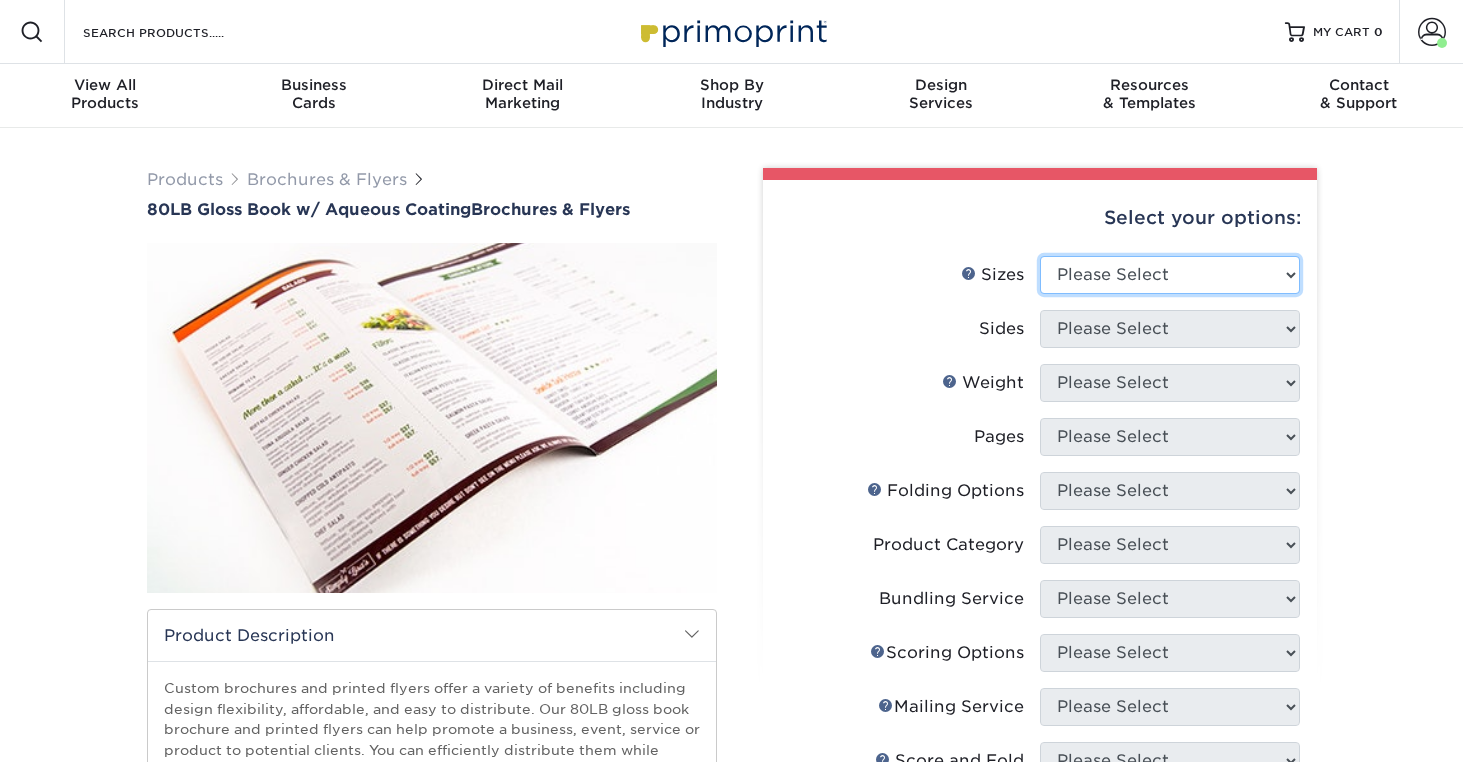 click on "Please Select
3.67" x 8.5"
3.67" x 8.5"
4" x 6"
4" x 8.5"
4" x 9"
4" x 11"
4" x 12"
4.25" x 5.5"
4.25" x 11"" at bounding box center (1170, 275) 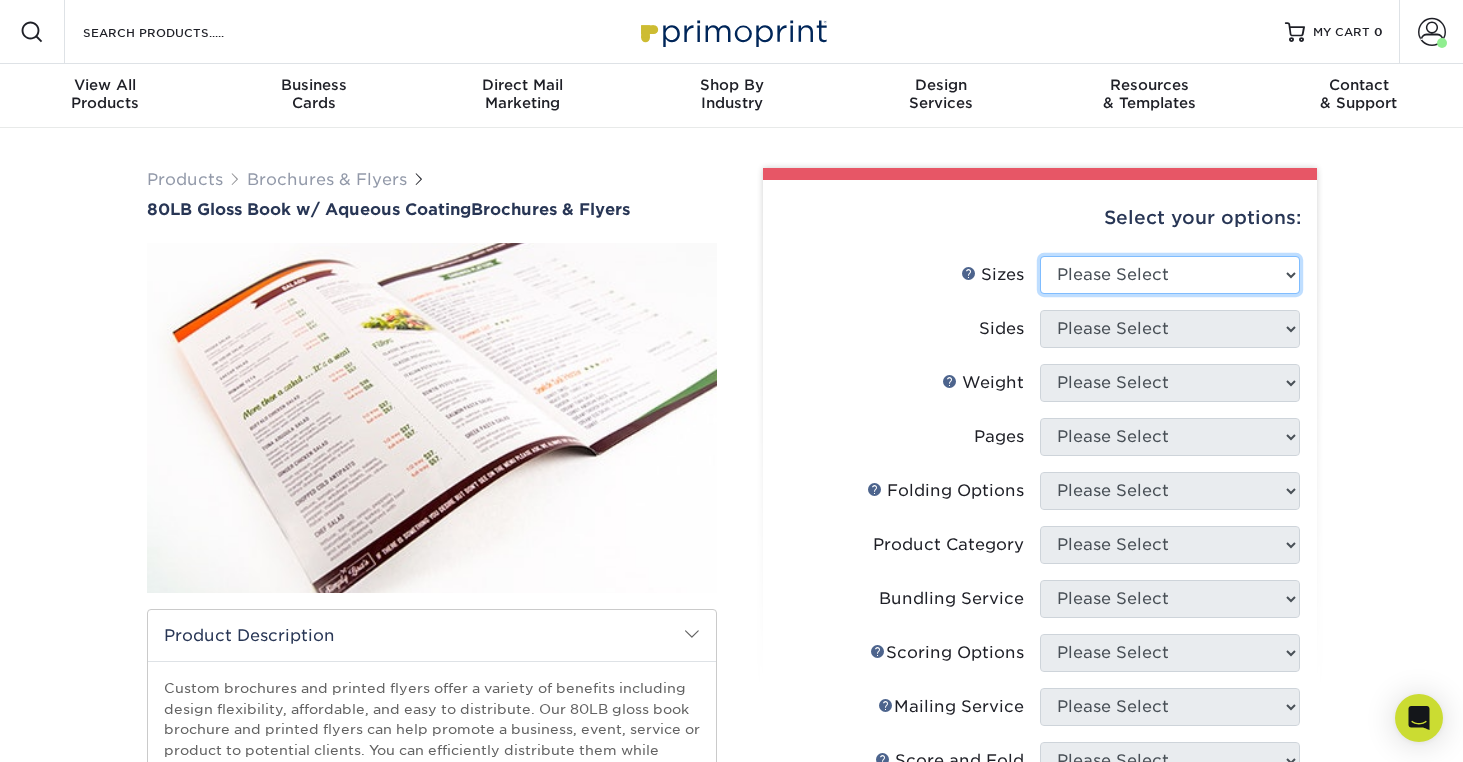 select on "8.50x11.00" 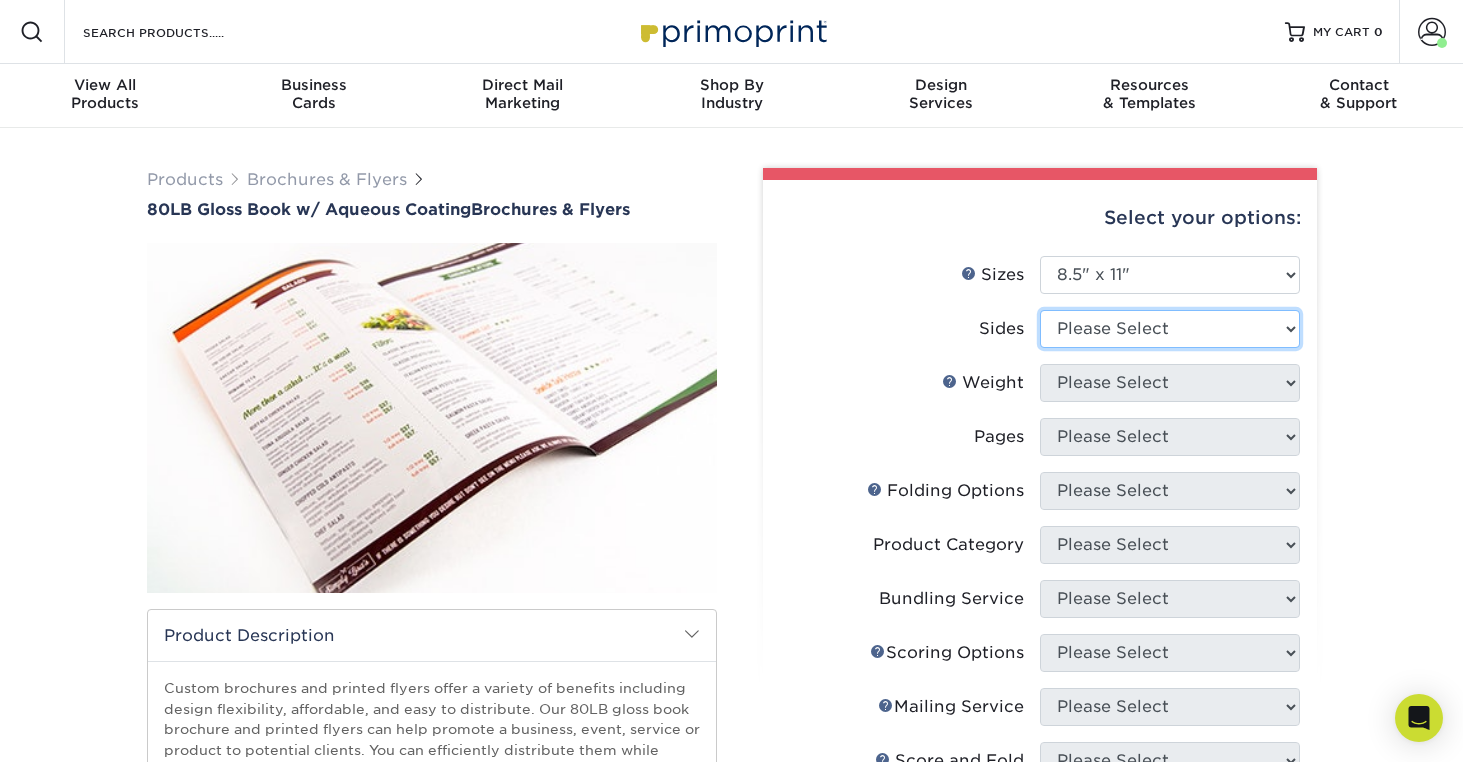 click on "Please Select Print Both Sides Print Front Only" at bounding box center [1170, 329] 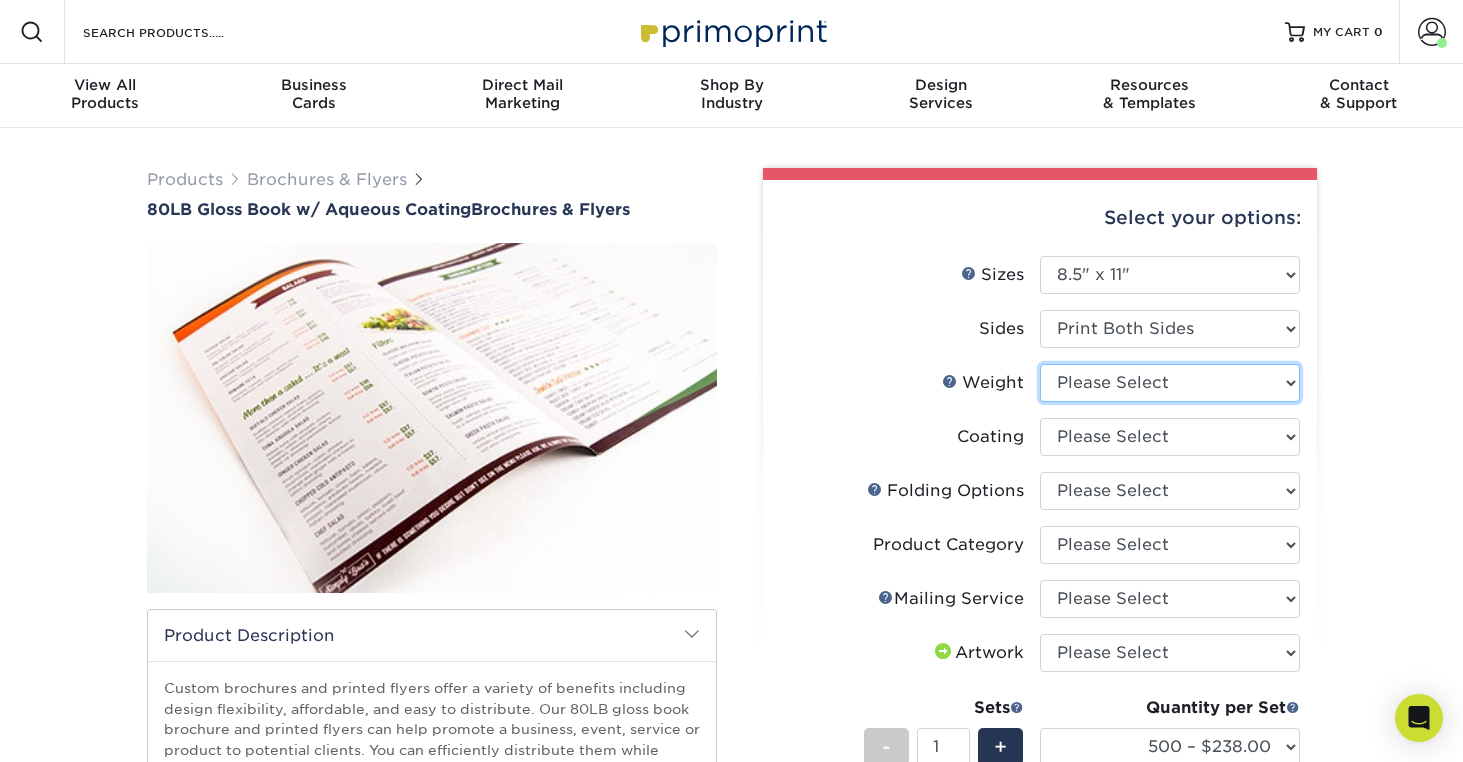 click on "Please Select 80LB" at bounding box center (1170, 383) 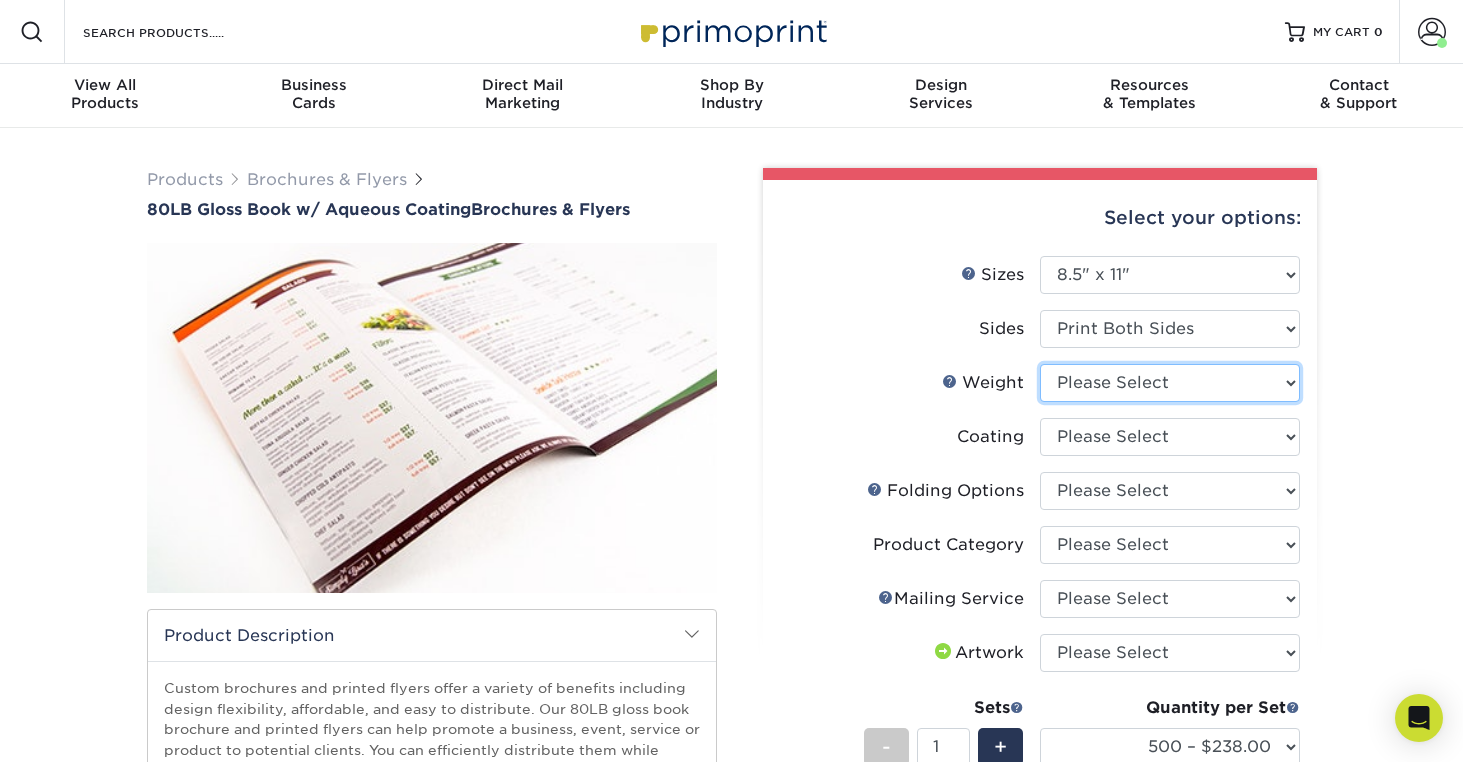 select on "80LB" 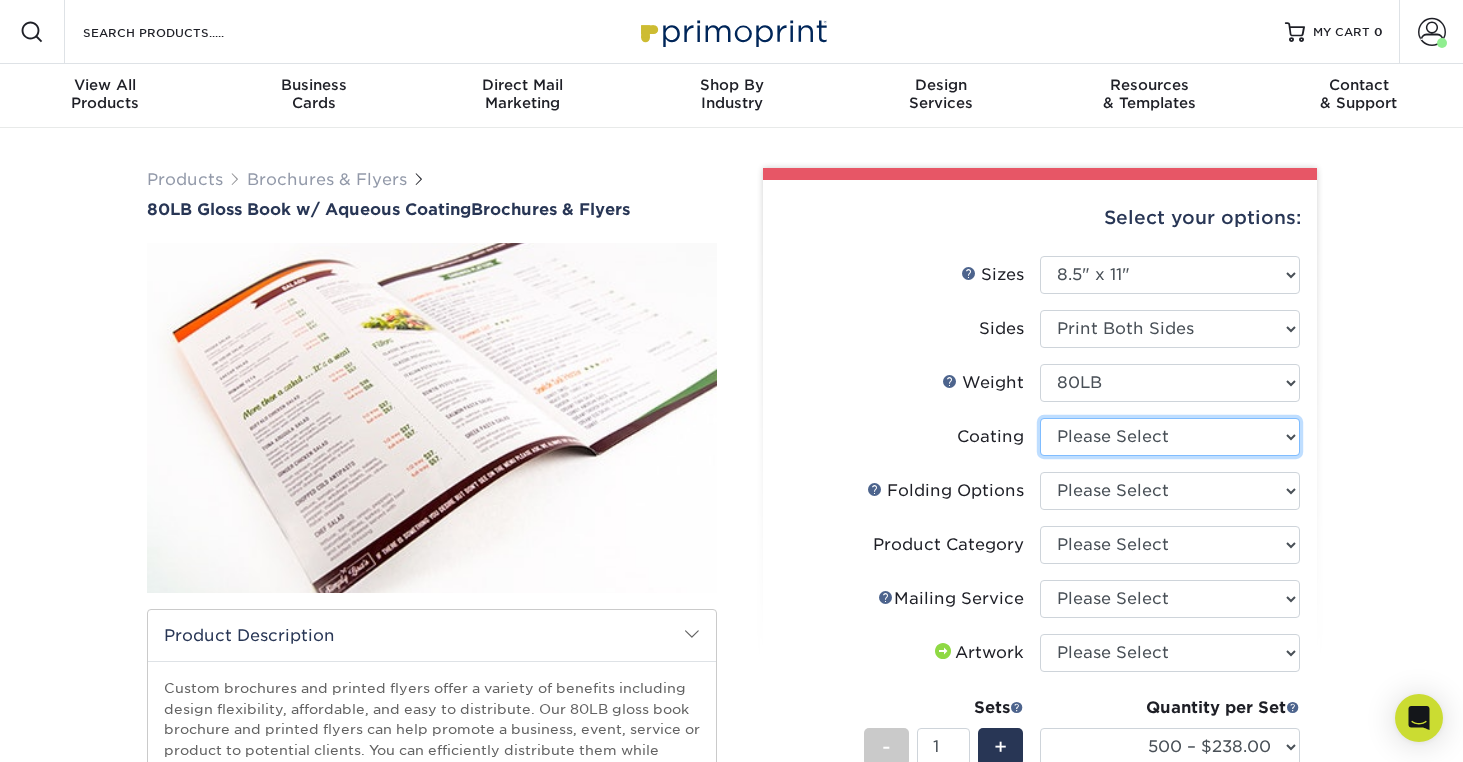 click at bounding box center [1170, 437] 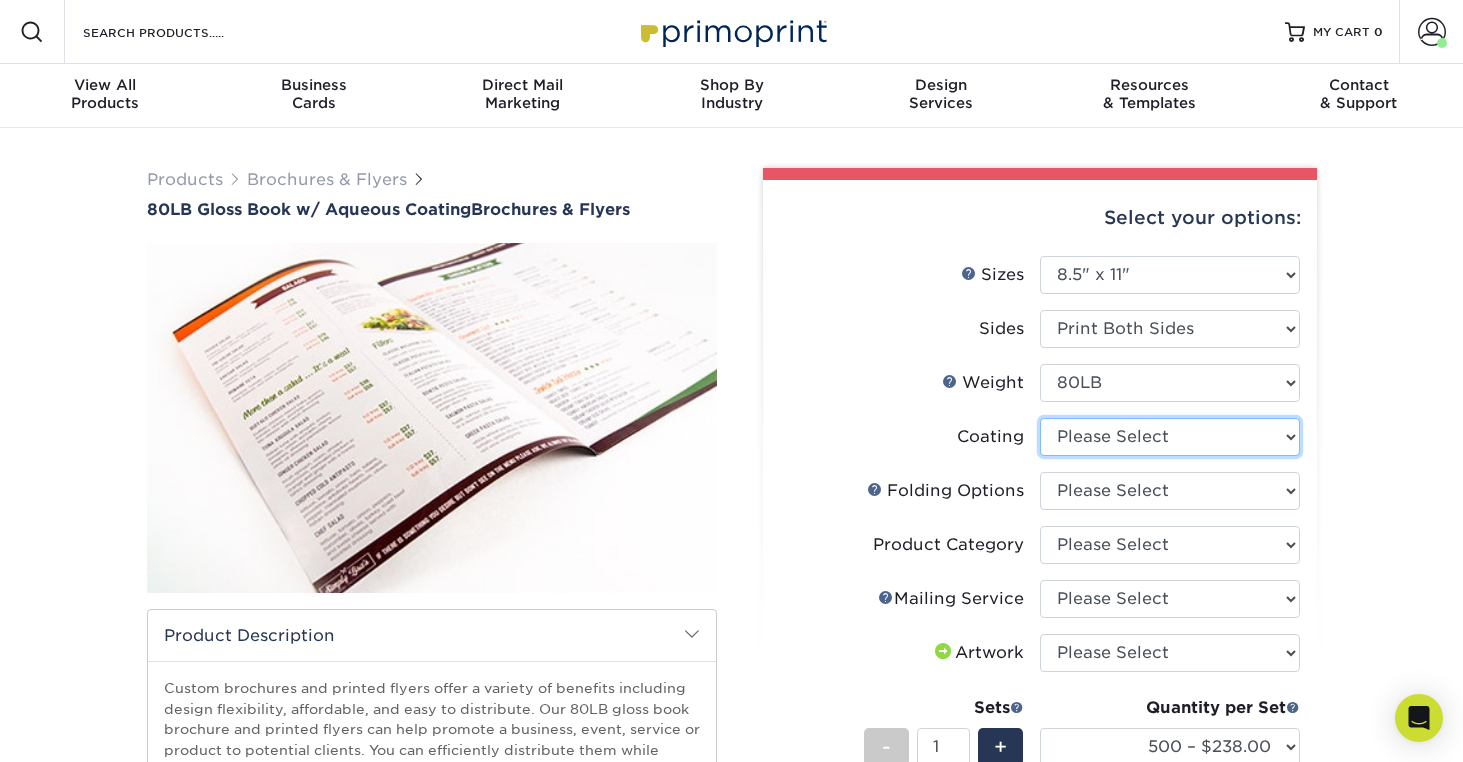 select on "d41dab50-ff65-4f4f-bb17-2afe4d36ae33" 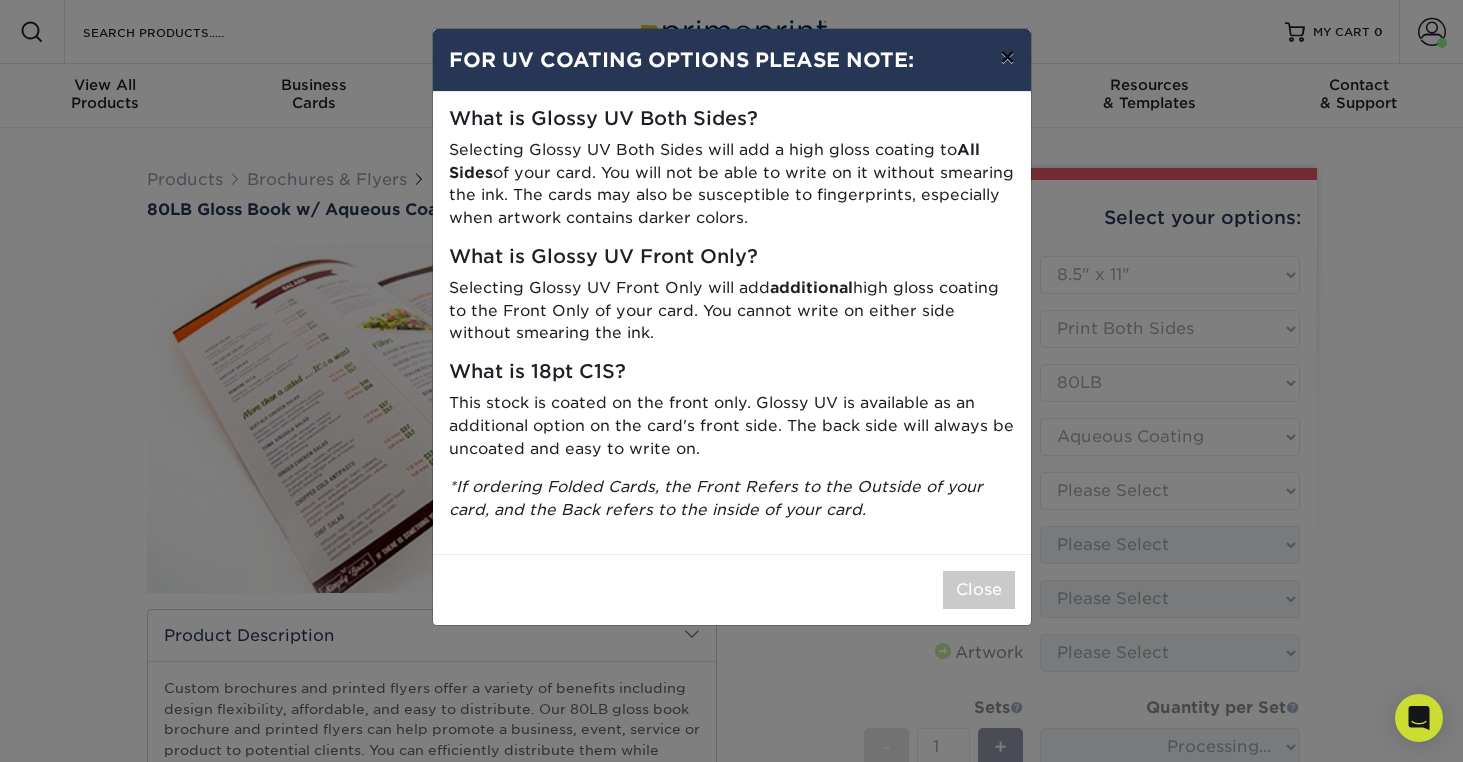 click on "×" at bounding box center (1007, 57) 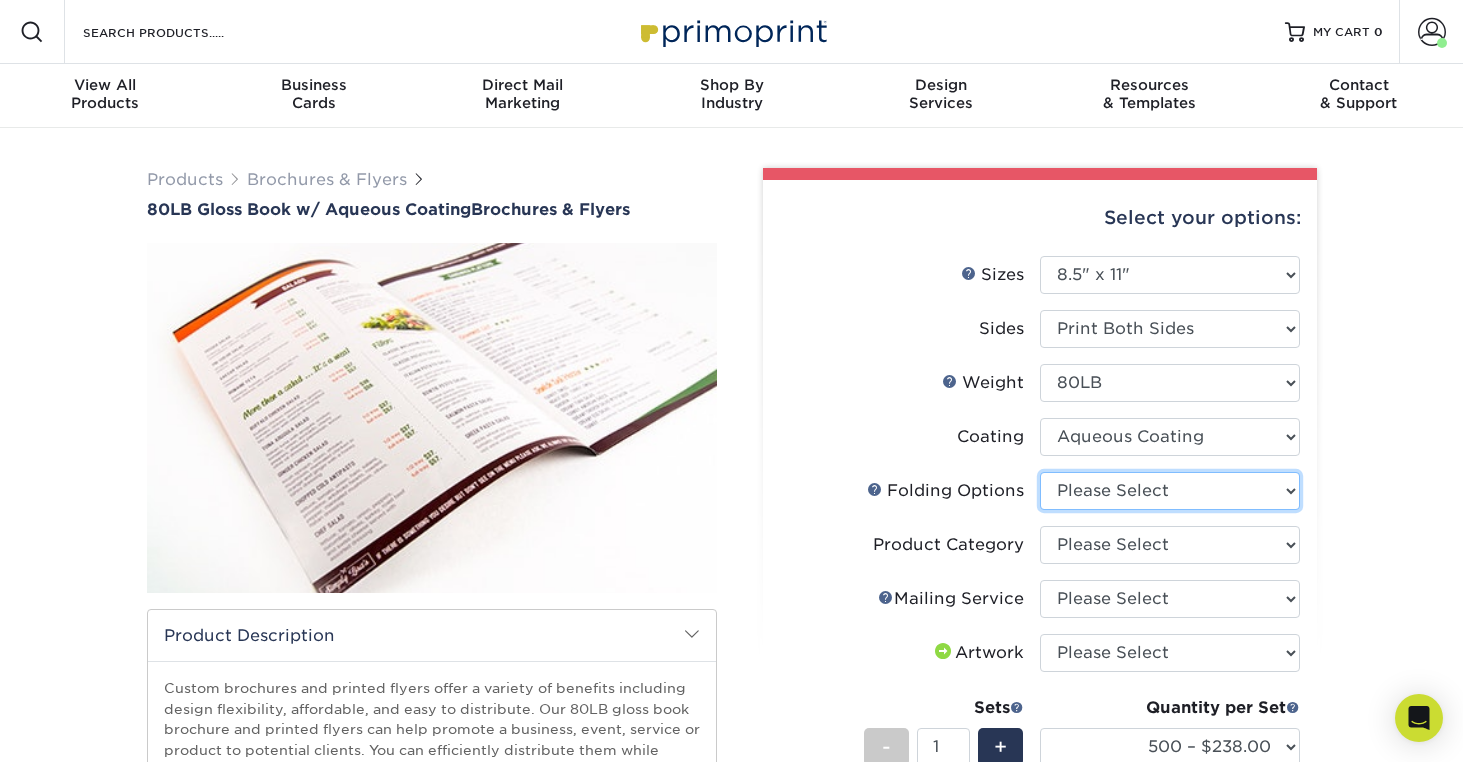 click on "Please Select FLAT - No Folding Accordion Fold Half-Fold (Vertical) Half-Fold (Horizontal) Roll Fold Tri-Fold / Letter Fold French Fold Z-Fold Gatefold Double Gatefold Double Parallel Fold Half-Fold and then Tri-Fold Half-Fold and Perforation on Fold (Vertical) Half-Fold and Perforation on Fold (Horizontal) Tri-Fold/Letter Fold and Perforation* on Folds" at bounding box center (1170, 491) 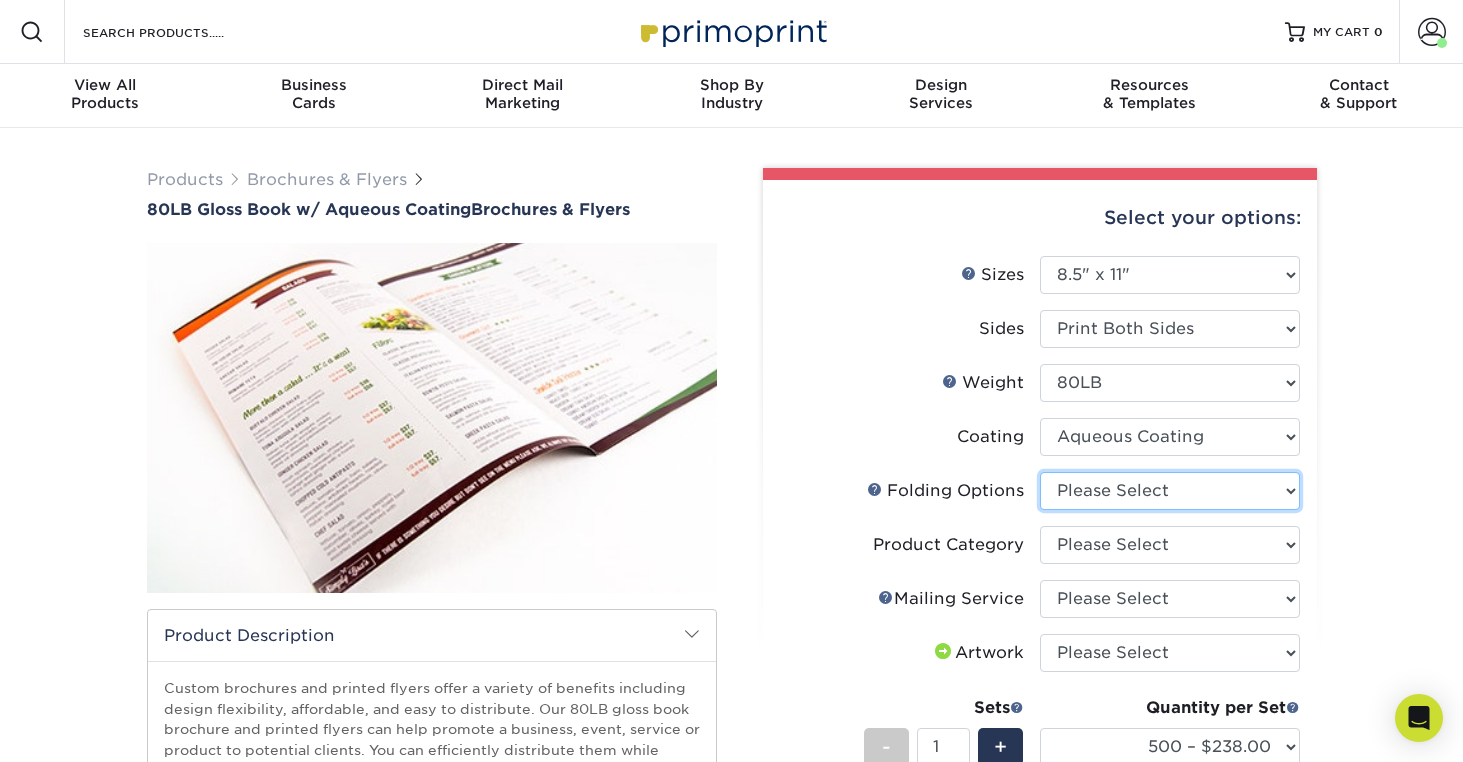 select on "6bd2fd9e-193e-4811-88f7-94c08206d735" 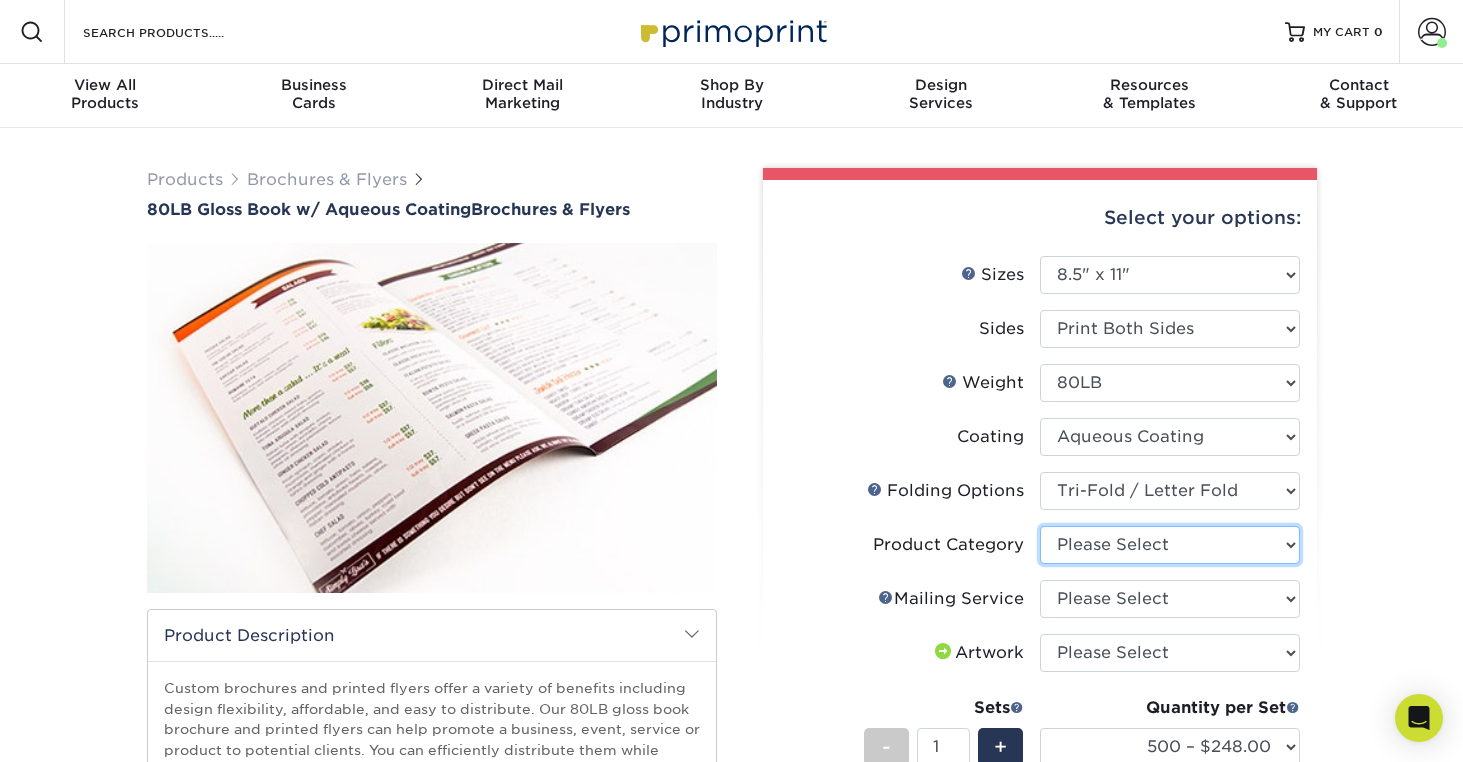 click on "Please Select Flyers and Brochures" at bounding box center (1170, 545) 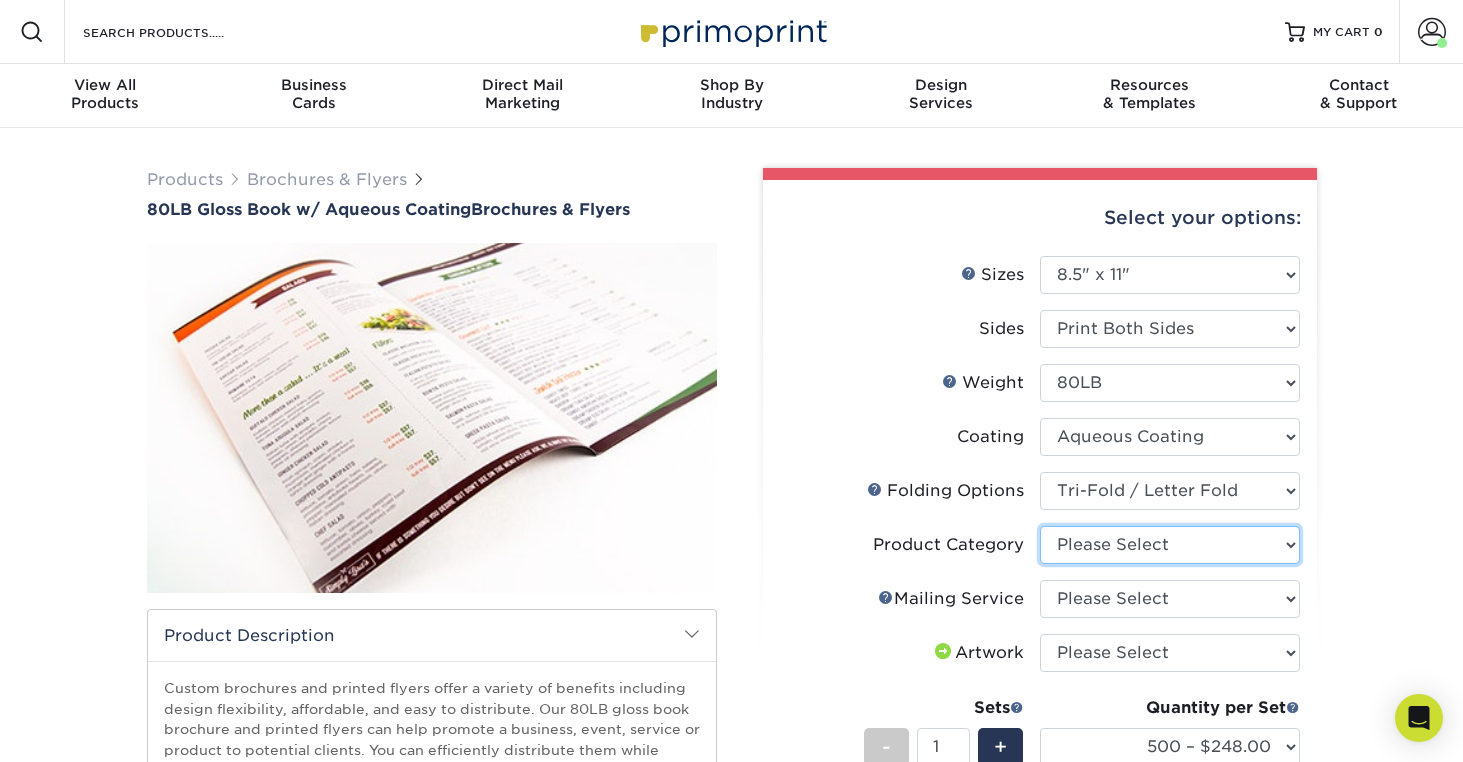 select on "1a668080-6b7c-4174-b399-2c3833b27ef4" 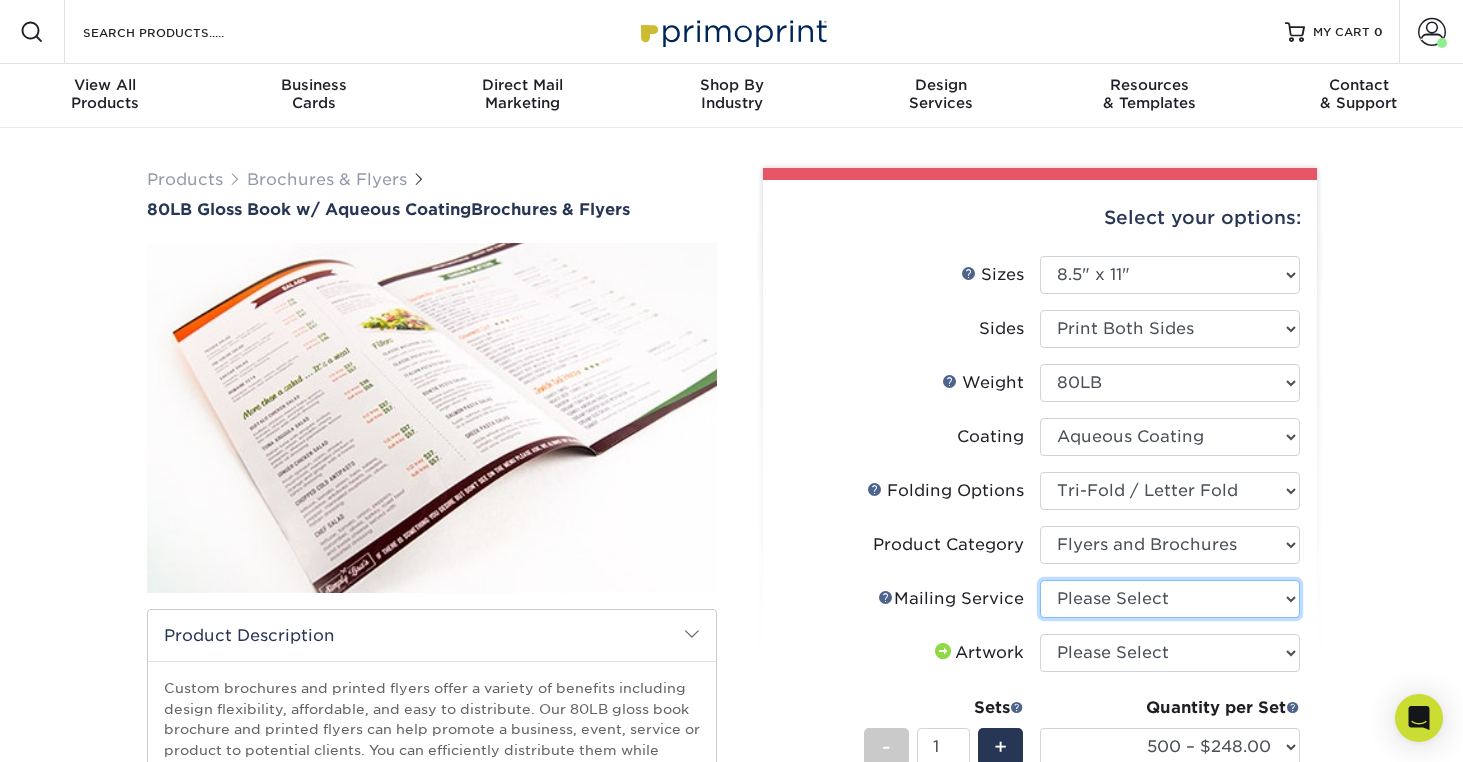 click on "Please Select No Direct Mailing Service No, I will mail/stamp/imprint Direct Mailing from OH Direct Mailing from CA Direct Mailing from NJ" at bounding box center [1170, 599] 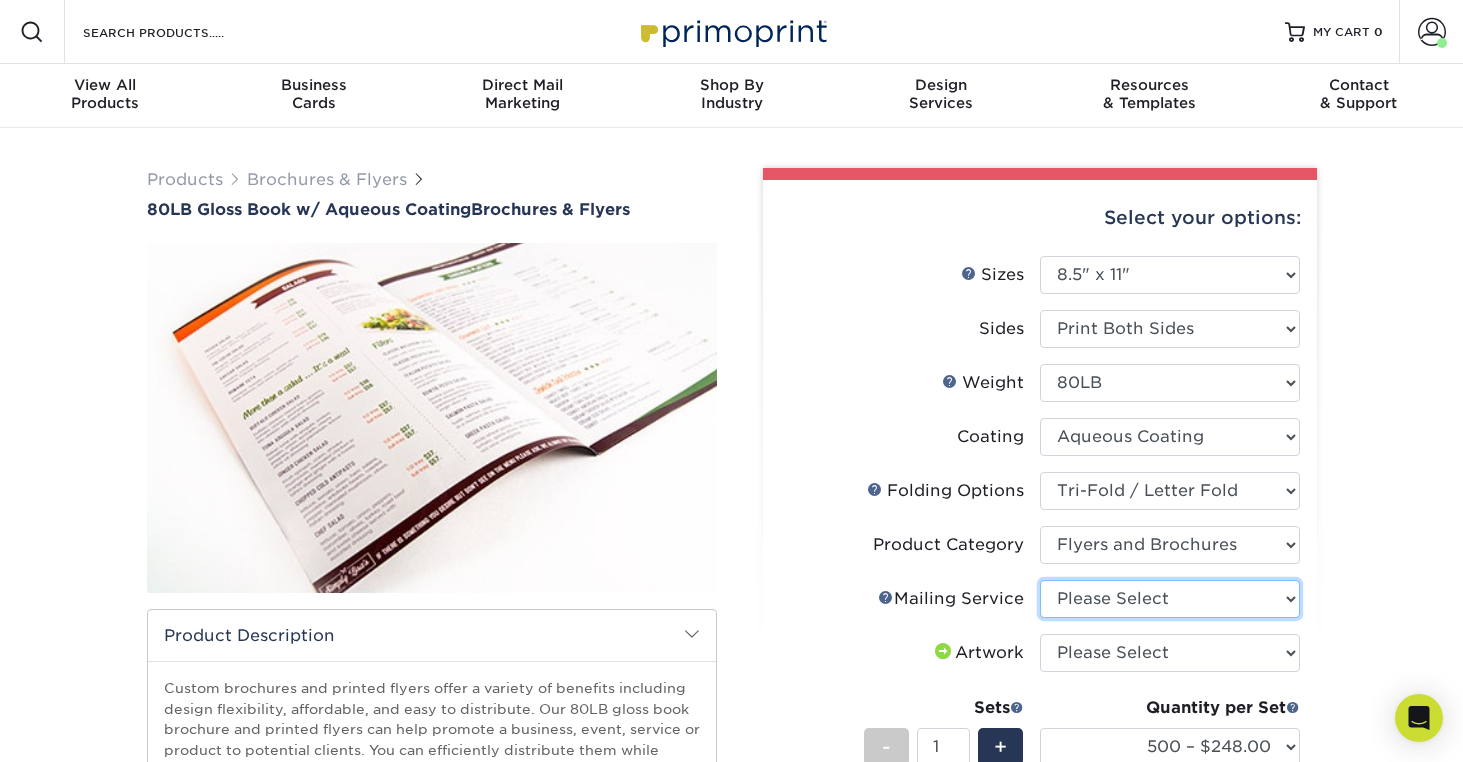 select on "3e5e9bdd-d78a-4c28-a41d-fe1407925ca6" 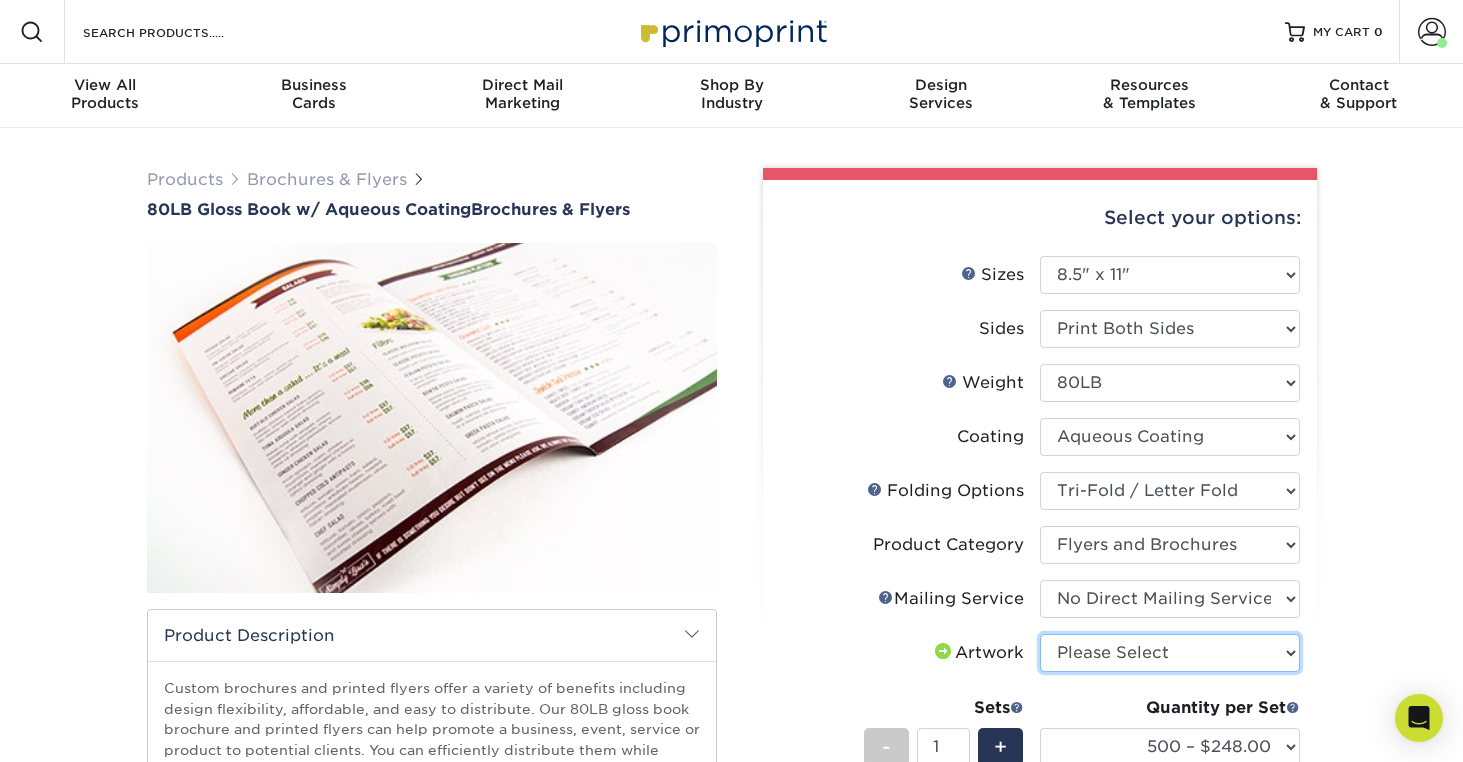 click on "Please Select I will upload files I need a design - $175" at bounding box center (1170, 653) 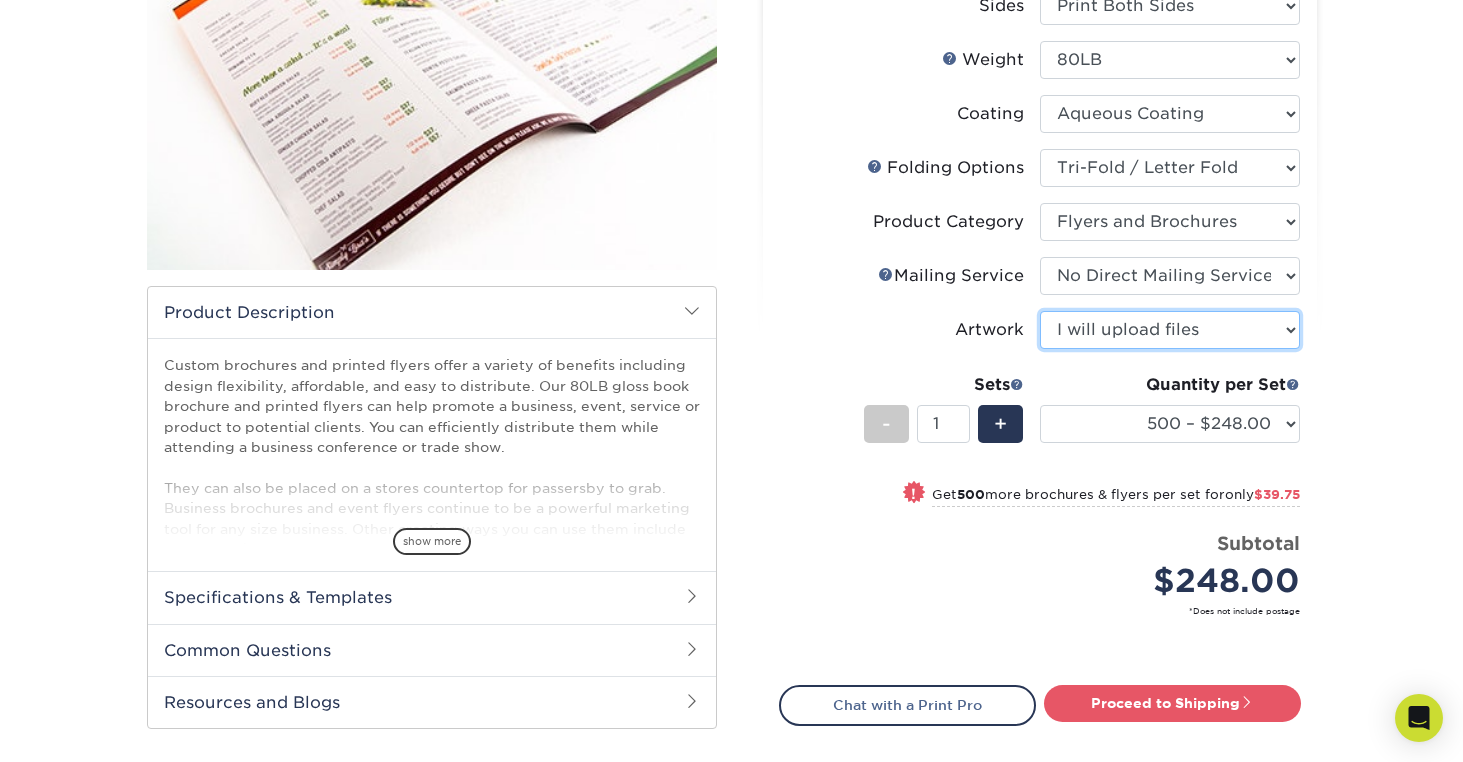 scroll, scrollTop: 324, scrollLeft: 0, axis: vertical 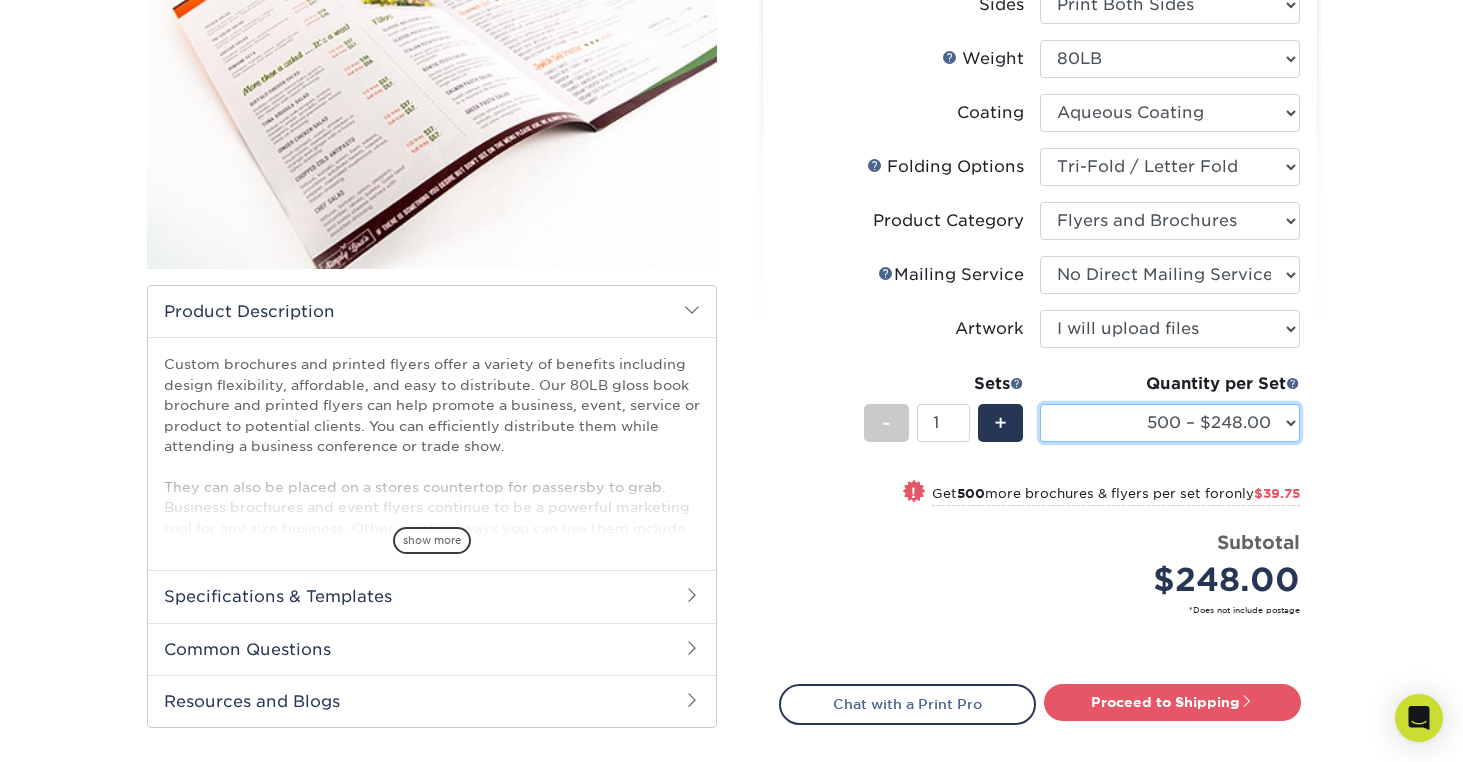 click on "500 – $248.00 1000 – $287.75 2000 – $332.75 2500 – $410.75 3000 – $509.75 4000 – $532.75 5000 – $553.75 6000 – $656.75 7000 – $800.25 7500 – $856.38 8000 – $912.50 9000 – $1024.75 10000 – $1137.00 15000 – $1658.25 20000 – $2189.50 25000 – $2720.75 30000 – $3248.00 35000 – $3772.25 40000 – $4293.50 45000 – $4810.75 50000 – $5328.00 55000 – $5839.25 60000 – $6349.50 65000 – $6857.75 70000 – $7360.00 75000 – $7863.25 80000 – $8360.50 85000 – $8856.75 90000 – $9347.00 95000 – $9840.25 100000 – $10326.50" at bounding box center (1170, 423) 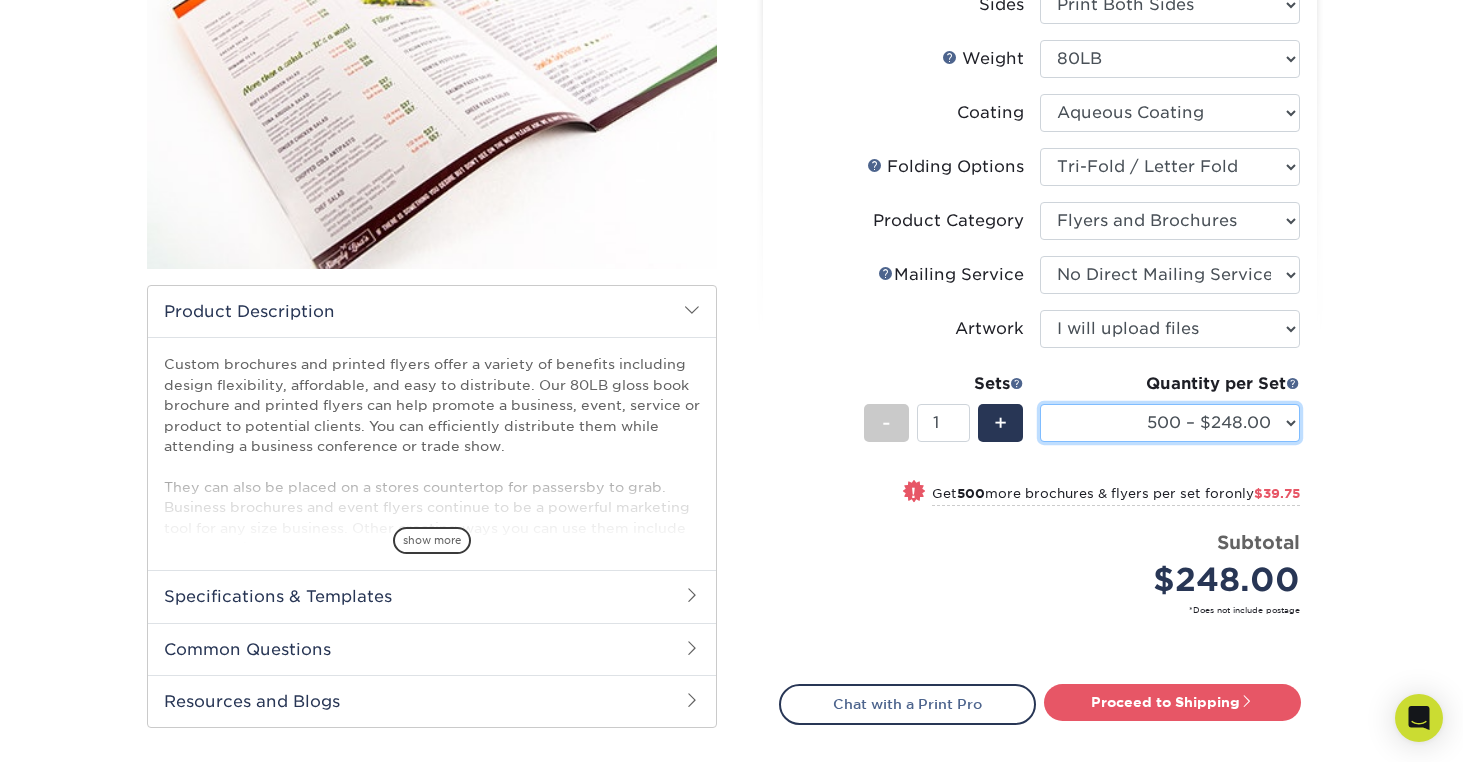 click on "500 – $248.00 1000 – $287.75 2000 – $332.75 2500 – $410.75 3000 – $509.75 4000 – $532.75 5000 – $553.75 6000 – $656.75 7000 – $800.25 7500 – $856.38 8000 – $912.50 9000 – $1024.75 10000 – $1137.00 15000 – $1658.25 20000 – $2189.50 25000 – $2720.75 30000 – $3248.00 35000 – $3772.25 40000 – $4293.50 45000 – $4810.75 50000 – $5328.00 55000 – $5839.25 60000 – $6349.50 65000 – $6857.75 70000 – $7360.00 75000 – $7863.25 80000 – $8360.50 85000 – $8856.75 90000 – $9347.00 95000 – $9840.25 100000 – $10326.50" at bounding box center (1170, 423) 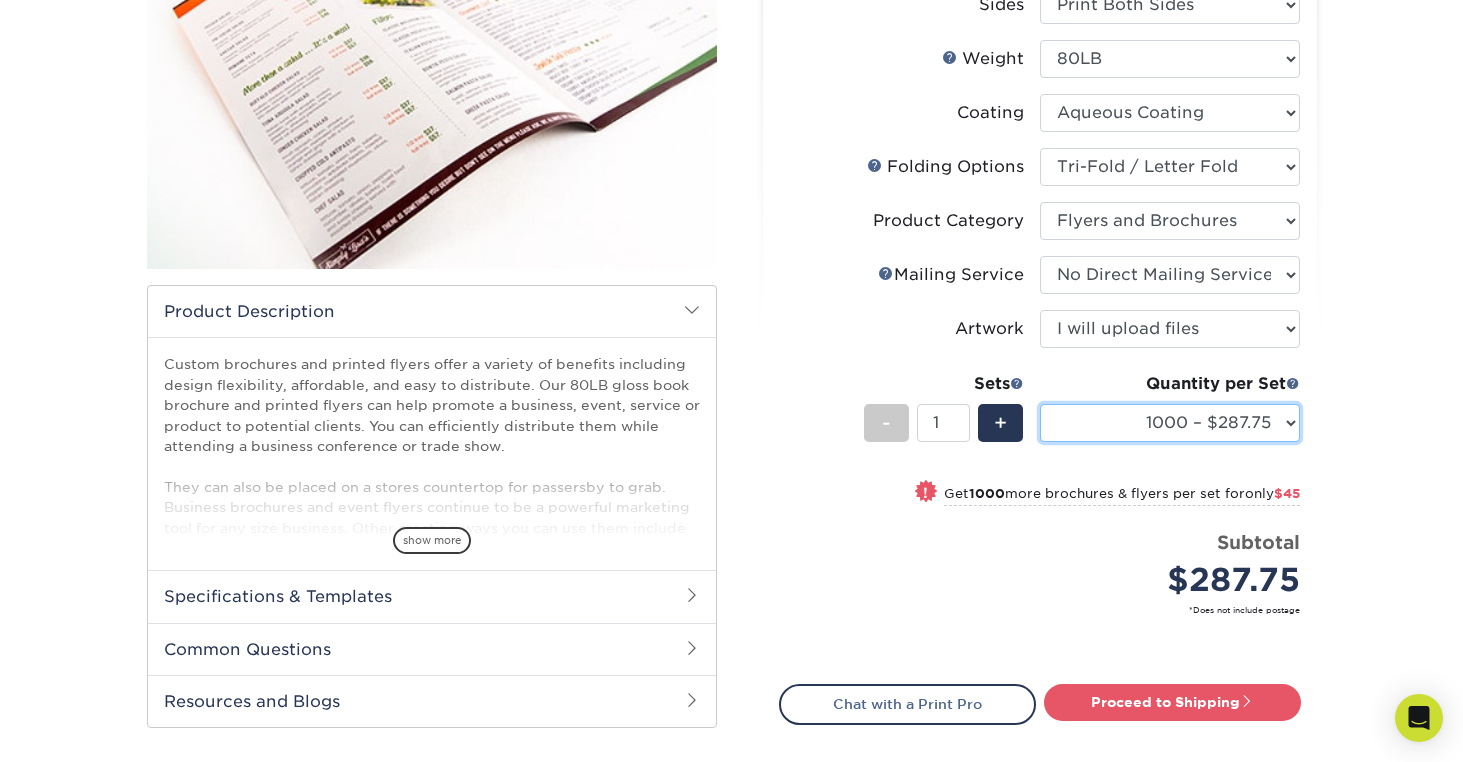 click on "500 – $248.00 1000 – $287.75 2000 – $332.75 2500 – $410.75 3000 – $509.75 4000 – $532.75 5000 – $553.75 6000 – $656.75 7000 – $800.25 7500 – $856.38 8000 – $912.50 9000 – $1024.75 10000 – $1137.00 15000 – $1658.25 20000 – $2189.50 25000 – $2720.75 30000 – $3248.00 35000 – $3772.25 40000 – $4293.50 45000 – $4810.75 50000 – $5328.00 55000 – $5839.25 60000 – $6349.50 65000 – $6857.75 70000 – $7360.00 75000 – $7863.25 80000 – $8360.50 85000 – $8856.75 90000 – $9347.00 95000 – $9840.25 100000 – $10326.50" at bounding box center [1170, 423] 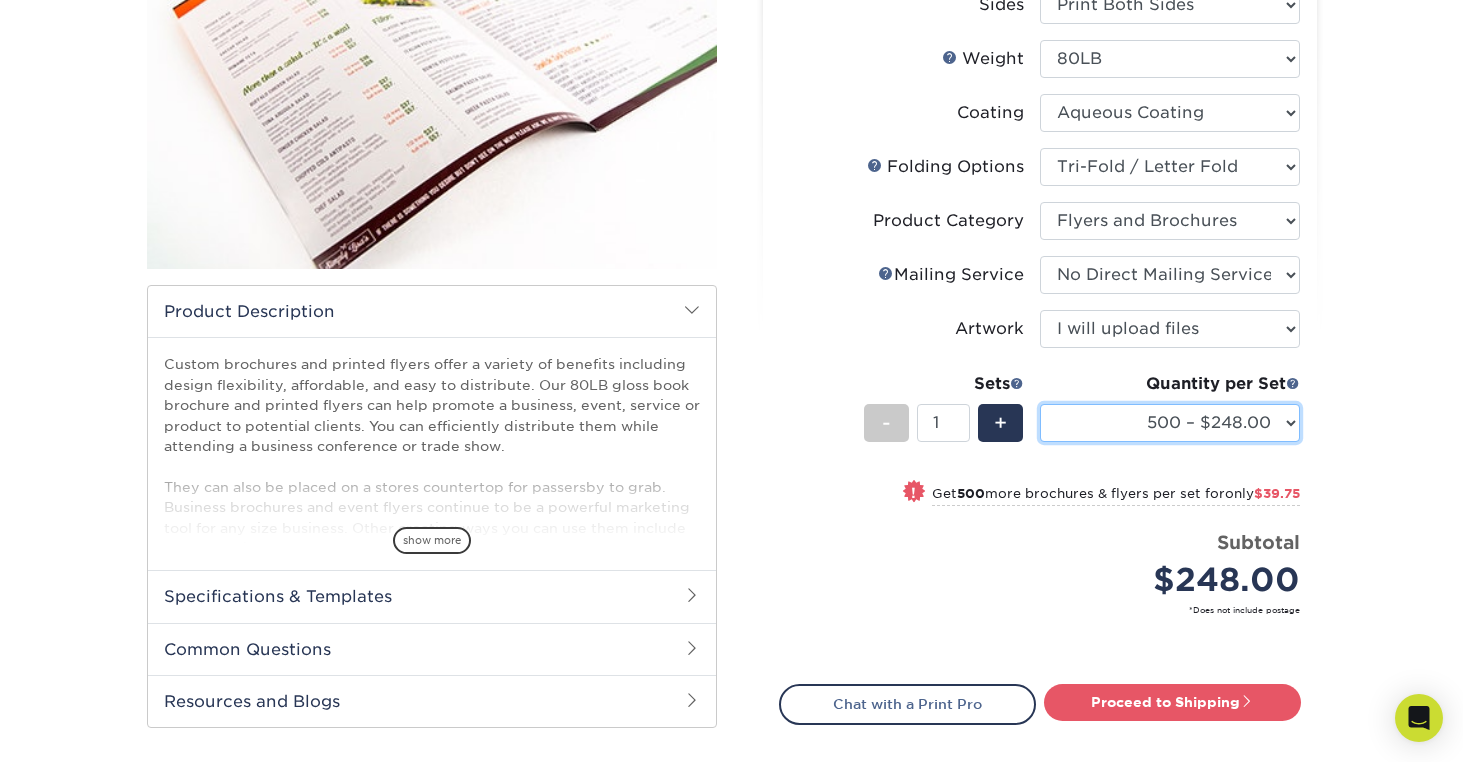 click on "500 – $248.00 1000 – $287.75 2000 – $332.75 2500 – $410.75 3000 – $509.75 4000 – $532.75 5000 – $553.75 6000 – $656.75 7000 – $800.25 7500 – $856.38 8000 – $912.50 9000 – $1024.75 10000 – $1137.00 15000 – $1658.25 20000 – $2189.50 25000 – $2720.75 30000 – $3248.00 35000 – $3772.25 40000 – $4293.50 45000 – $4810.75 50000 – $5328.00 55000 – $5839.25 60000 – $6349.50 65000 – $6857.75 70000 – $7360.00 75000 – $7863.25 80000 – $8360.50 85000 – $8856.75 90000 – $9347.00 95000 – $9840.25 100000 – $10326.50" at bounding box center (1170, 423) 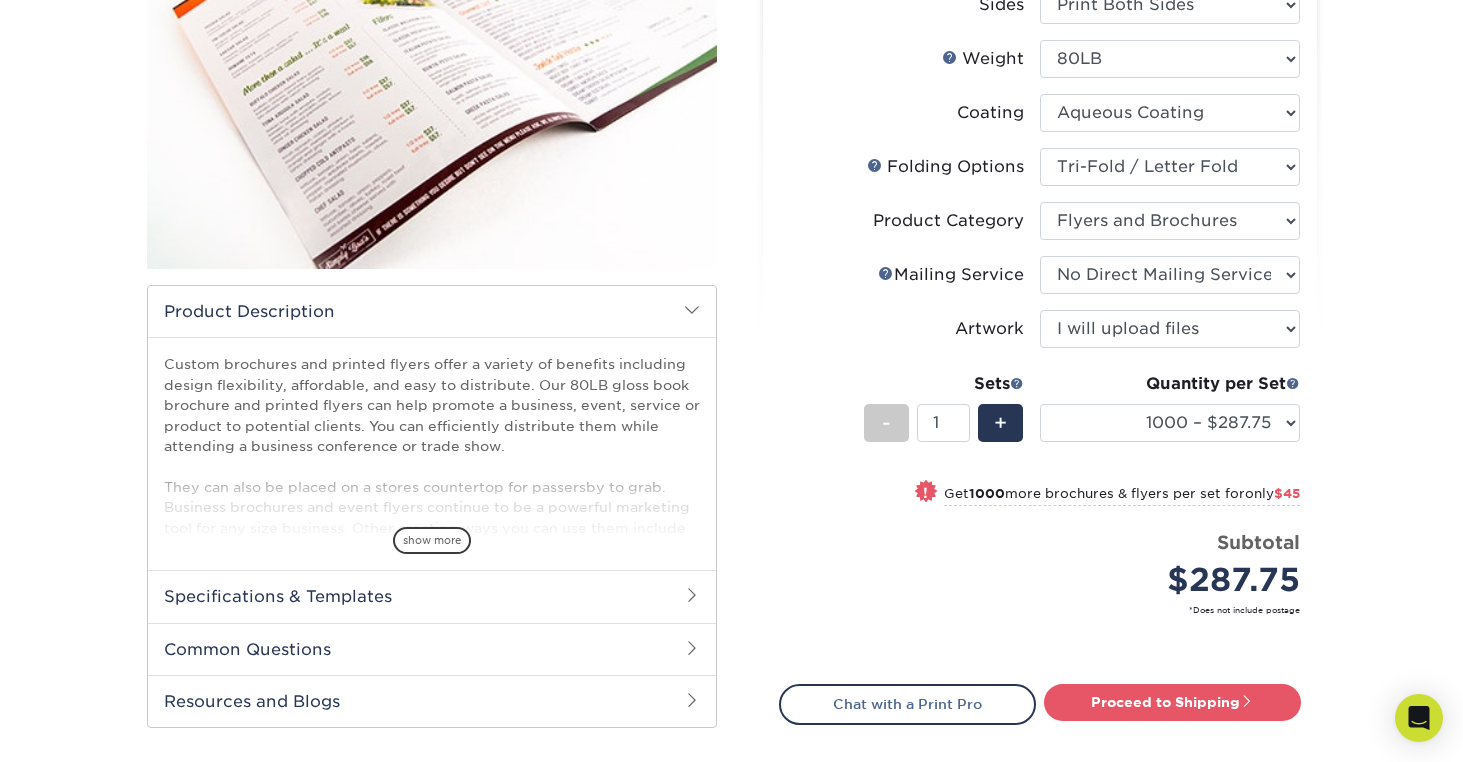 click on "Price per set
$287.75" at bounding box center (910, 567) 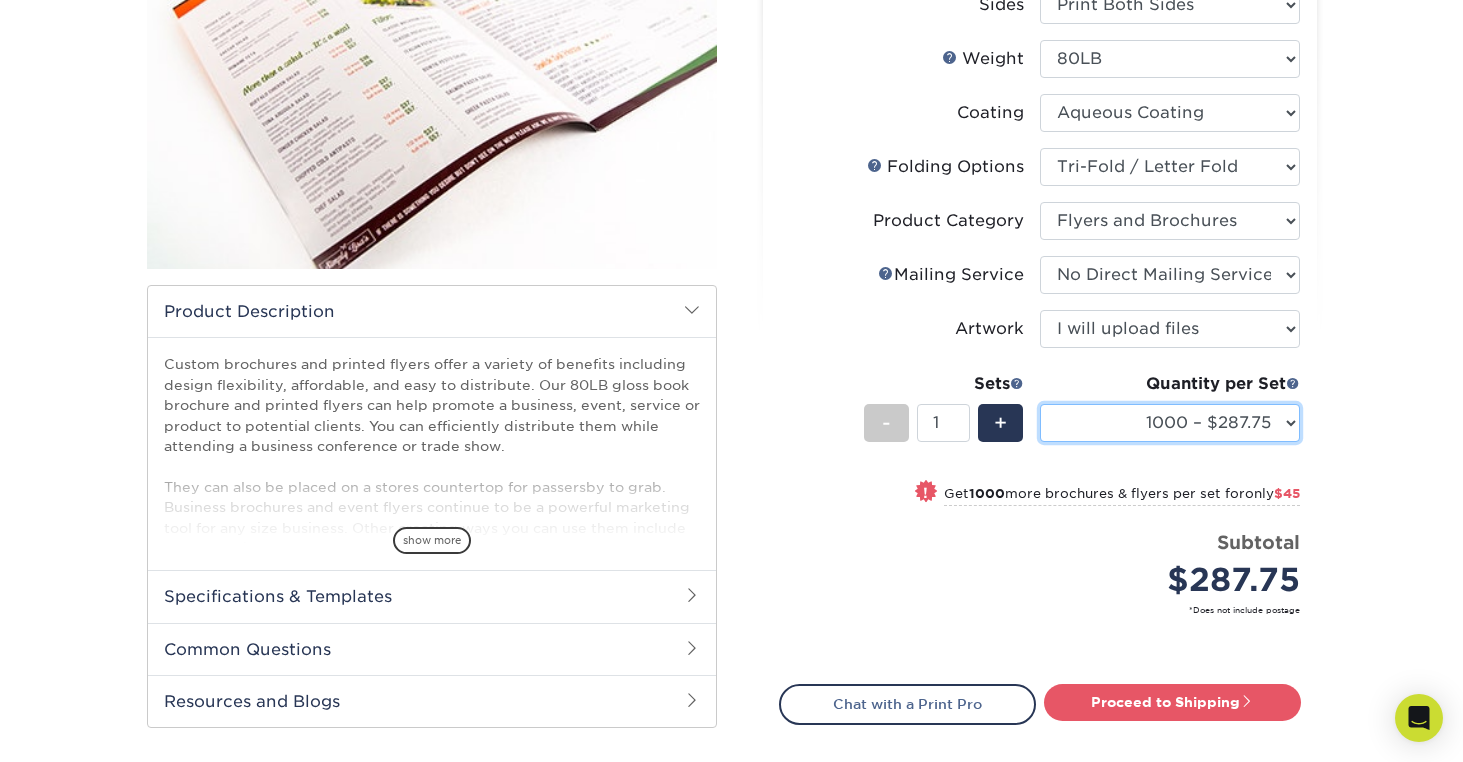 click on "500 – $248.00 1000 – $287.75 2000 – $332.75 2500 – $410.75 3000 – $509.75 4000 – $532.75 5000 – $553.75 6000 – $656.75 7000 – $800.25 7500 – $856.38 8000 – $912.50 9000 – $1024.75 10000 – $1137.00 15000 – $1658.25 20000 – $2189.50 25000 – $2720.75 30000 – $3248.00 35000 – $3772.25 40000 – $4293.50 45000 – $4810.75 50000 – $5328.00 55000 – $5839.25 60000 – $6349.50 65000 – $6857.75 70000 – $7360.00 75000 – $7863.25 80000 – $8360.50 85000 – $8856.75 90000 – $9347.00 95000 – $9840.25 100000 – $10326.50" at bounding box center [1170, 423] 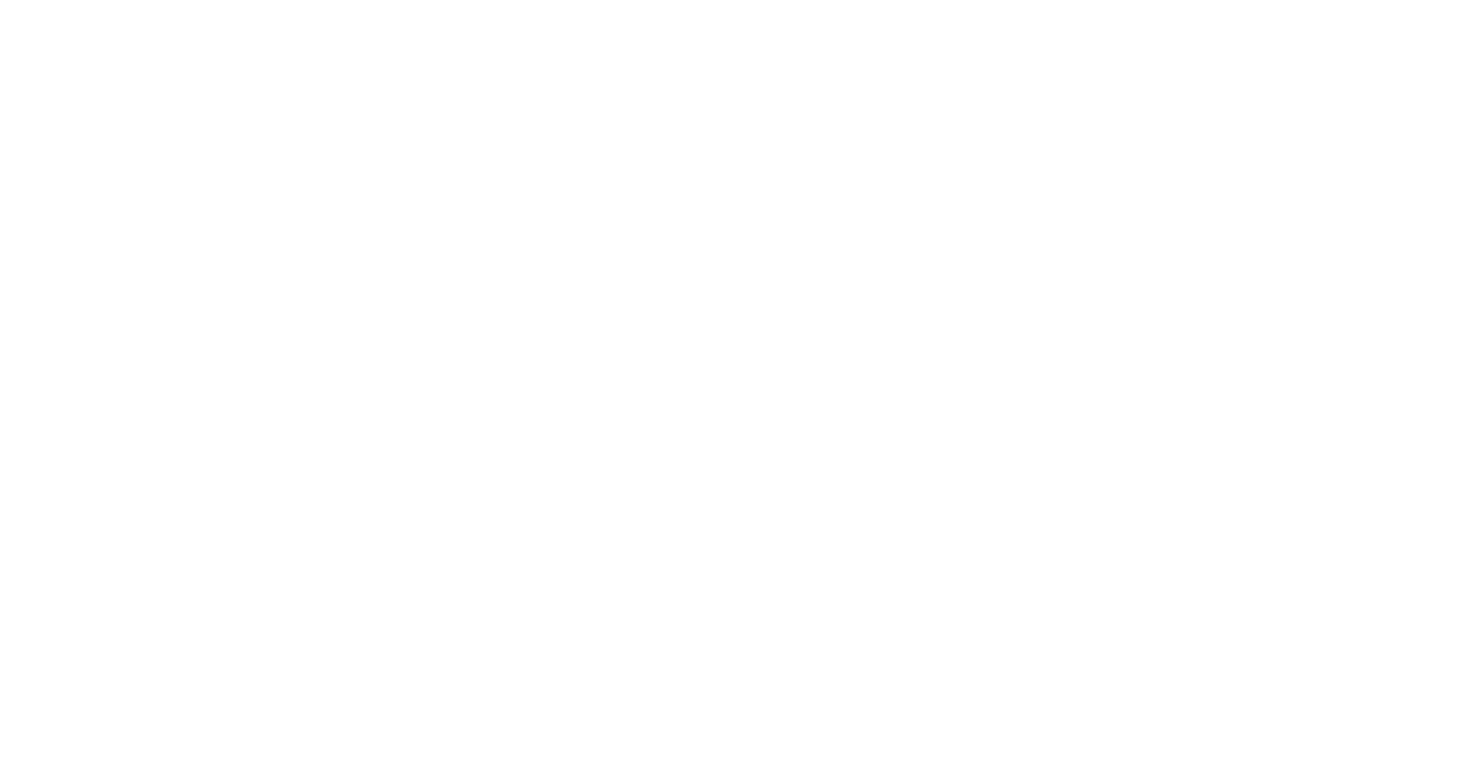 scroll, scrollTop: 0, scrollLeft: 0, axis: both 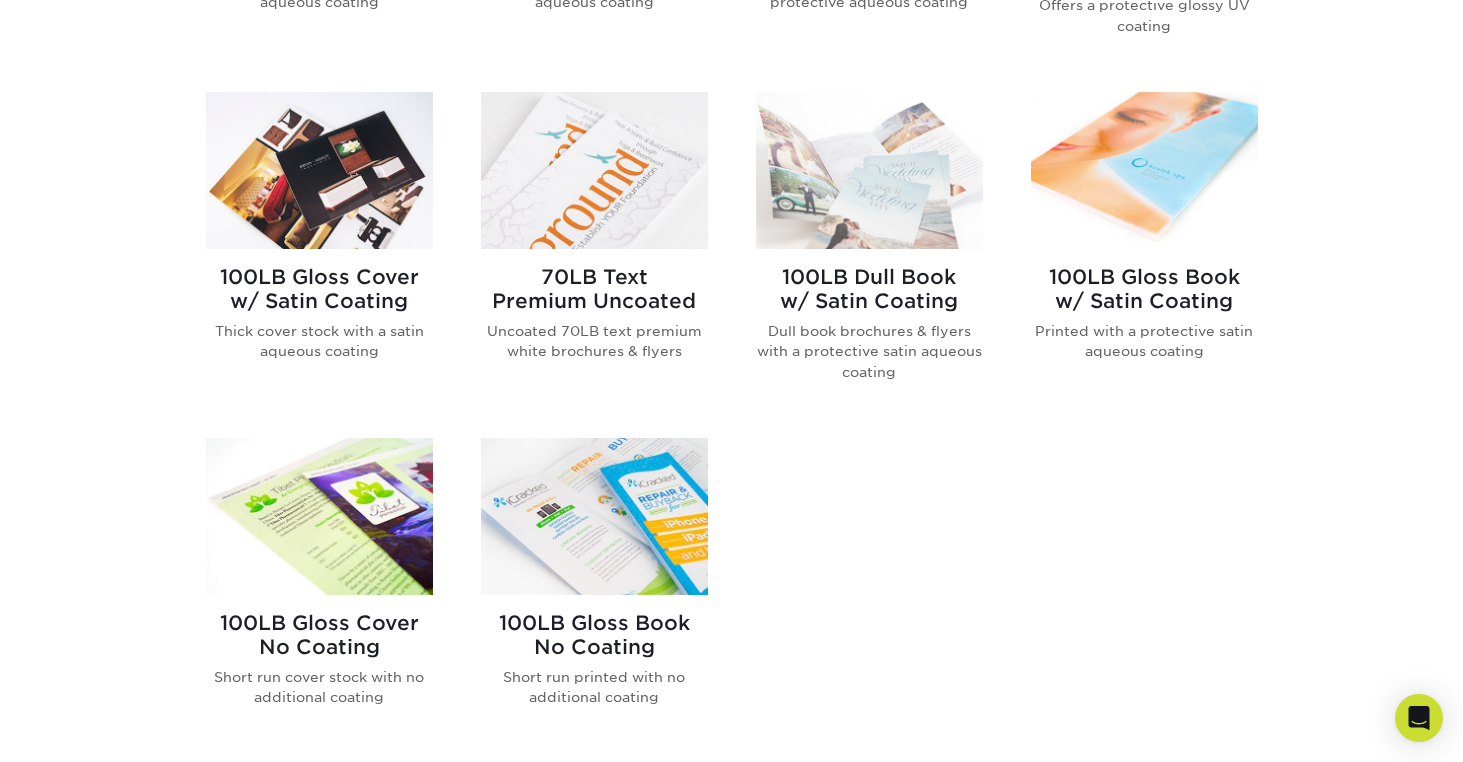 click on "100LB Gloss Book No Coating" at bounding box center [594, 635] 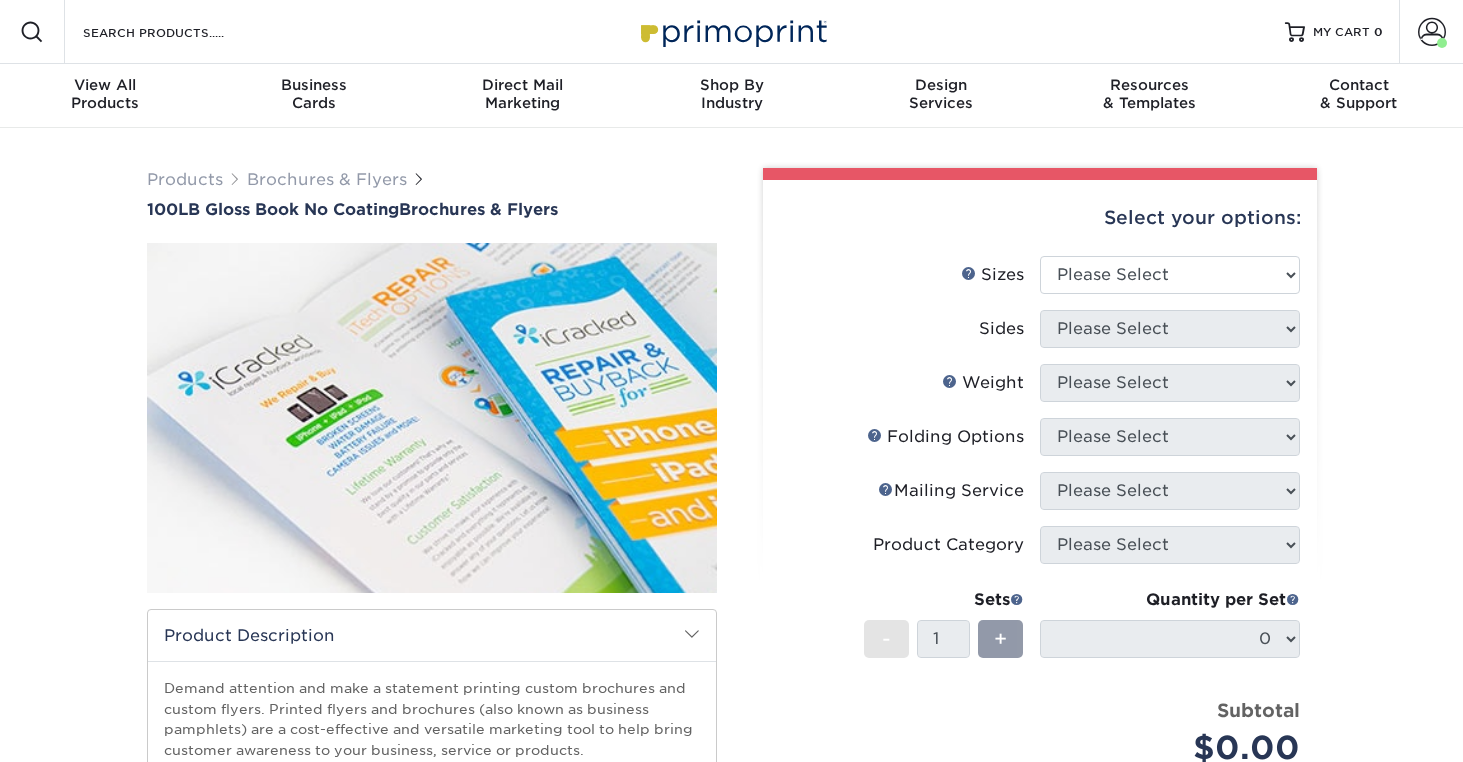 scroll, scrollTop: 0, scrollLeft: 0, axis: both 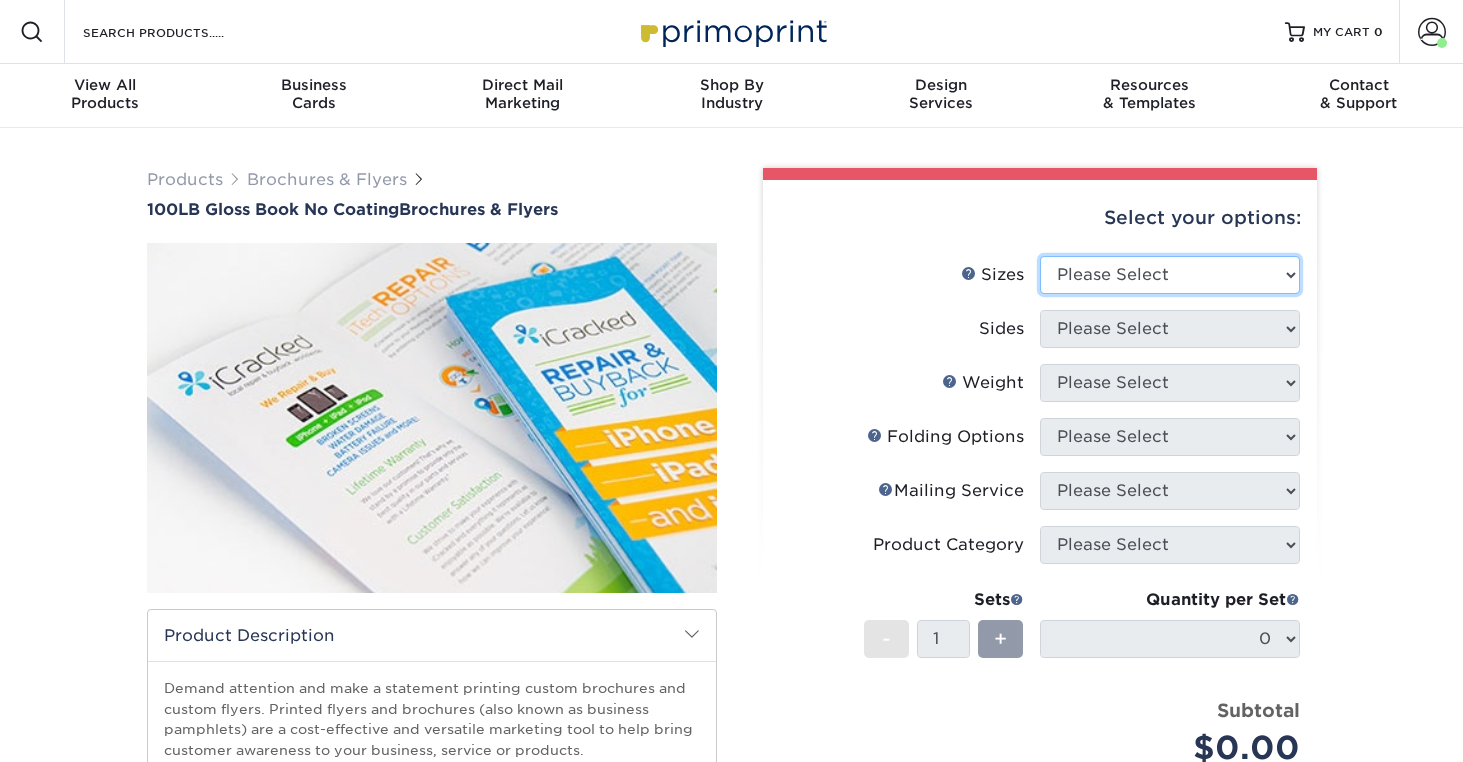 click on "Please Select
3.67" x 8.5"
4" x 6"
4" x 8.5"
4" x 9"
4" x 10"
4" x 11"
4" x 15"
4.25" x 11"
4.25" x 12" 8" x 9"" at bounding box center [1170, 275] 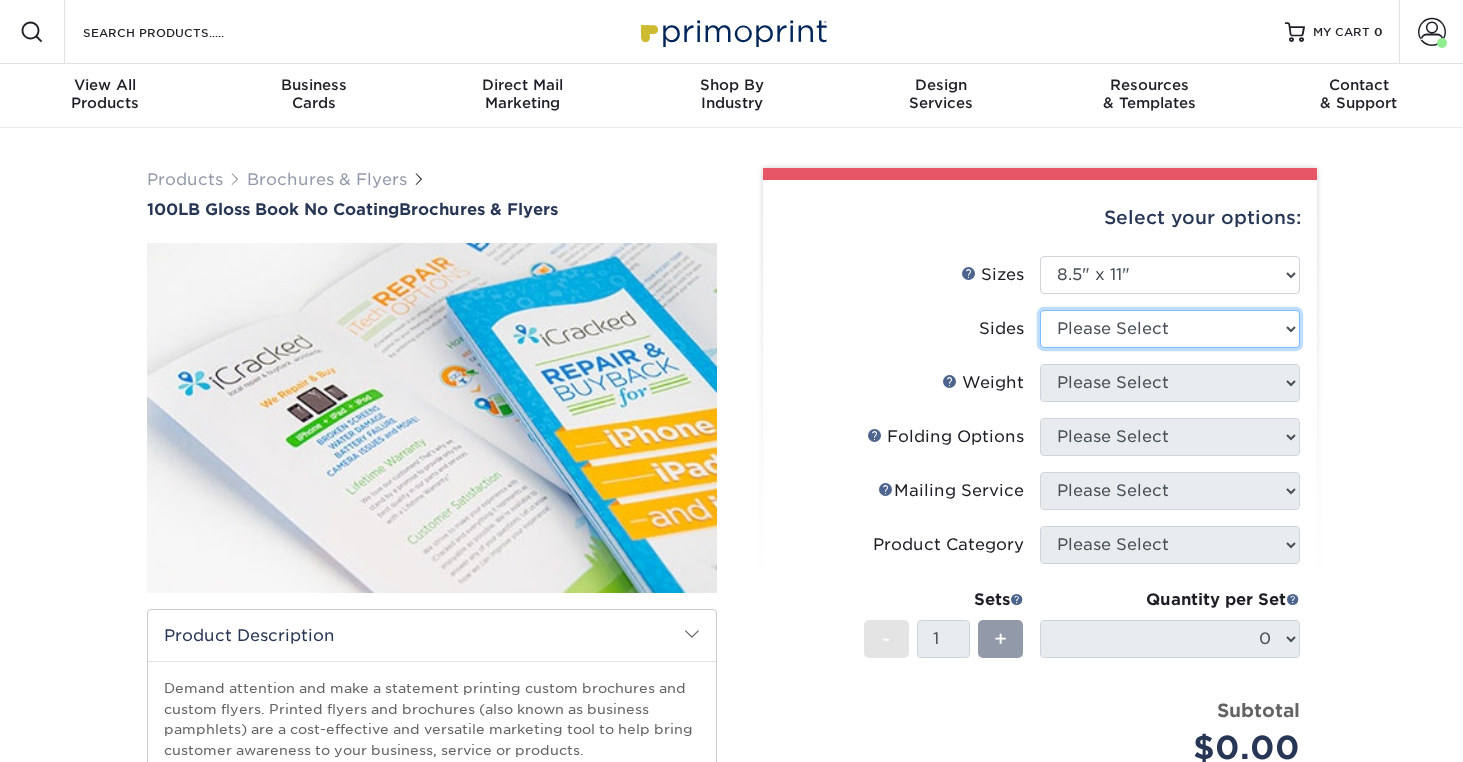 click on "Please Select Print Both Sides Print Front Only" at bounding box center (1170, 329) 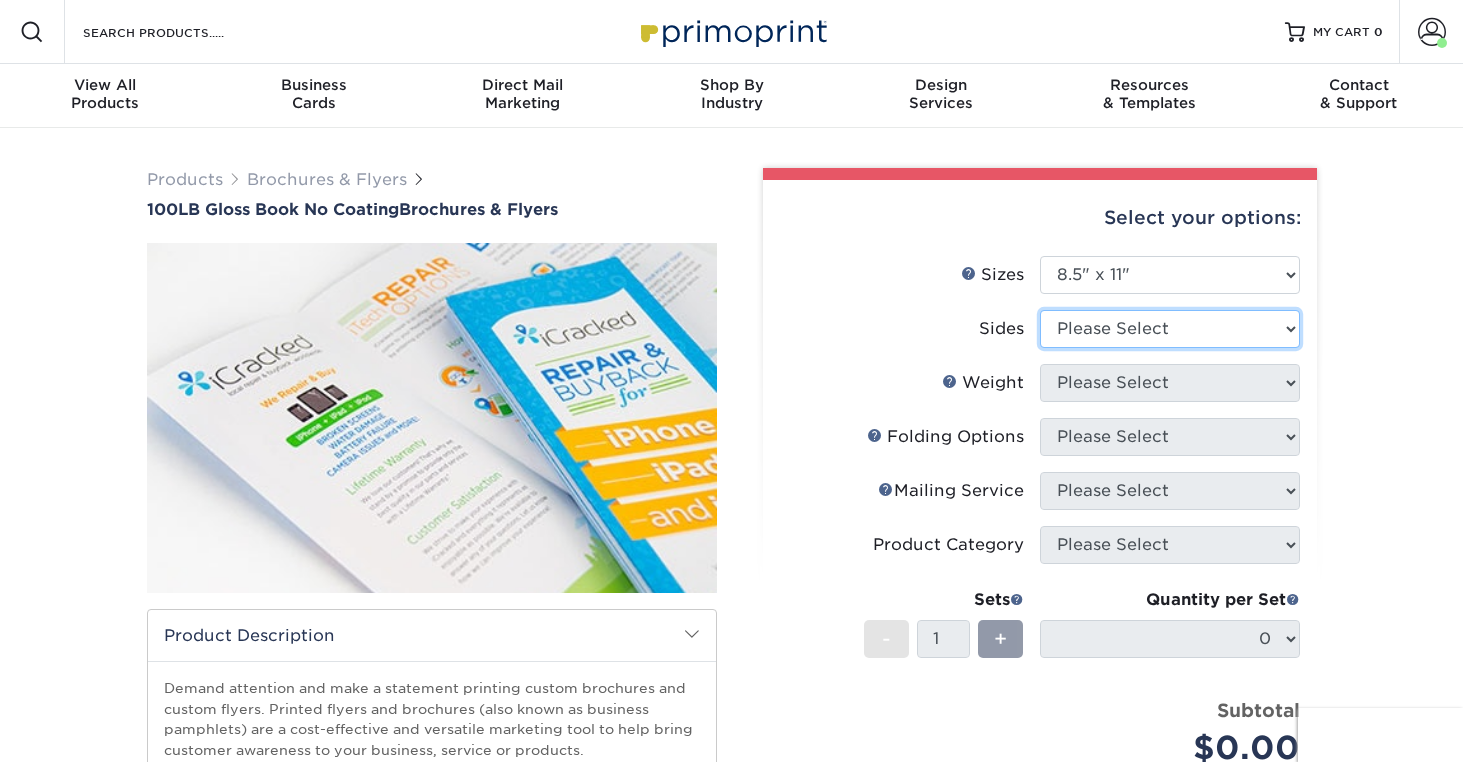 select on "13abbda7-1d64-4f25-8bb2-c179b224825d" 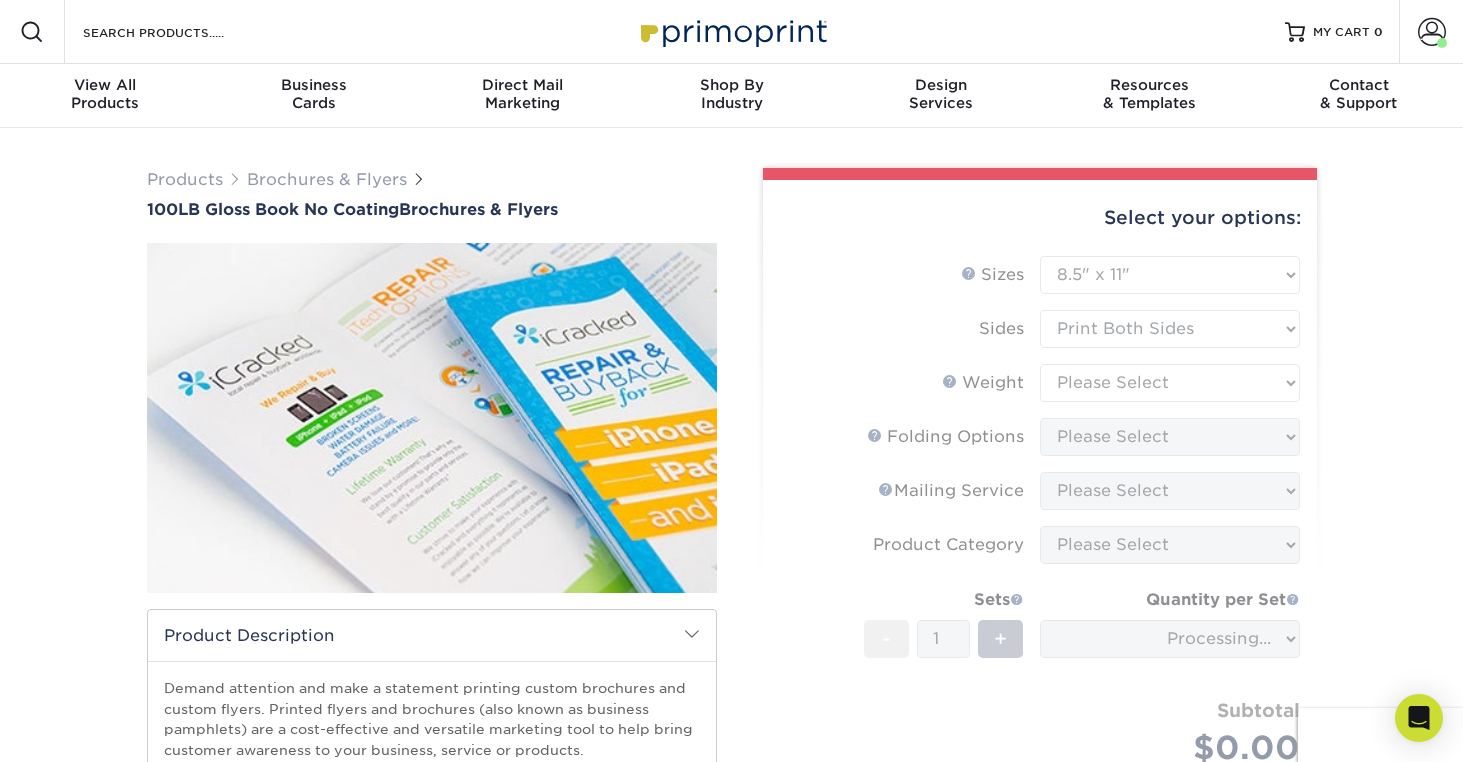 click on "Sizes Help Sizes
Please Select
3.67" x 8.5"
4" x 6" 4" x 8.5" 4" x 9" 4" x 10" 4" x 11" 4" x 15" 8" x 9"" at bounding box center (1040, 542) 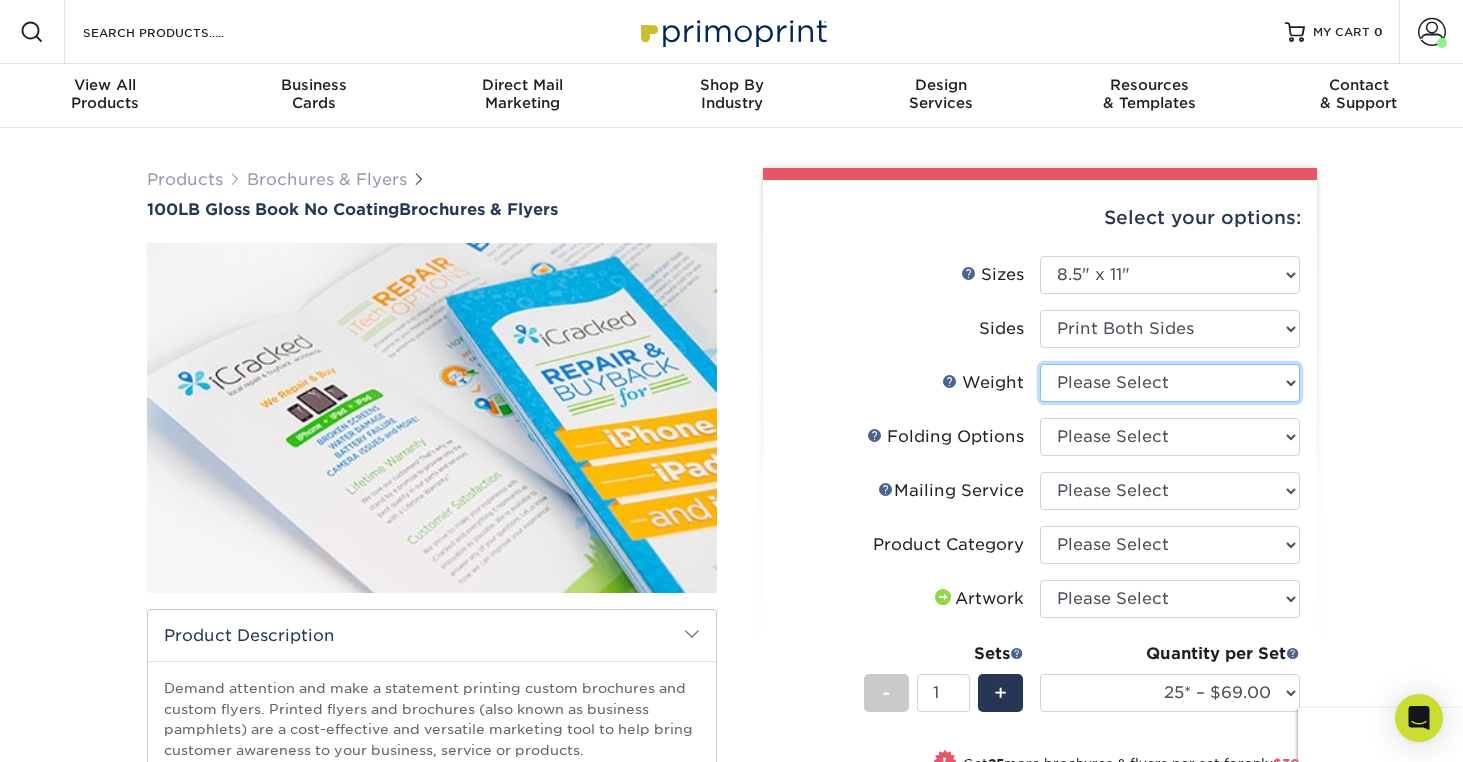 click on "Please Select 100LB" at bounding box center [1170, 383] 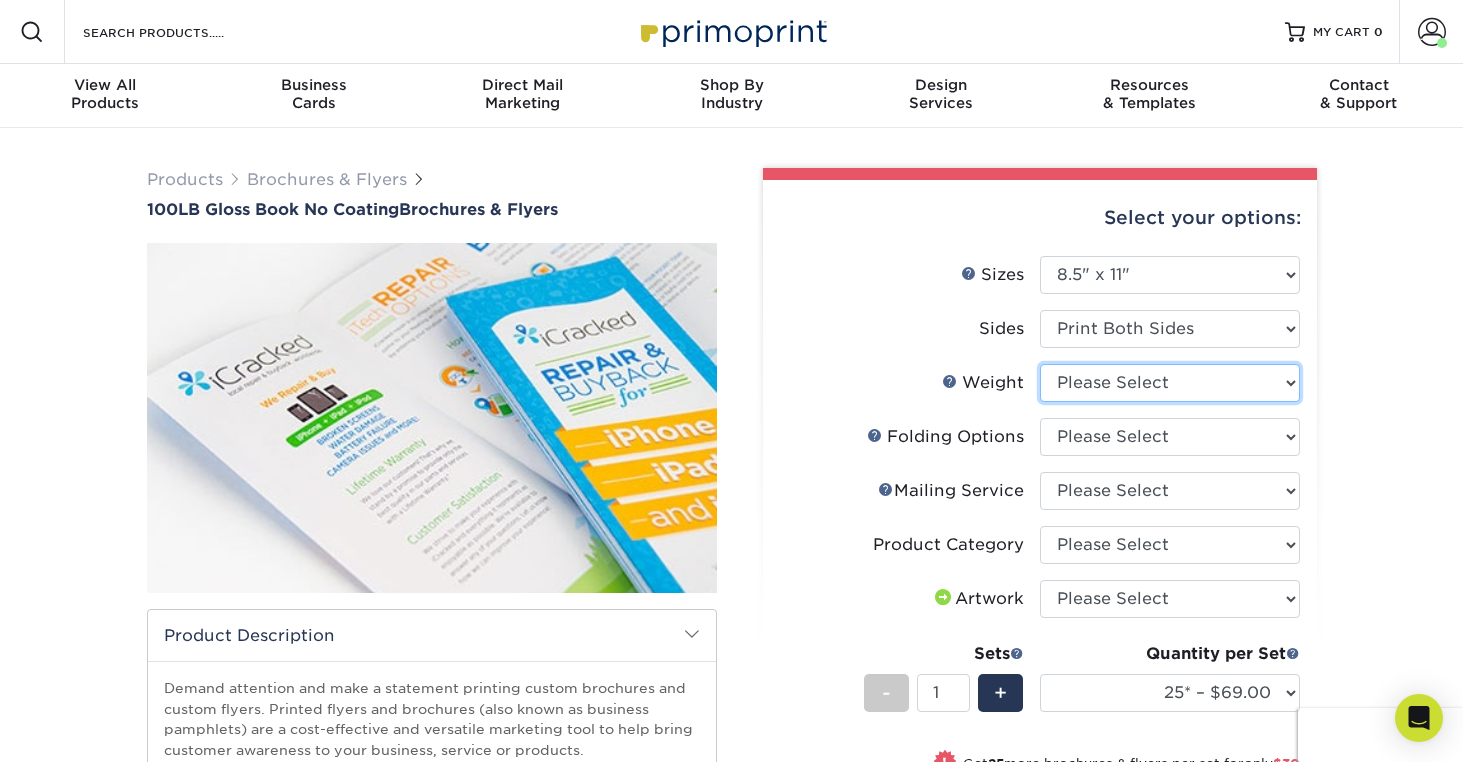 select on "100LB" 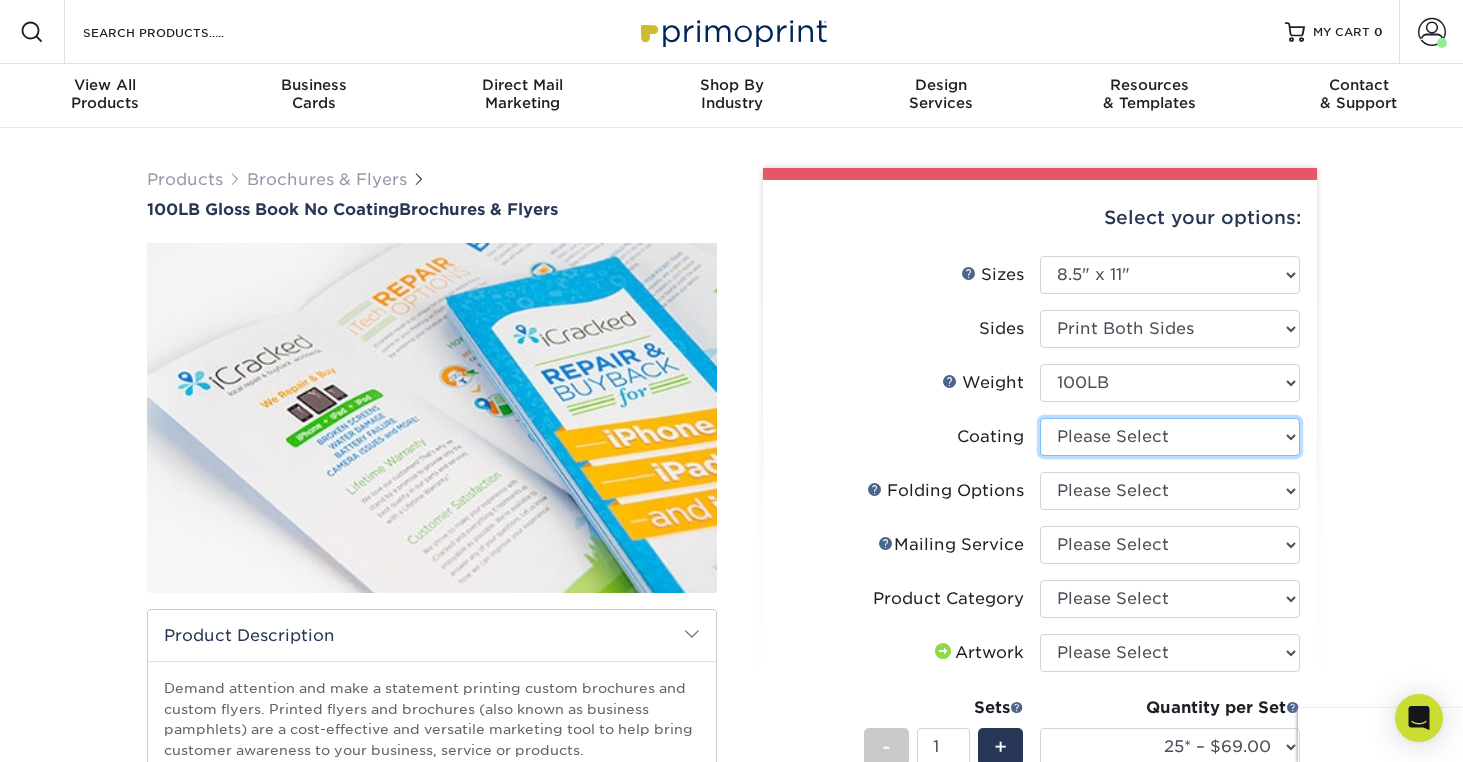 click at bounding box center (1170, 437) 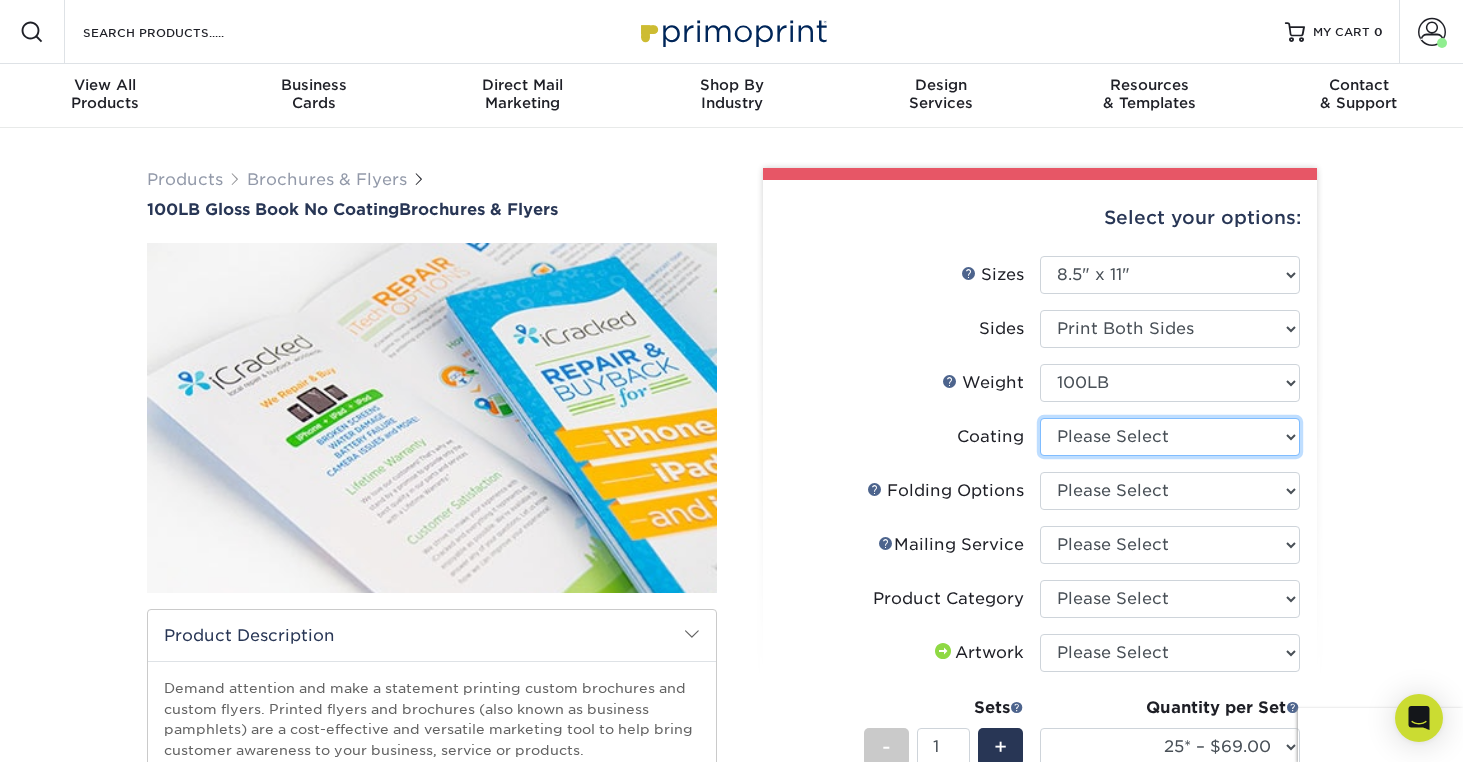 select on "3e7618de-abca-4bda-9f97-8b9129e913d8" 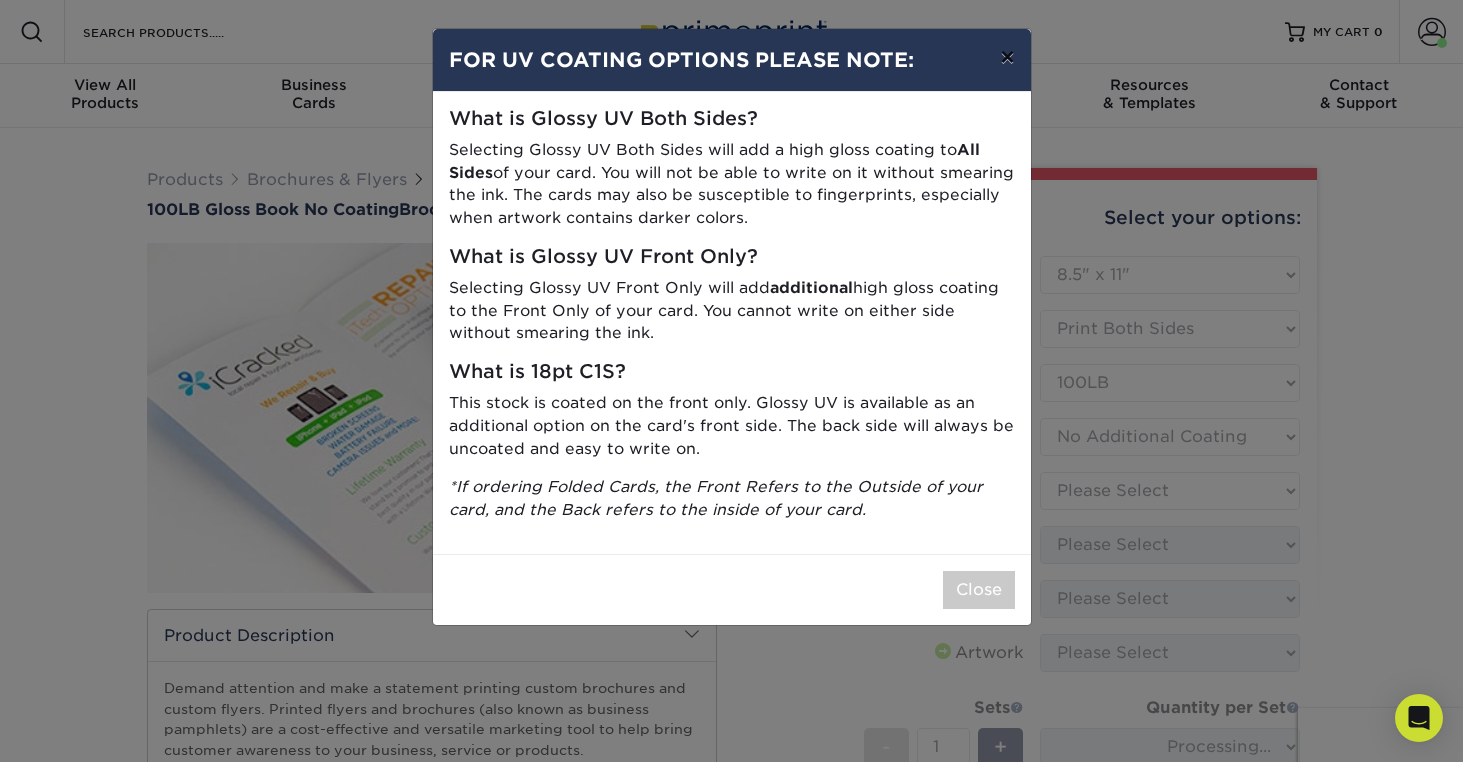 click on "×" at bounding box center (1007, 57) 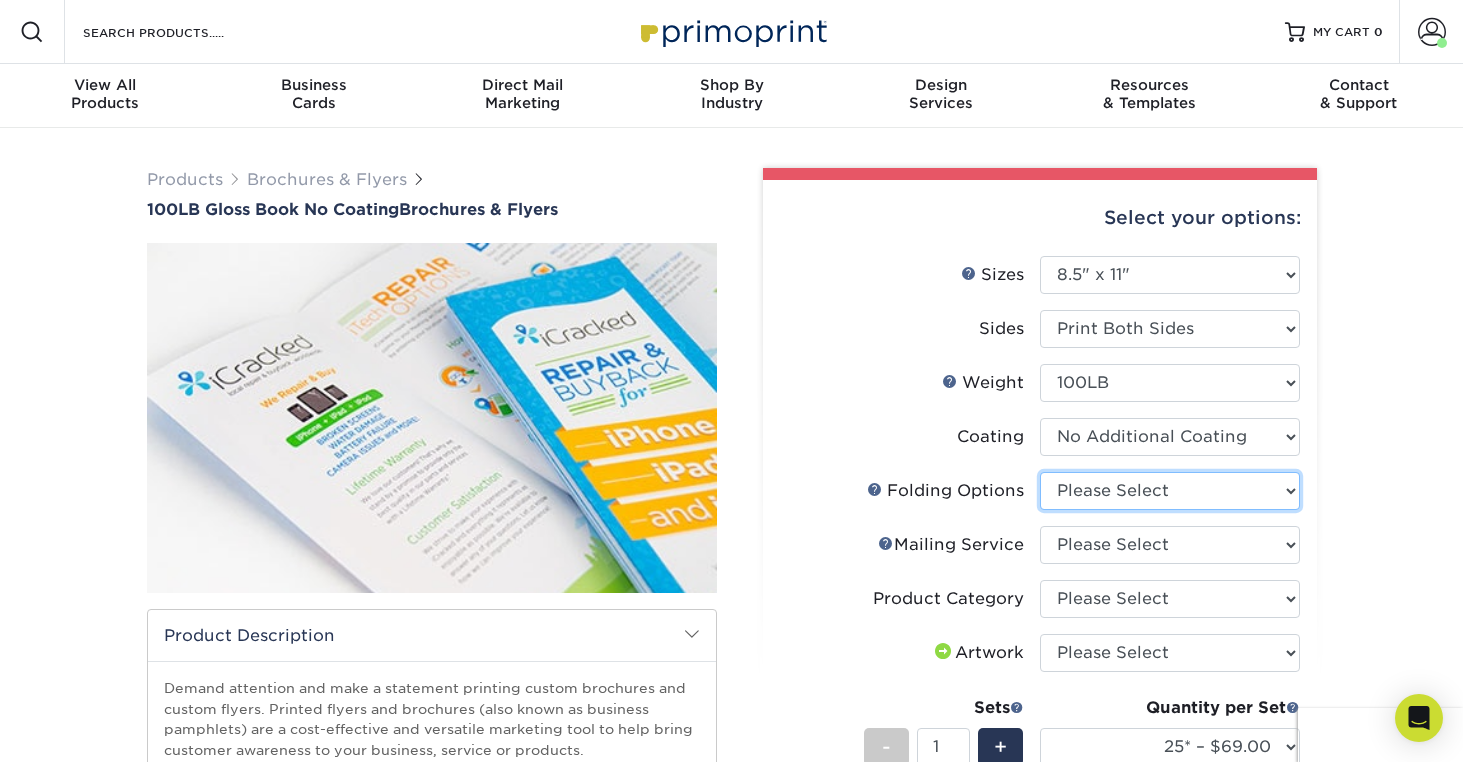 click on "Please Select FLAT - No Folding Accordion Fold Half-Fold (Vertical) Half-Fold (Horizontal) Roll Fold Tri-Fold / Letter Fold French Fold Z-Fold Gatefold Double Gatefold Double Parallel Fold Half-Fold and then Tri-Fold" at bounding box center [1170, 491] 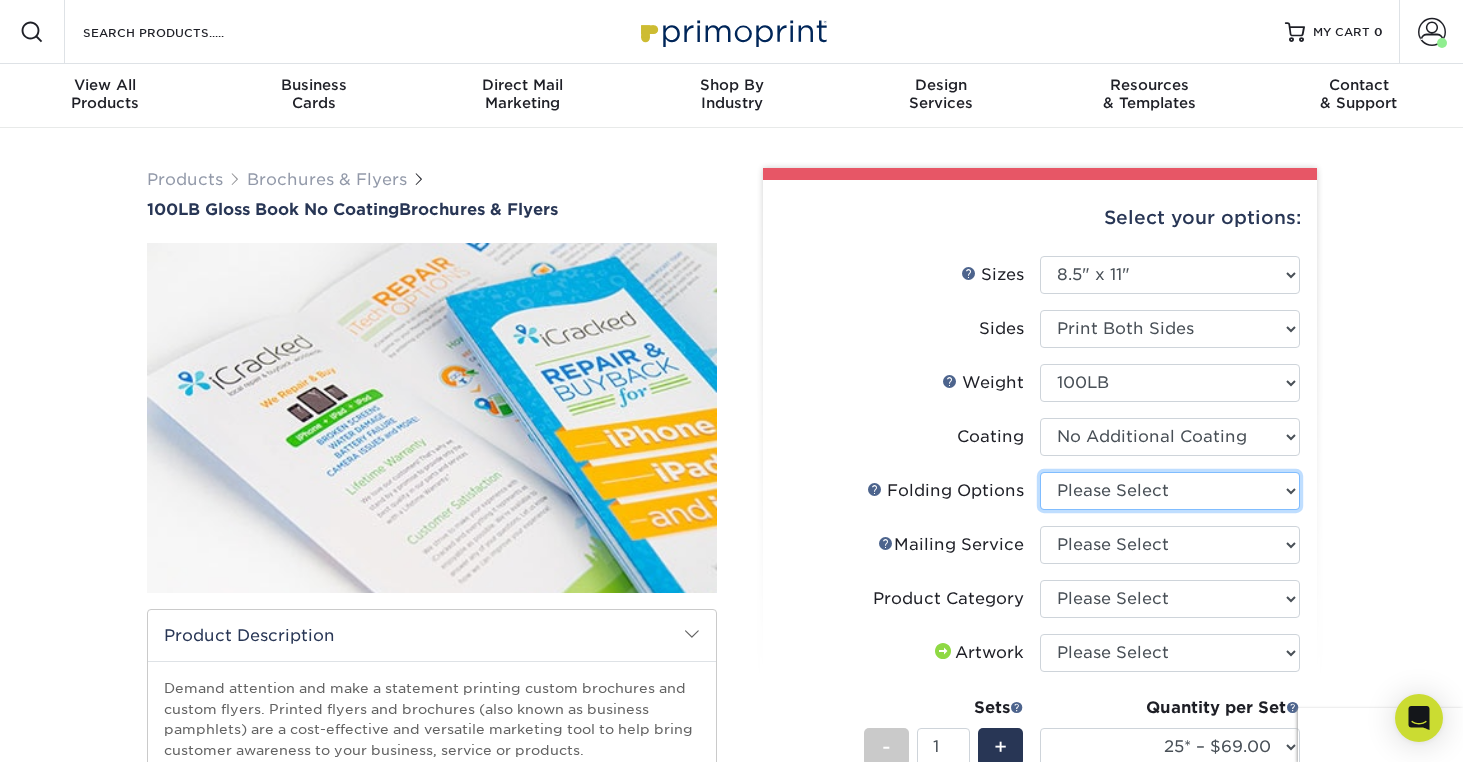 select on "6bd2fd9e-193e-4811-88f7-94c08206d735" 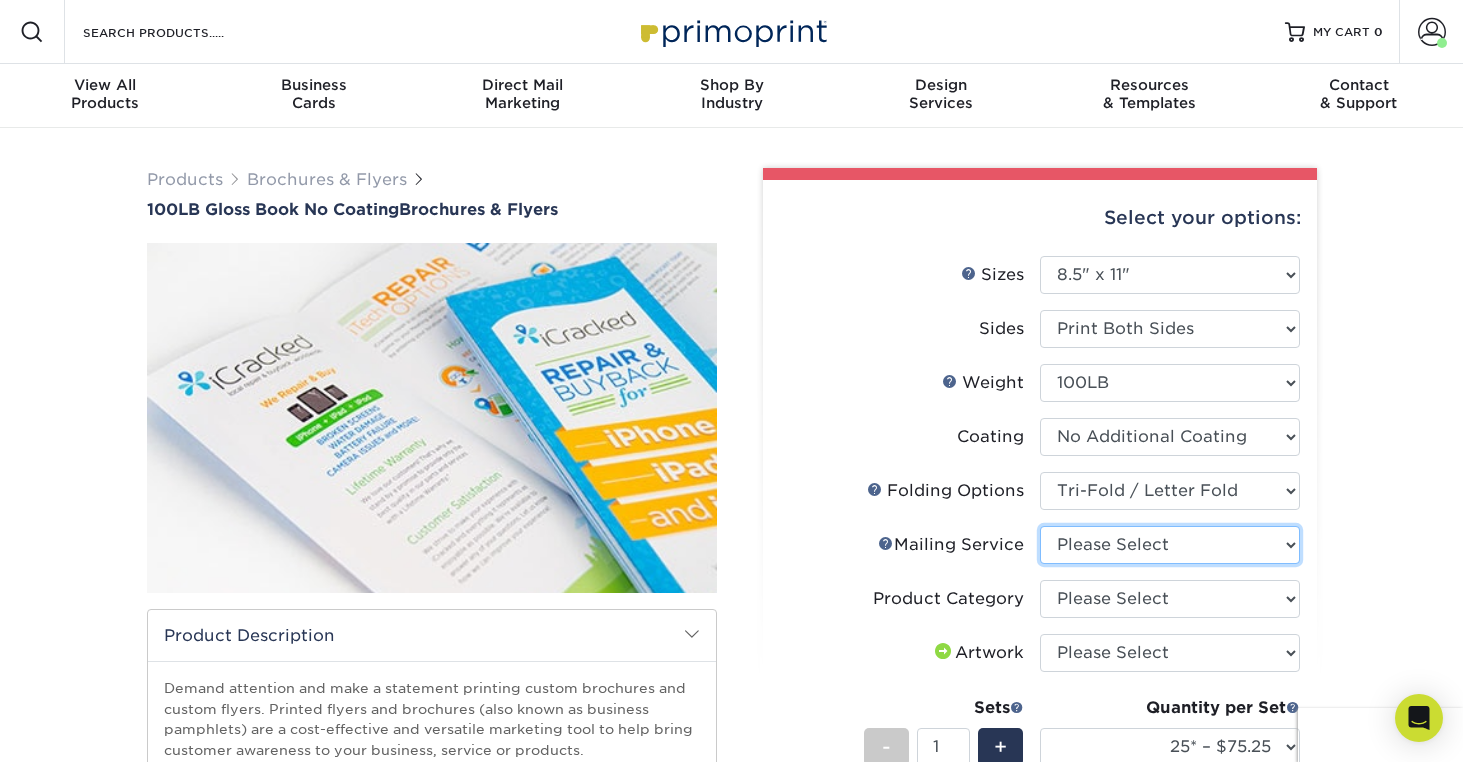 click on "Please Select No Direct Mailing Service No, I will mail/stamp/imprint Direct Mailing from OH Direct Mailing from CA Direct Mailing from NJ Direct Mailing from TX" at bounding box center (1170, 545) 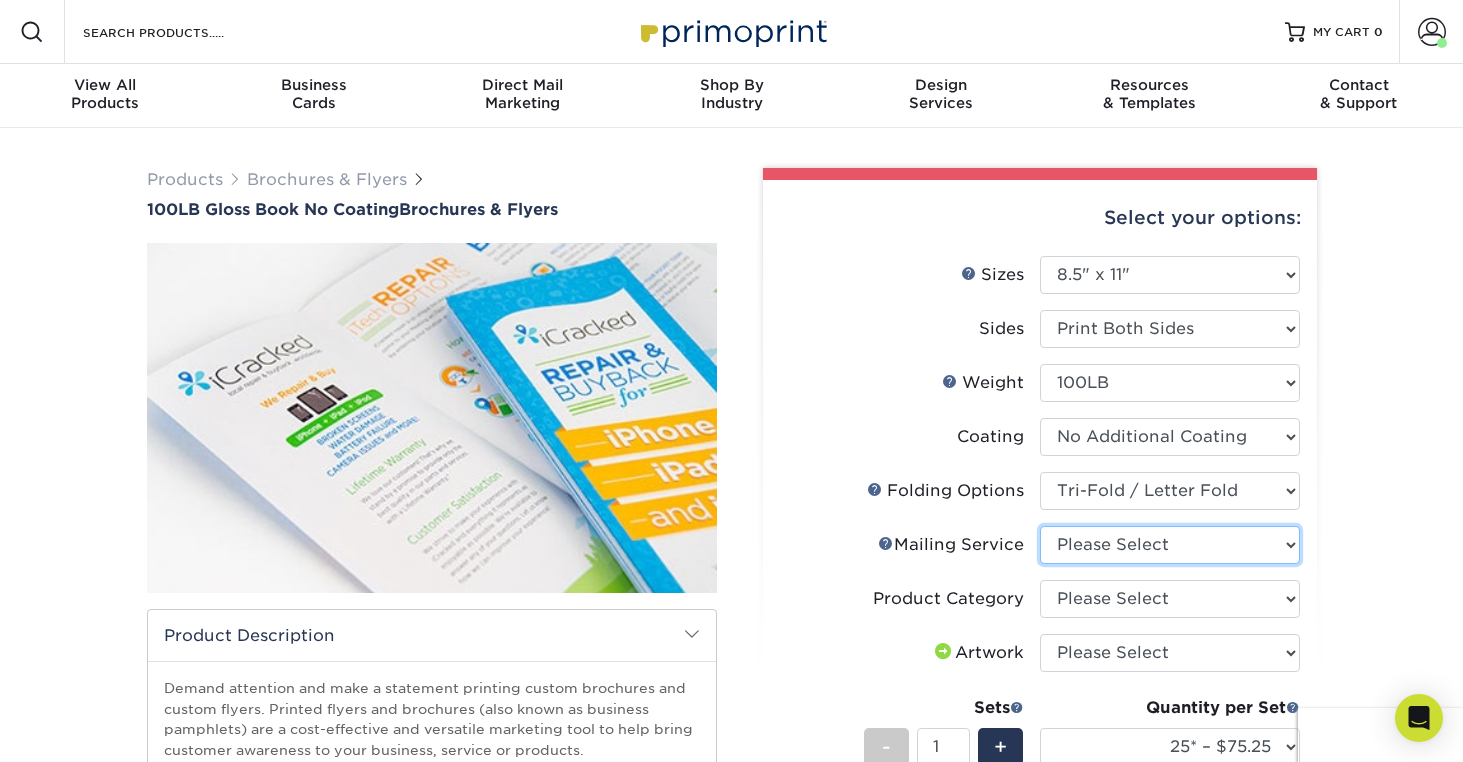 select on "3e5e9bdd-d78a-4c28-a41d-fe1407925ca6" 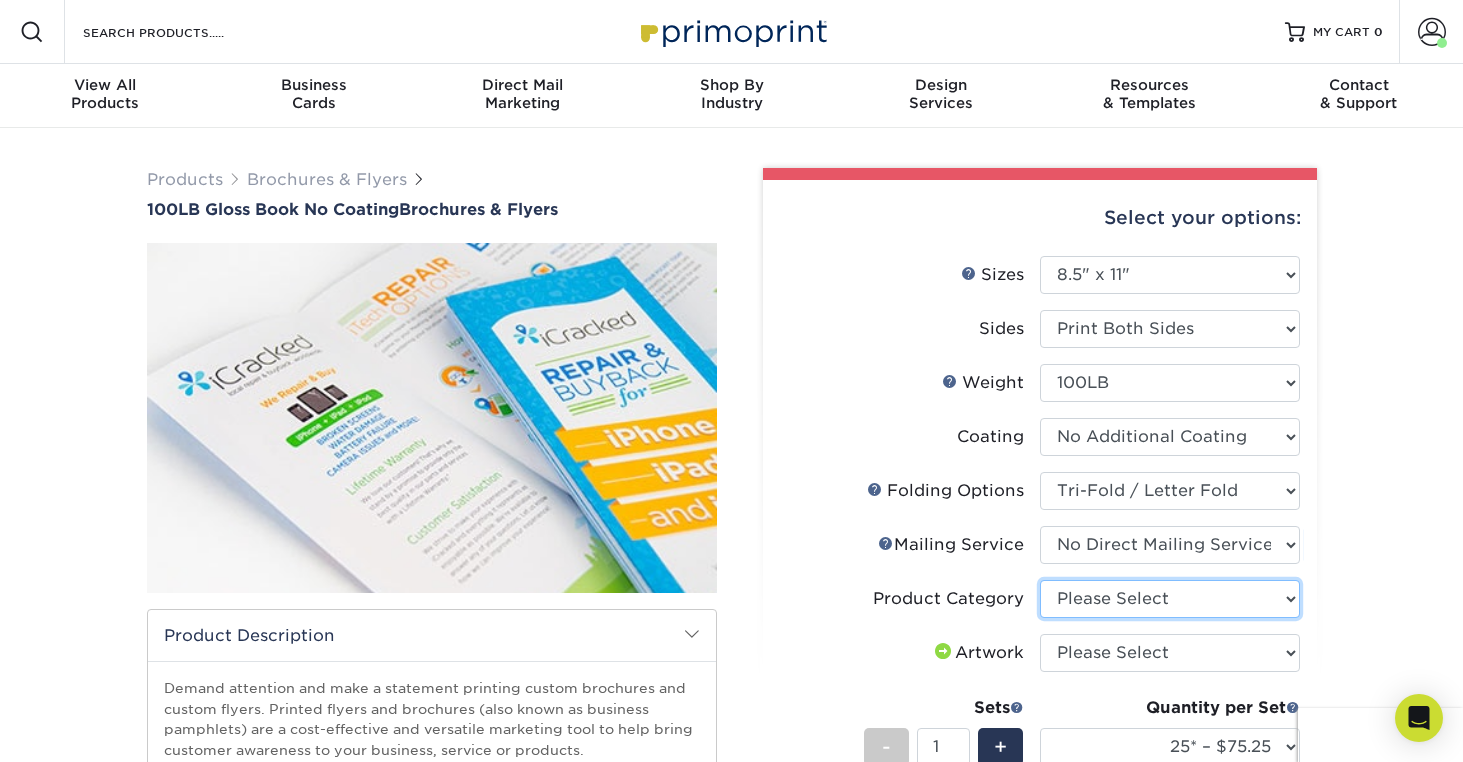 click on "Please Select Flyers and Brochures" at bounding box center [1170, 599] 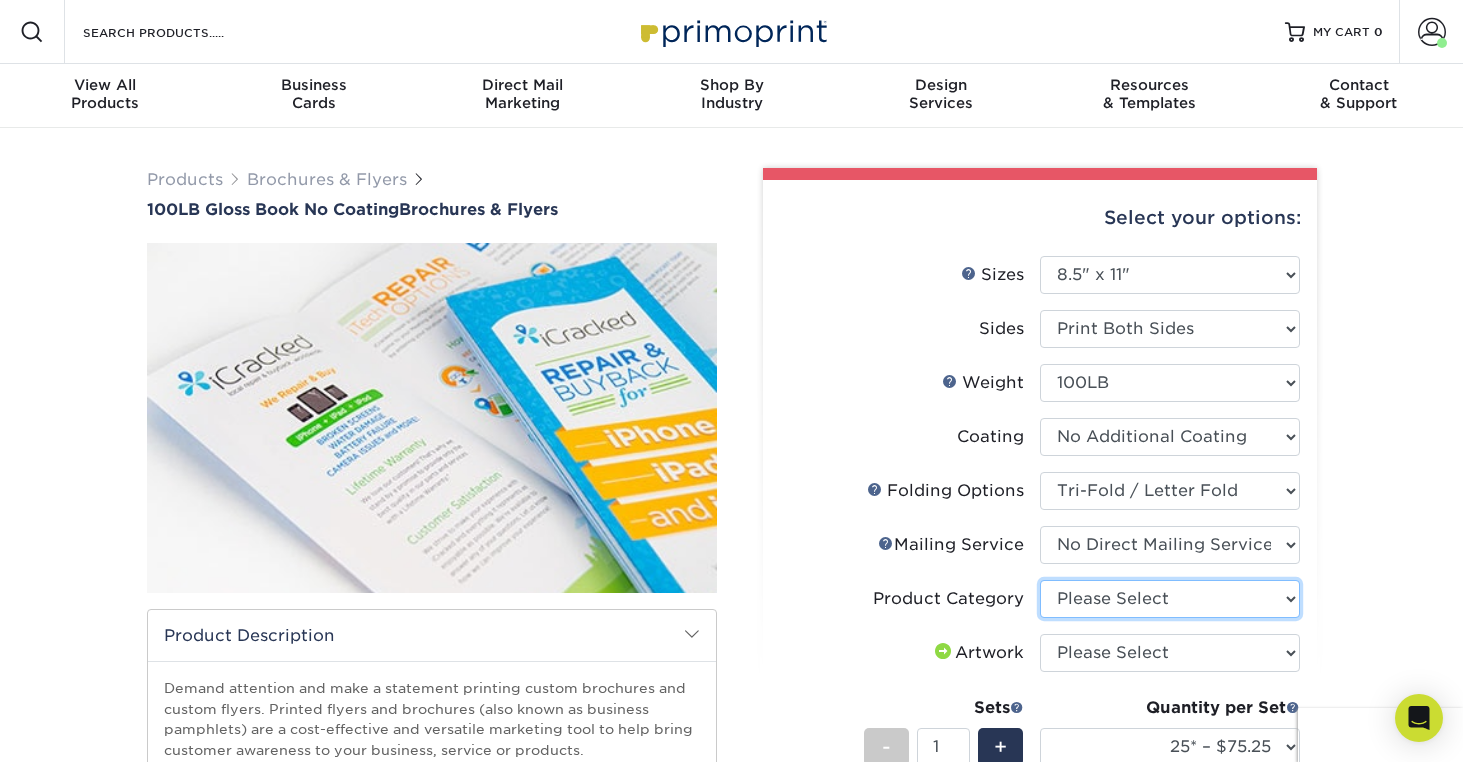 select on "1a668080-6b7c-4174-b399-2c3833b27ef4" 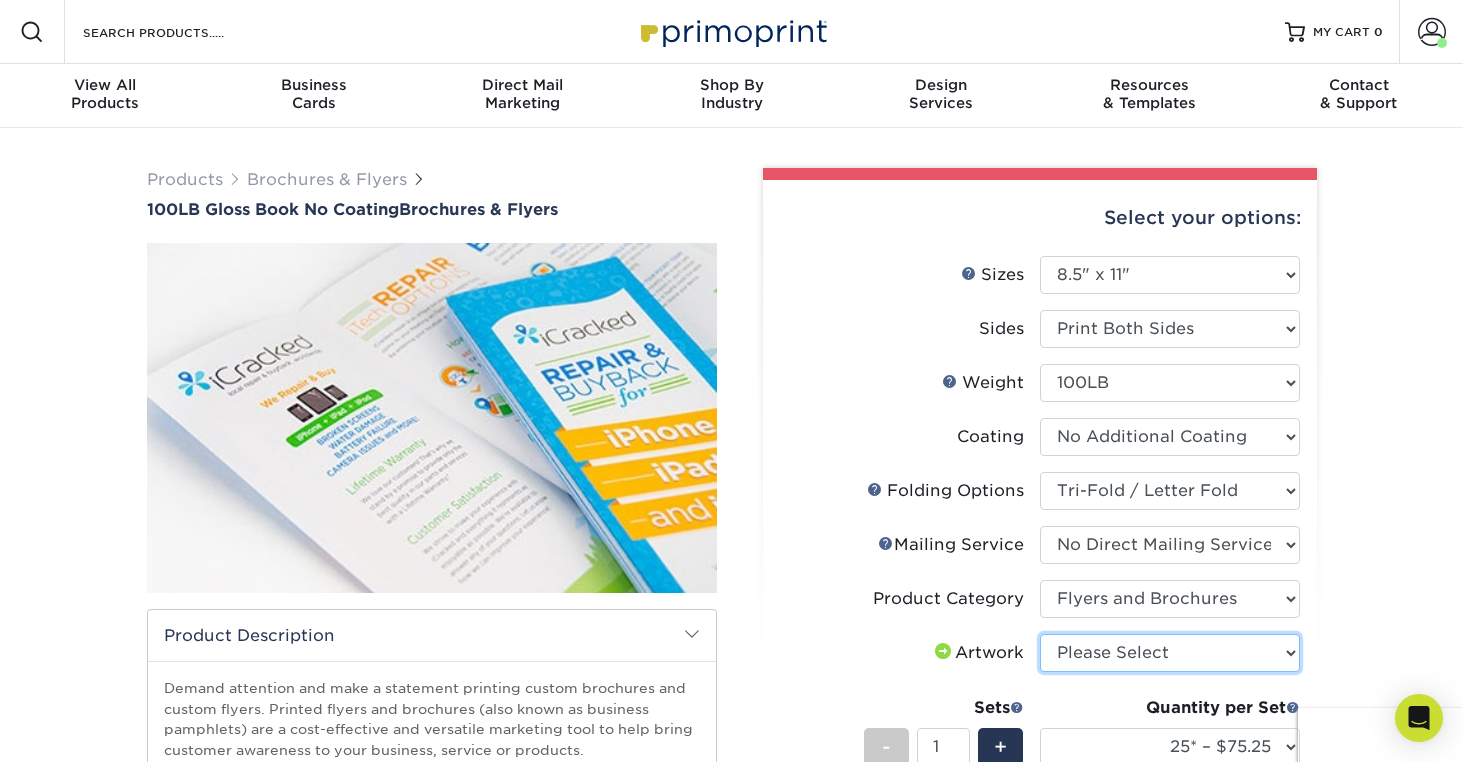 click on "Please Select I will upload files I need a design - $175" at bounding box center (1170, 653) 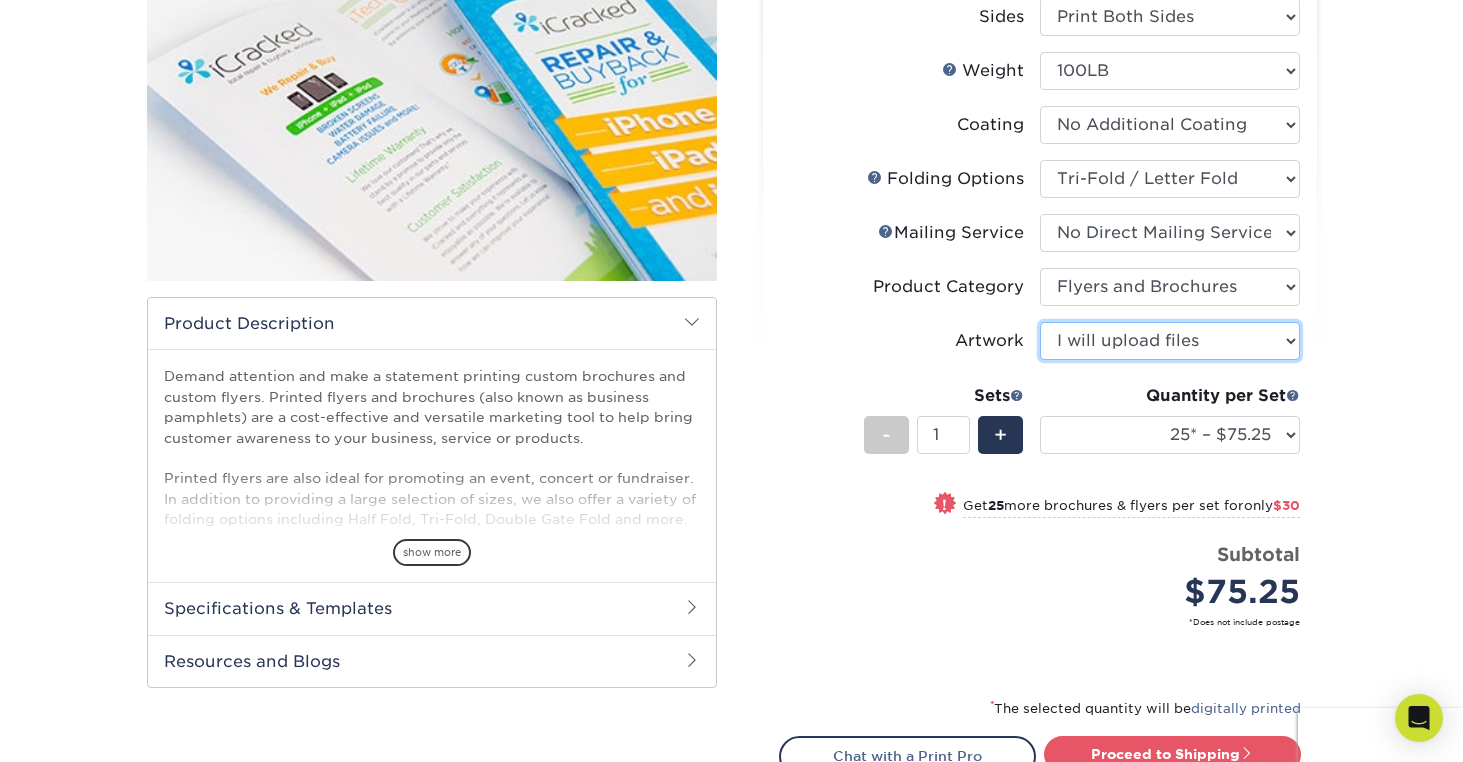 scroll, scrollTop: 367, scrollLeft: 0, axis: vertical 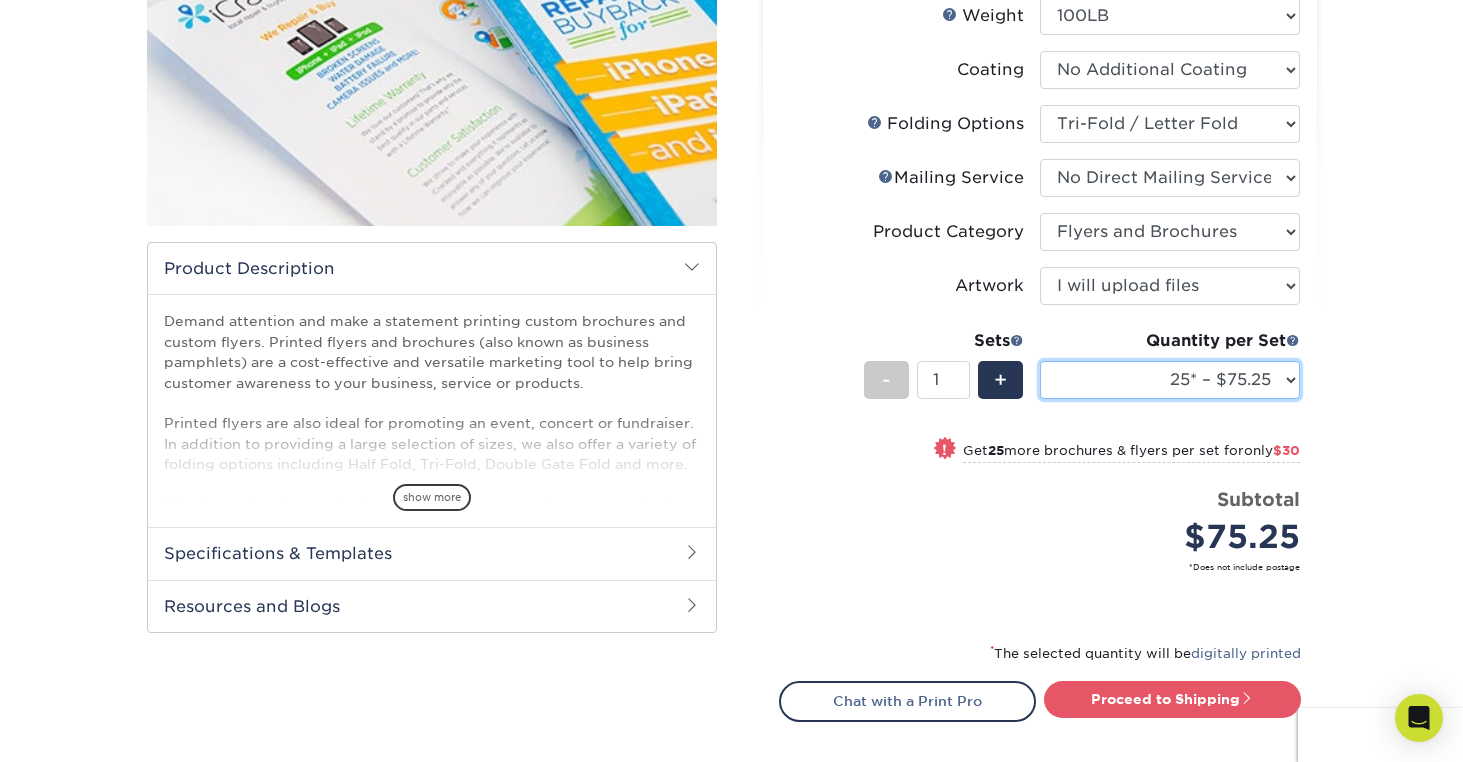 click on "25* – $75.25 50* – $105.25 75* – $127.25 100* – $152.50 250* – $294.50 500 – $500.00" at bounding box center [1170, 380] 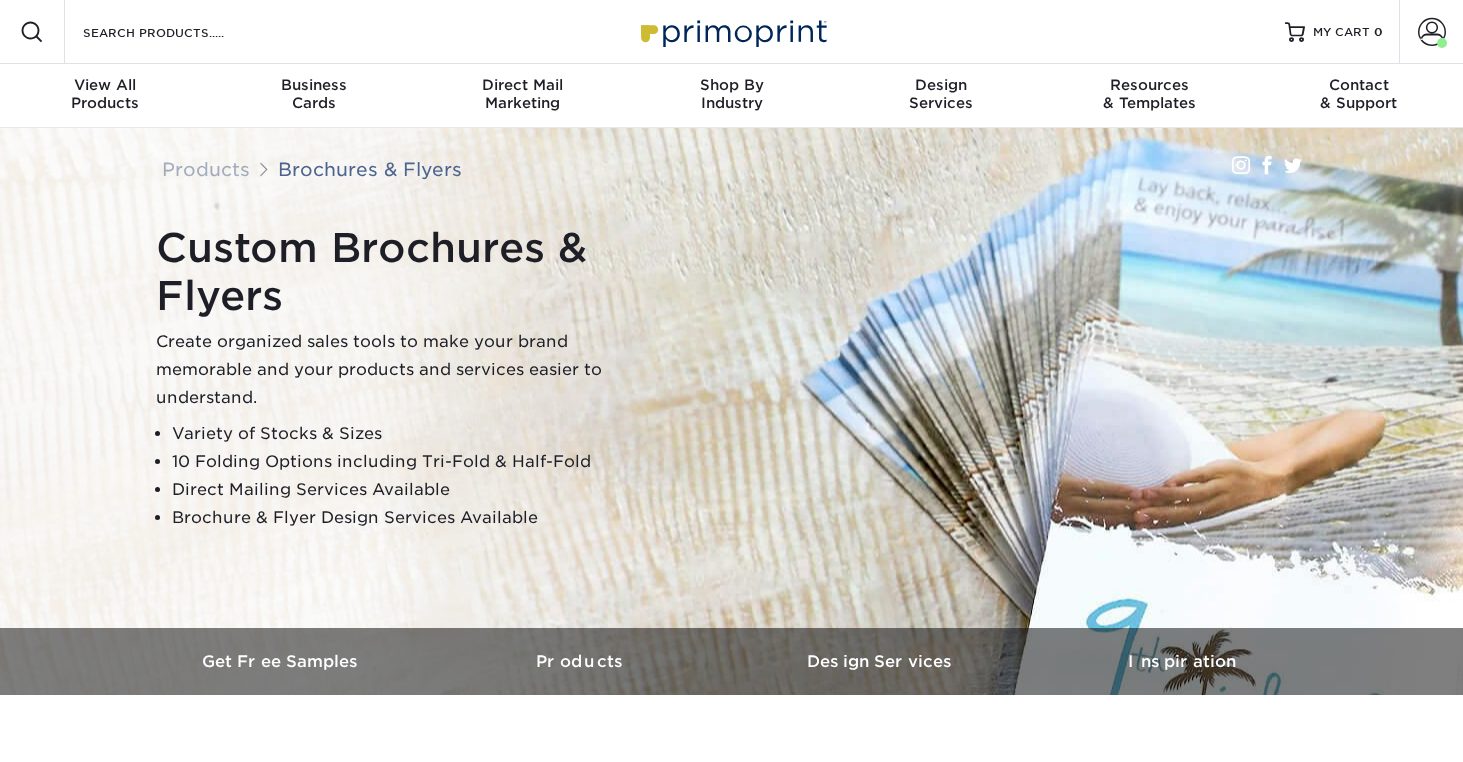 scroll, scrollTop: 0, scrollLeft: 0, axis: both 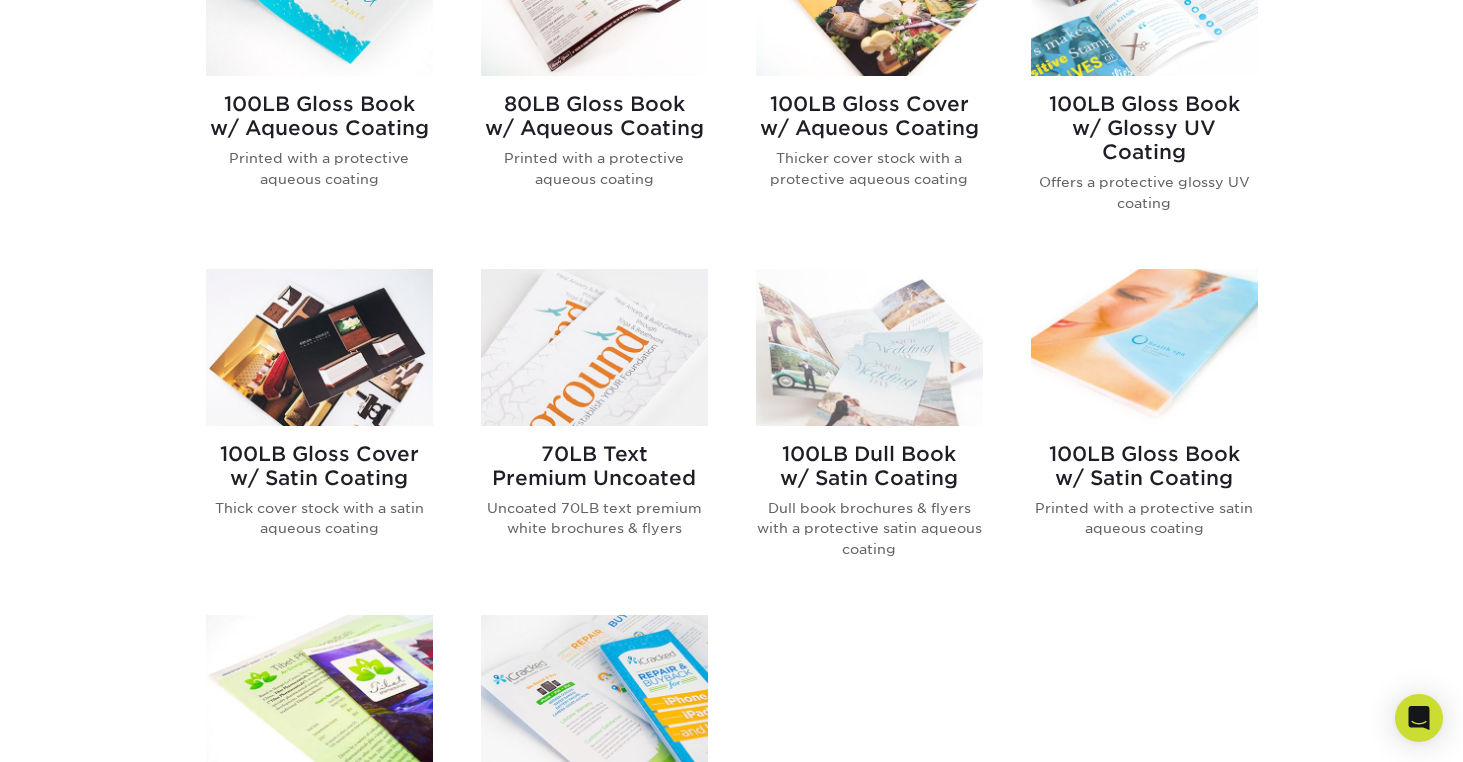 drag, startPoint x: 1202, startPoint y: 141, endPoint x: 1132, endPoint y: 136, distance: 70.178345 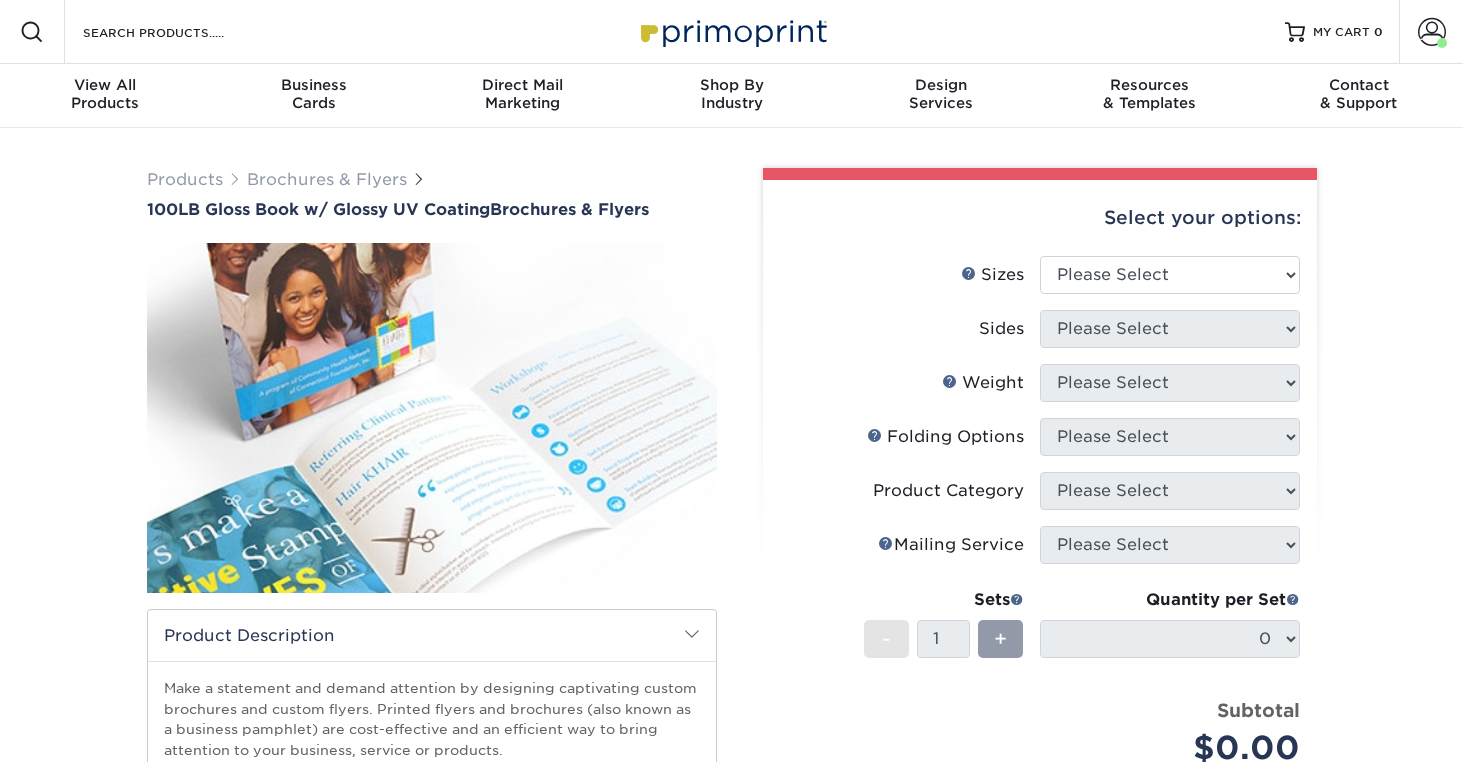 scroll, scrollTop: 0, scrollLeft: 0, axis: both 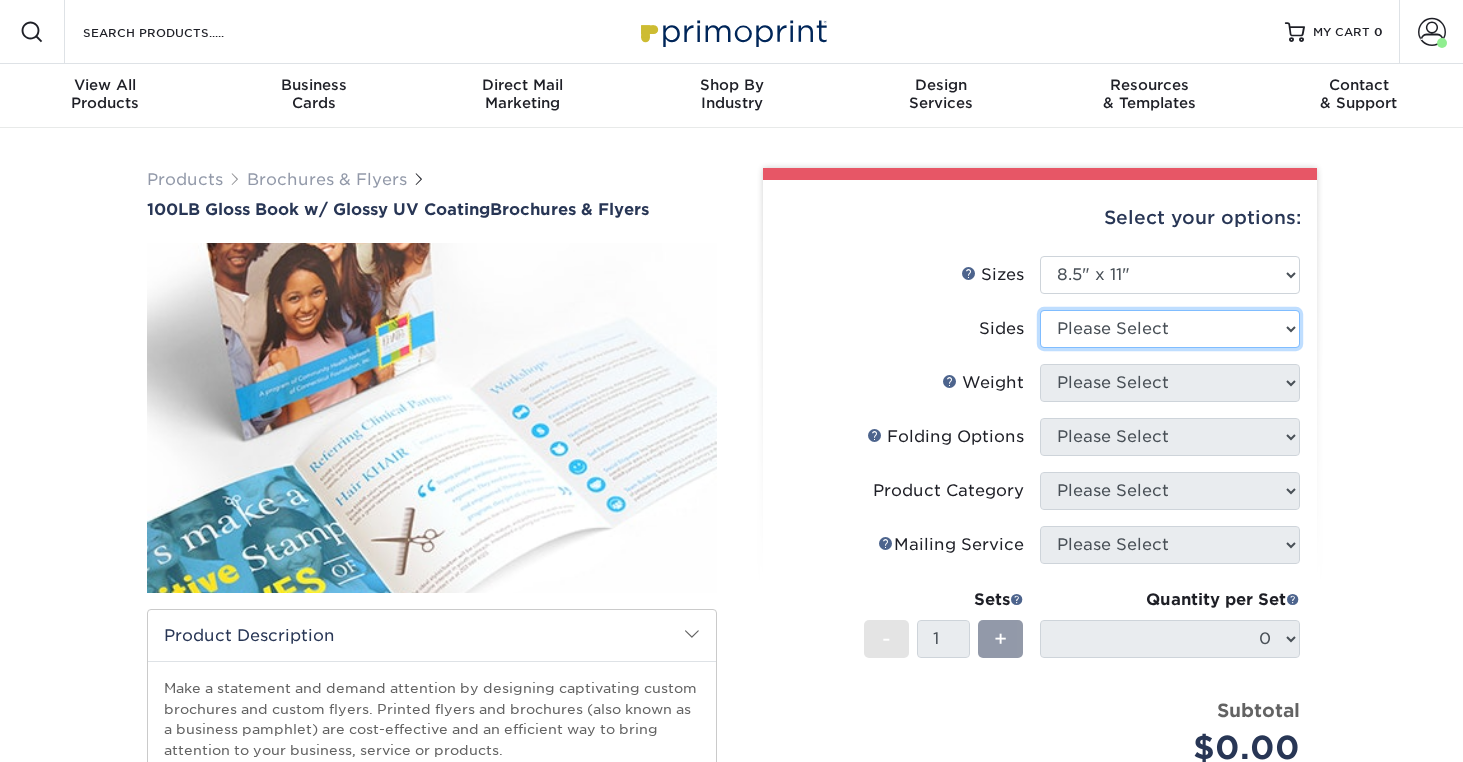 click on "Please Select Print Both Sides Print Front Only" at bounding box center [1170, 329] 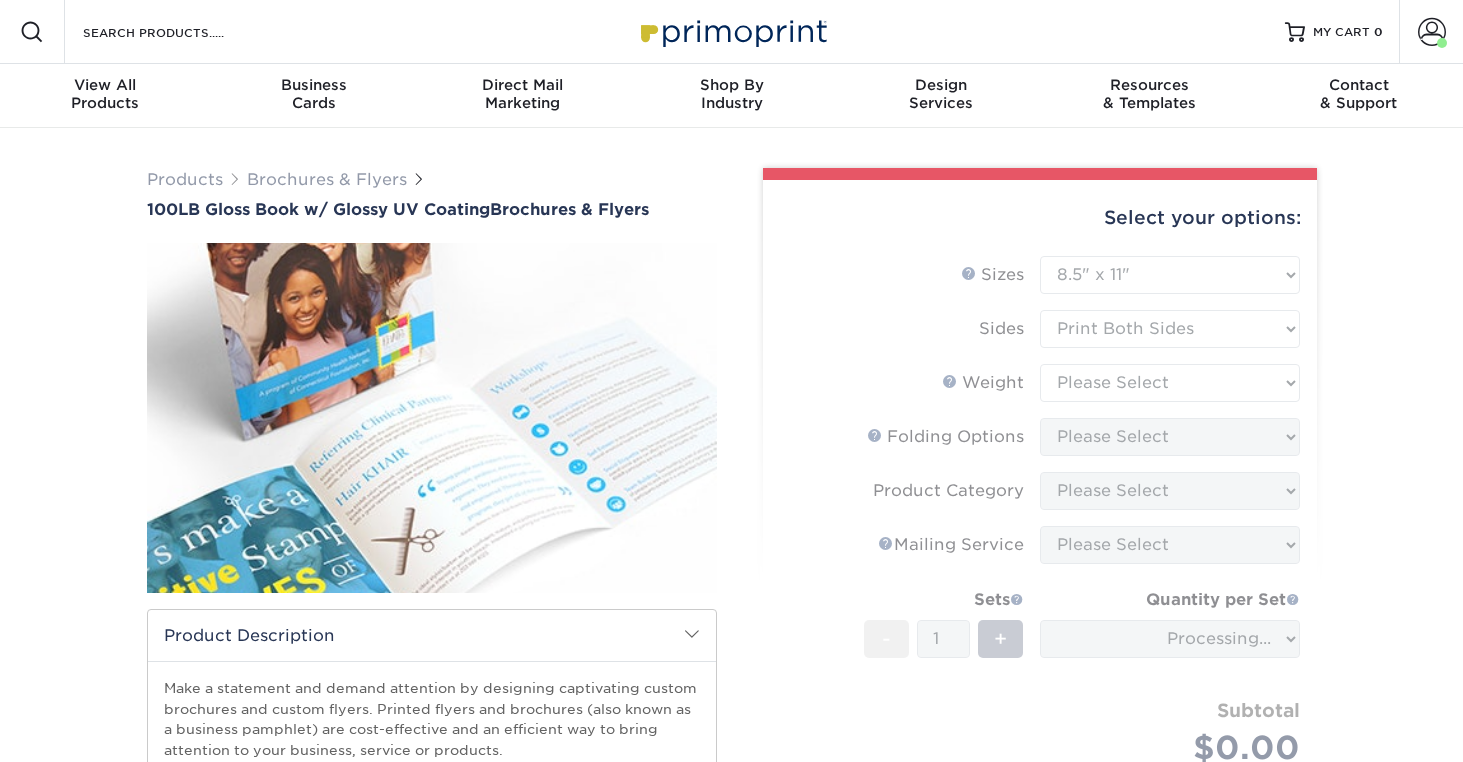 click on "Sizes Help Sizes
Please Select
3.67" x 8.5"
4" x 6" 4" x 8.5" 4" x 9" 4" x 11" 4.25" x 5.5" 4.25" x 11" -" at bounding box center (1040, 542) 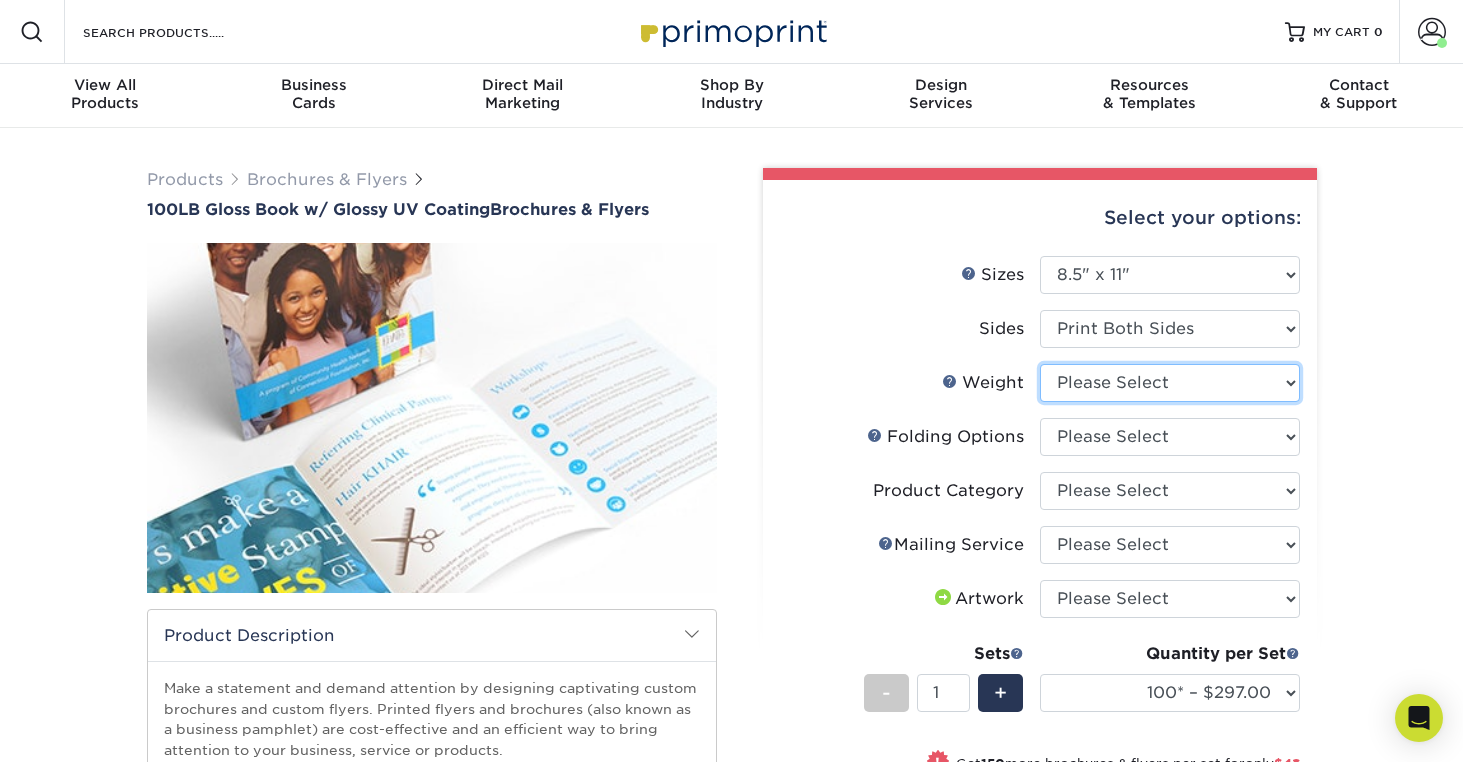 click on "Please Select 100LB" at bounding box center [1170, 383] 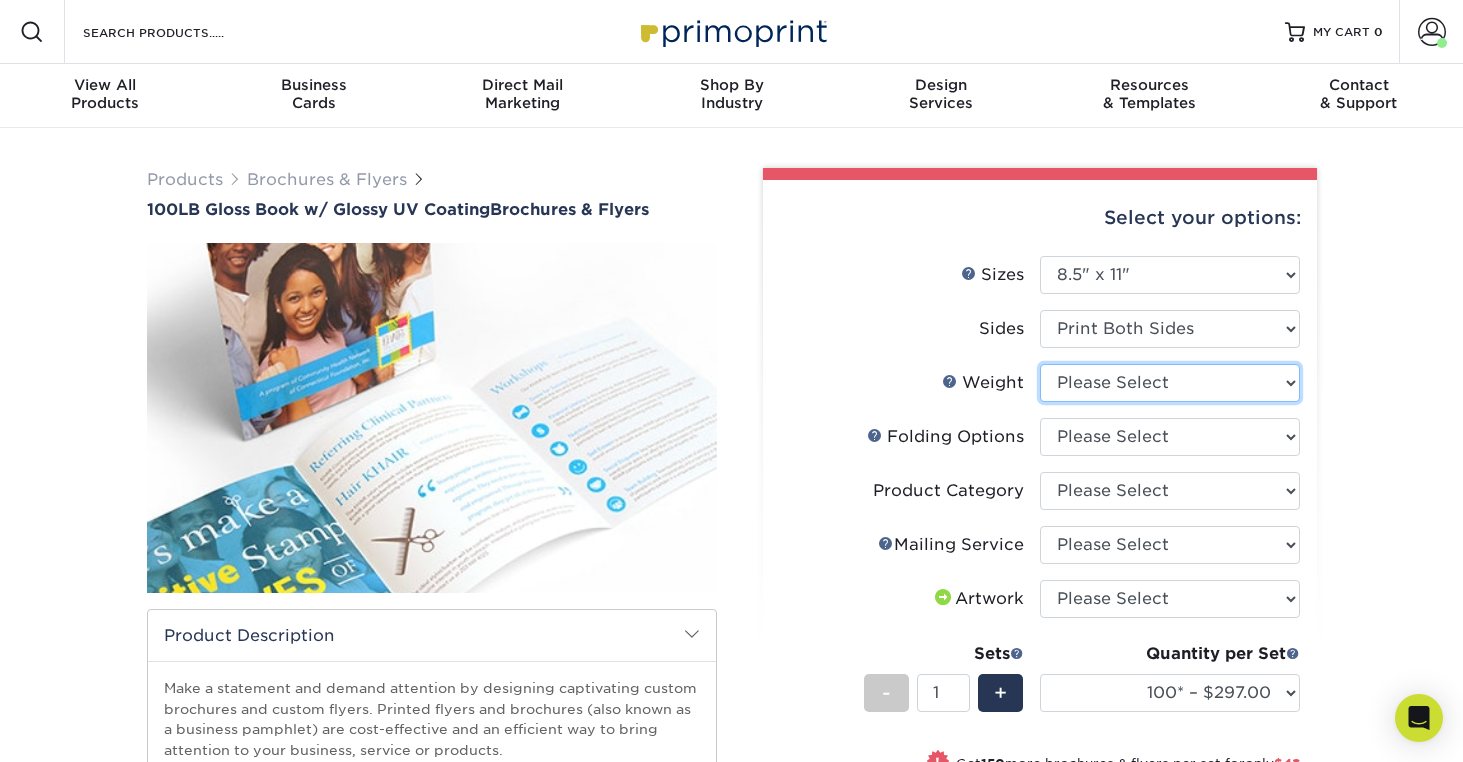 select on "100LB" 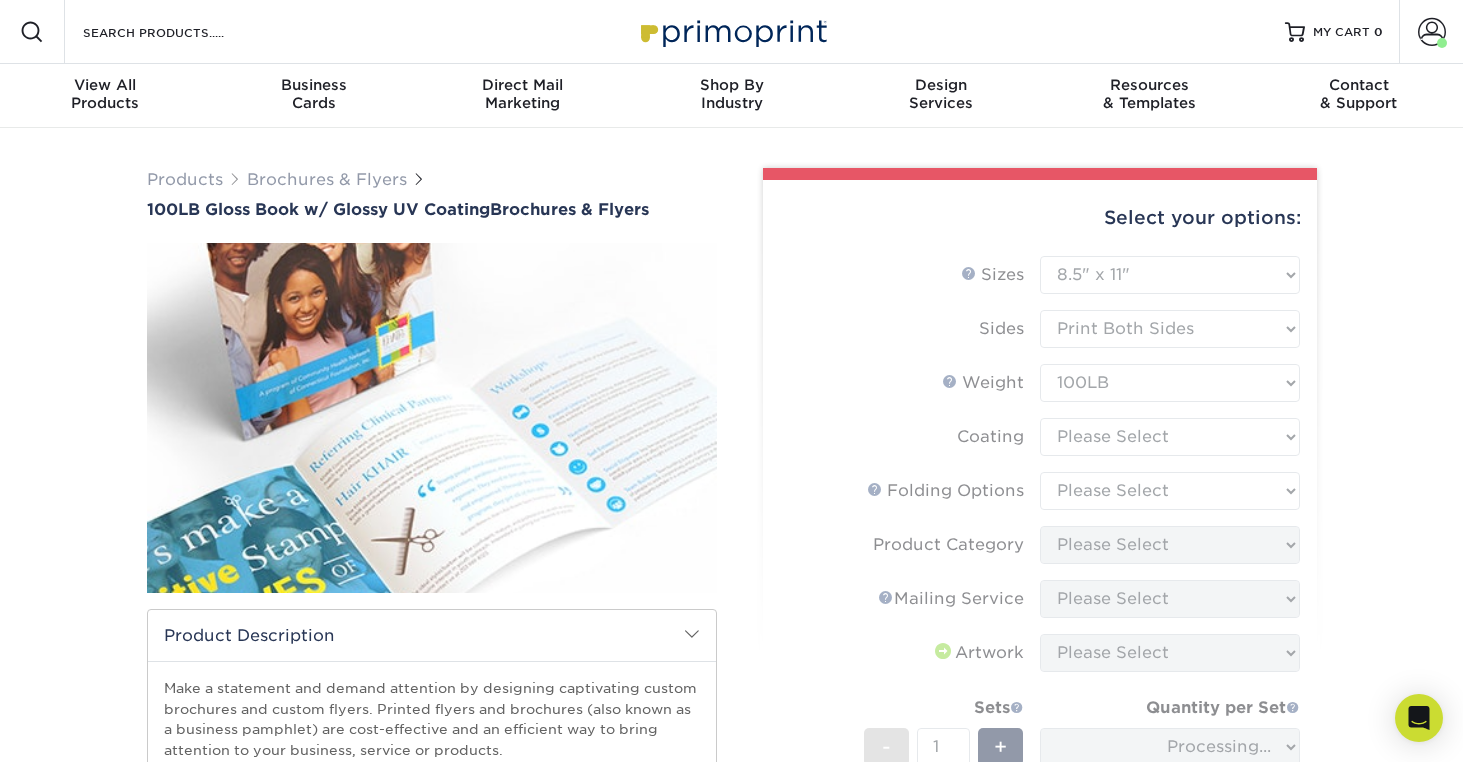 click on "Sizes Help Sizes
Please Select
3.67" x 8.5"
4" x 6" 4" x 8.5" 4" x 9" 4" x 11" 4.25" x 5.5" 4.25" x 11" -" at bounding box center [1040, 596] 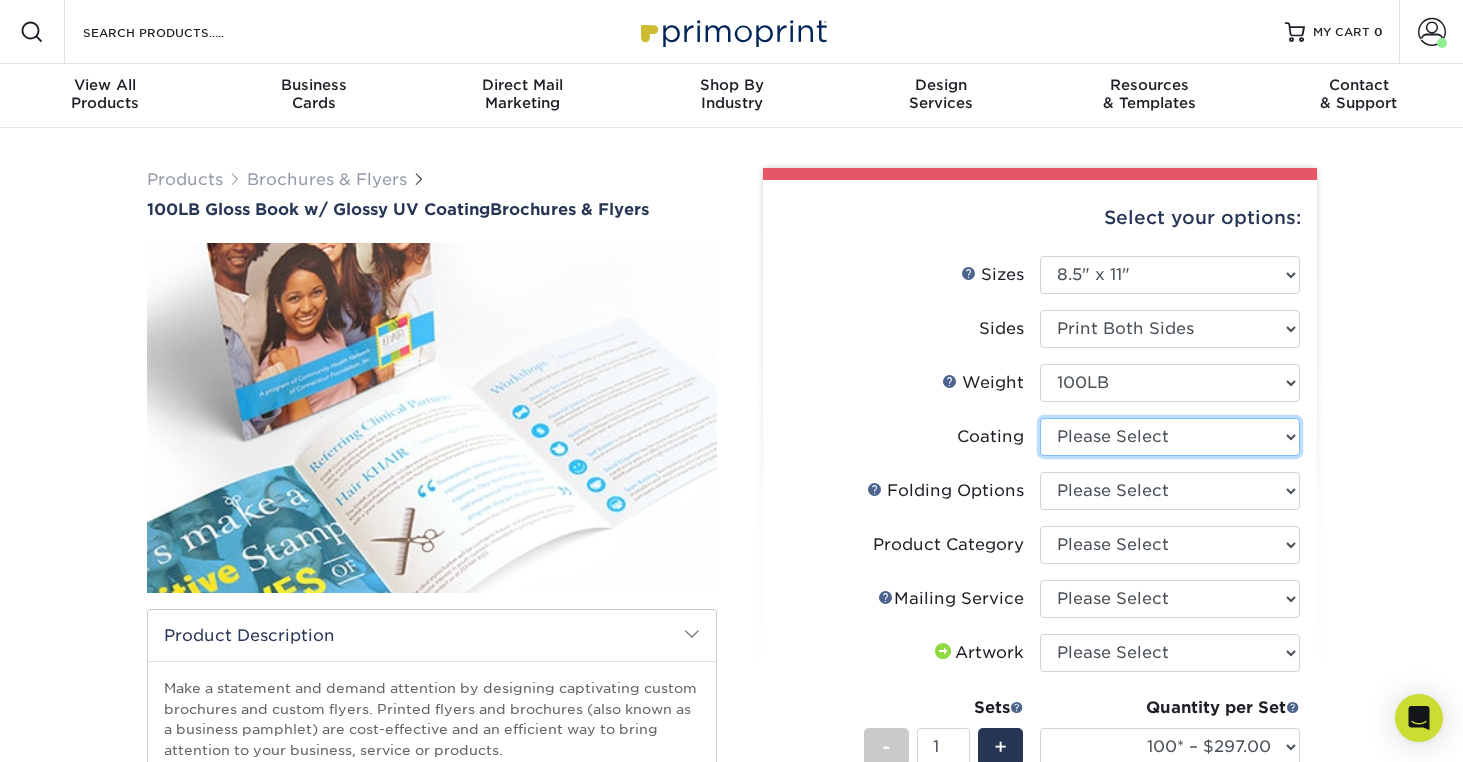 click at bounding box center [1170, 437] 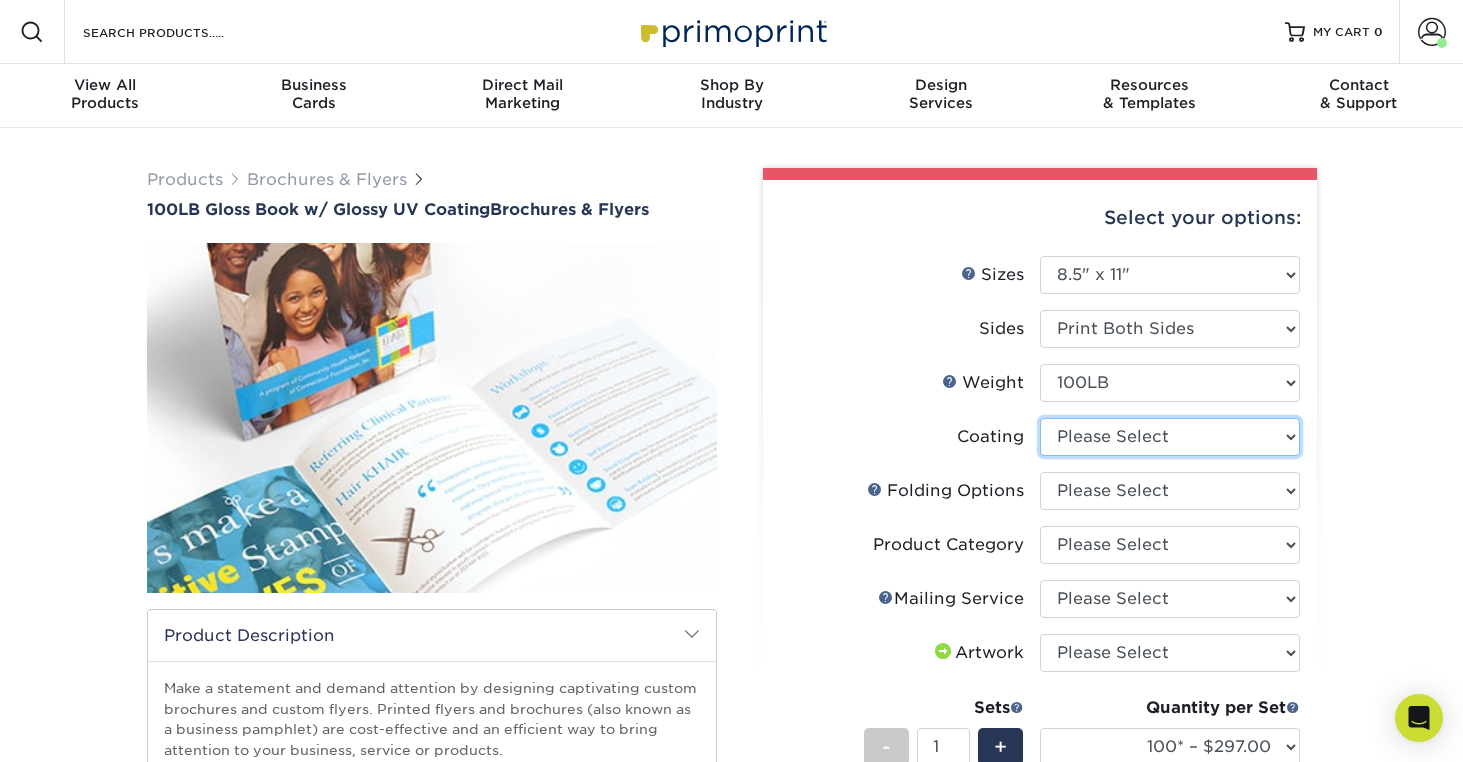 select on "ae367451-b2b8-45df-a344-0f05b6a12993" 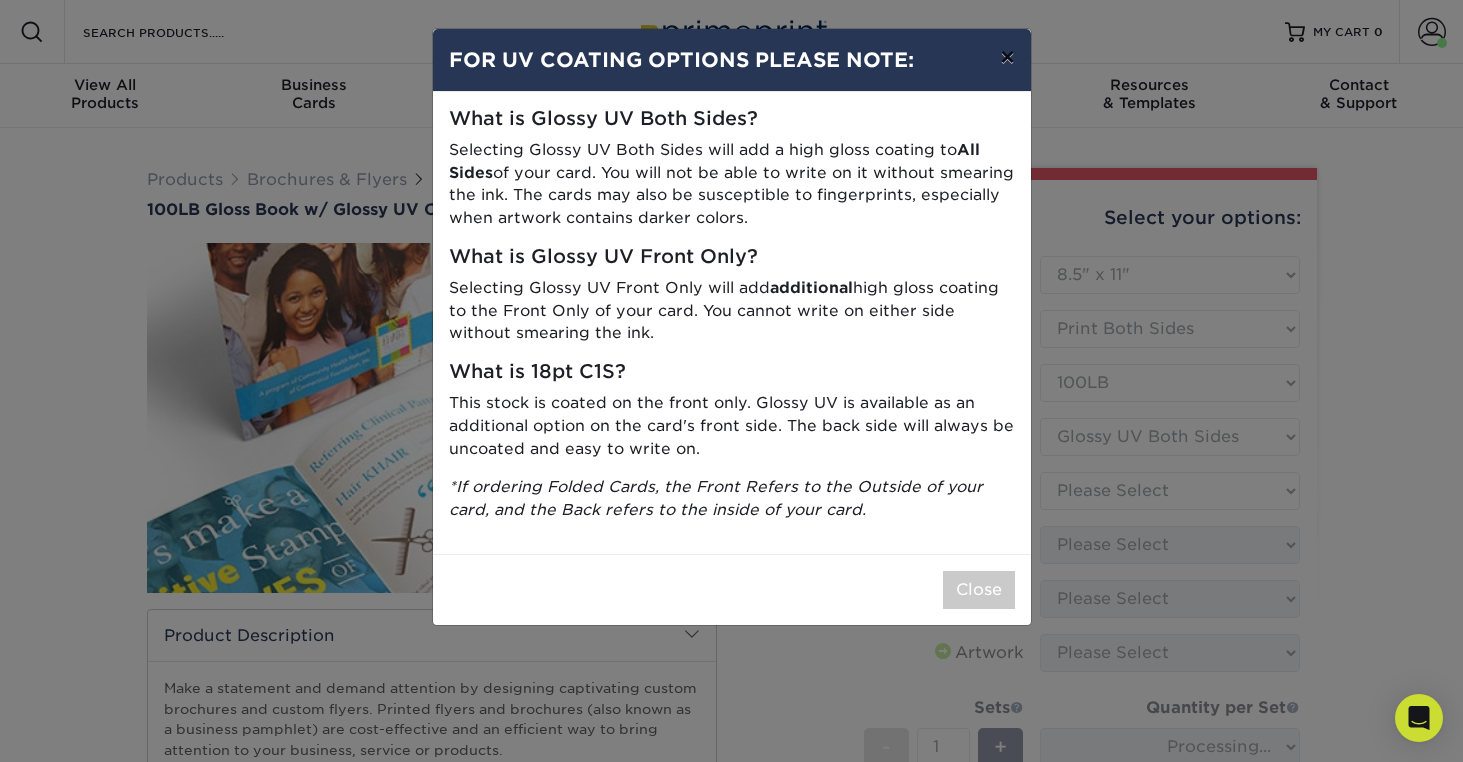click on "×" at bounding box center (1007, 57) 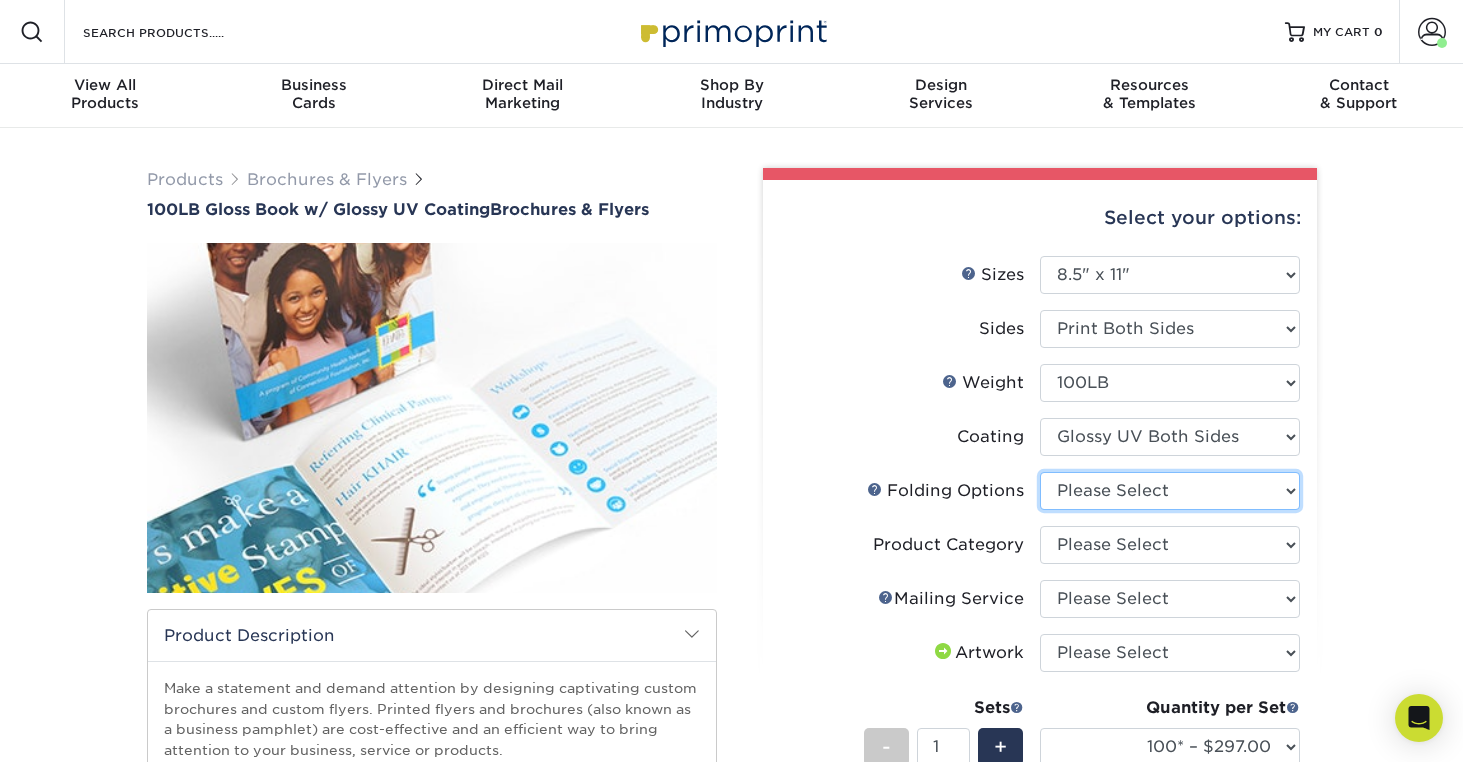 click on "Please Select FLAT - No Folding Accordion Fold Half-Fold (Vertical) Half-Fold (Horizontal) Roll Fold Tri-Fold / Letter Fold French Fold Z-Fold Gatefold Double Gatefold Double Parallel Fold Half-Fold and then Tri-Fold" at bounding box center [1170, 491] 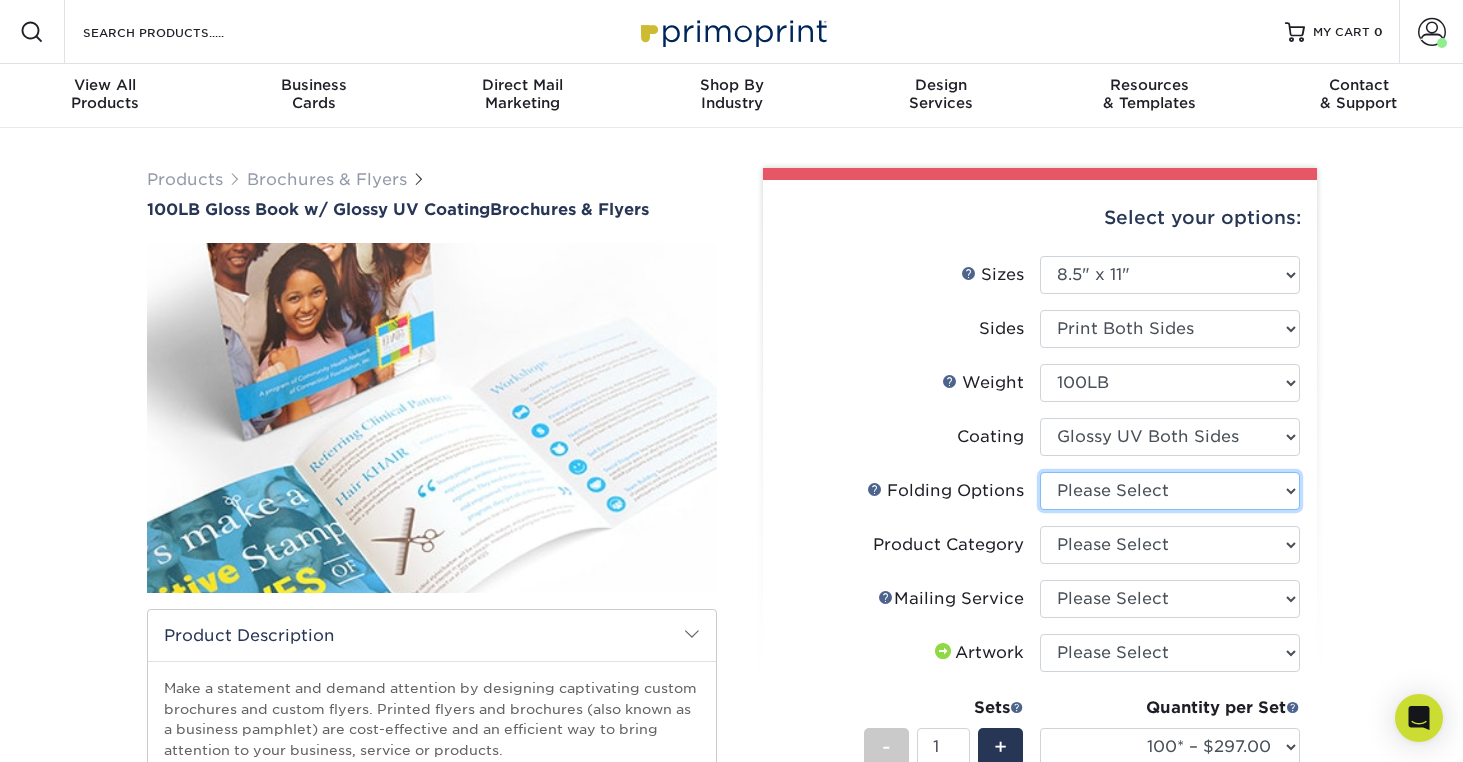 select on "6bd2fd9e-193e-4811-88f7-94c08206d735" 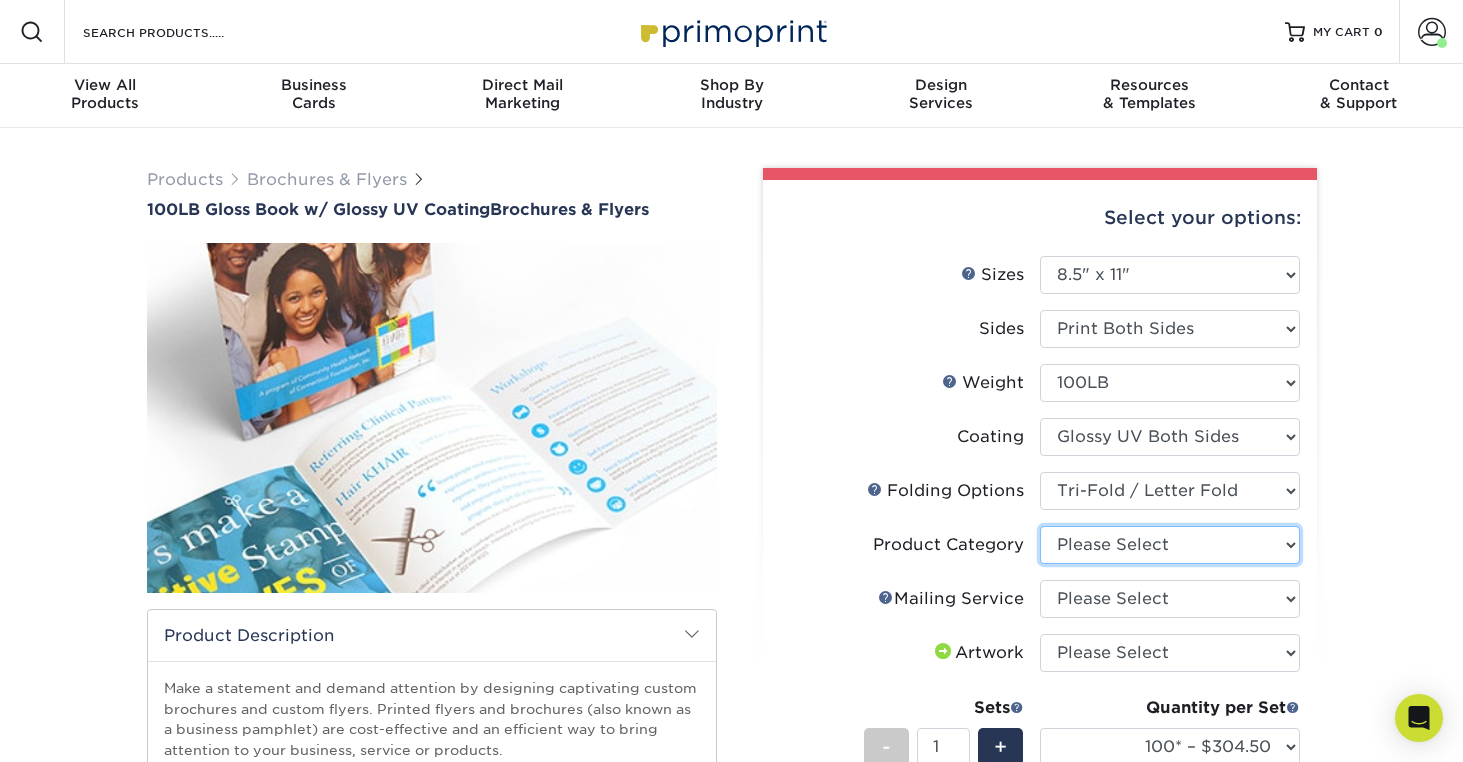 click on "Please Select Flyers and Brochures" at bounding box center [1170, 545] 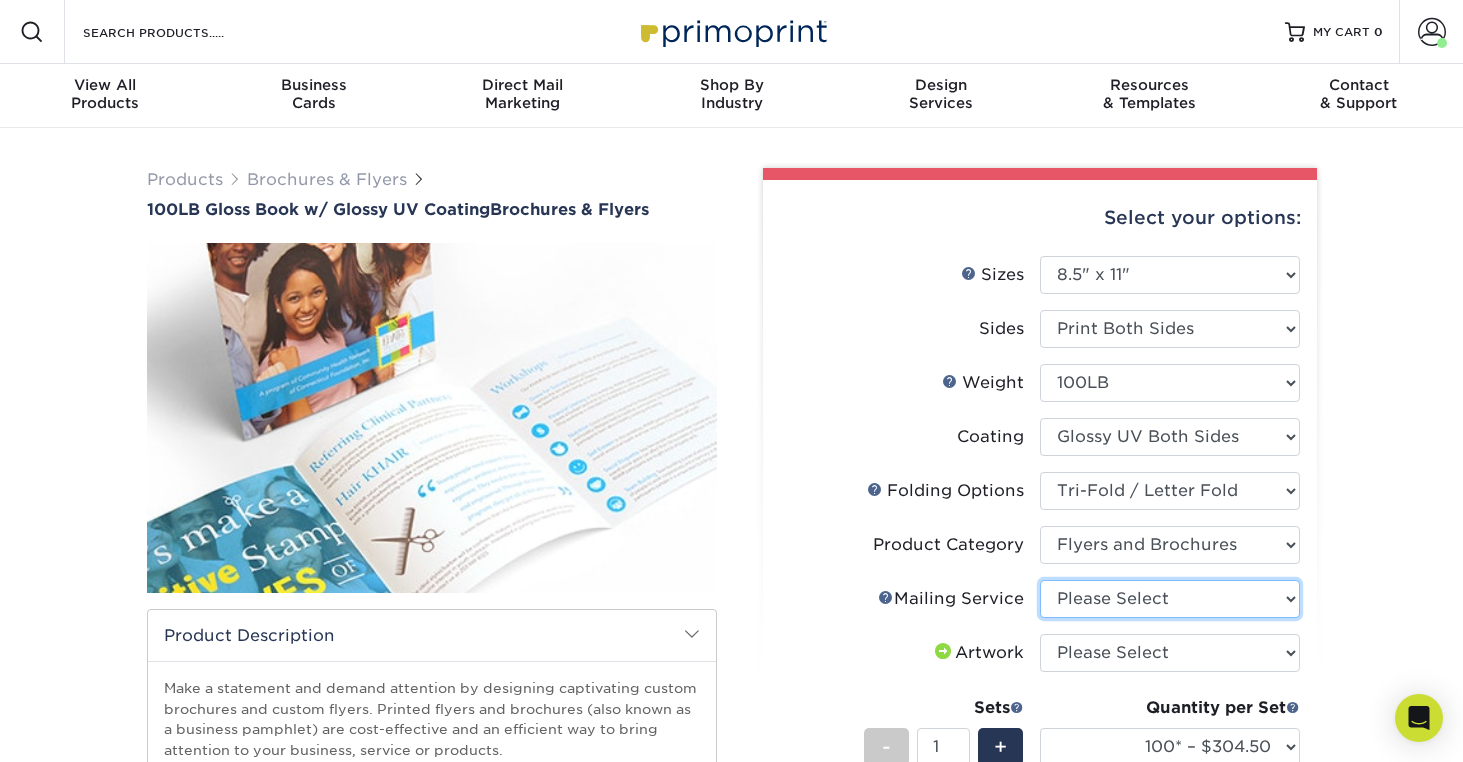 click on "Please Select No Direct Mailing Service No, I will mail/stamp/imprint Direct Mailing from CA Direct Mailing from TX" at bounding box center [1170, 599] 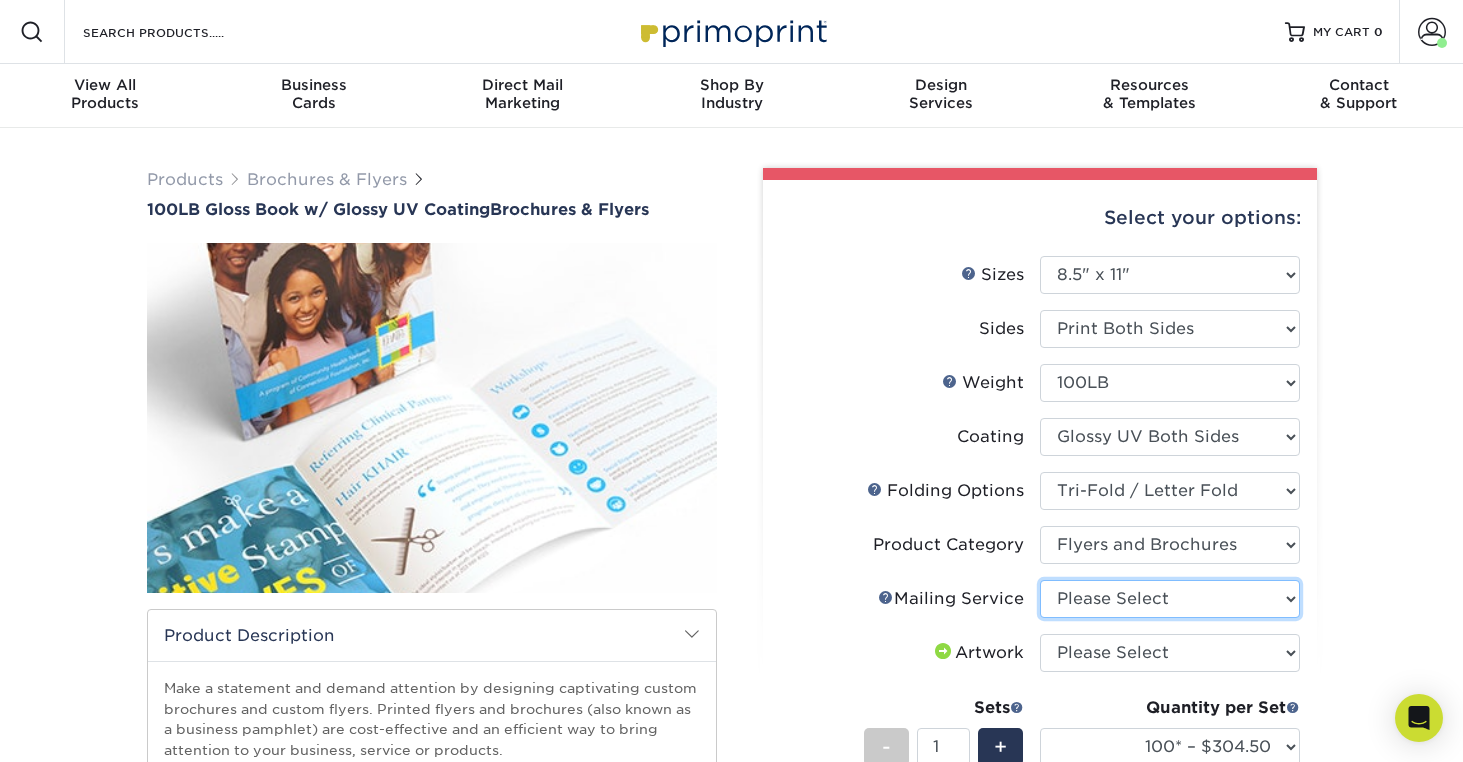 select on "3e5e9bdd-d78a-4c28-a41d-fe1407925ca6" 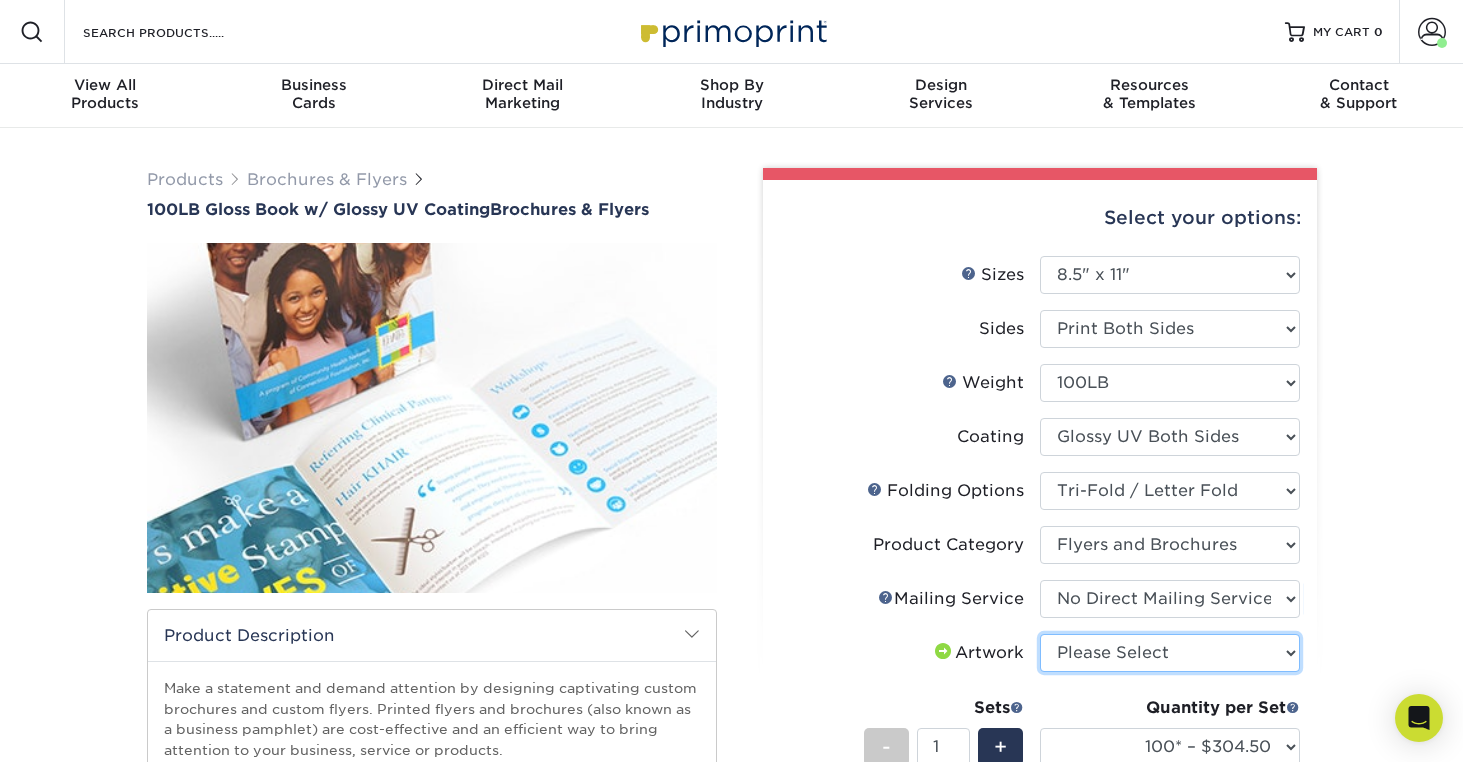 click on "Please Select I will upload files I need a design - $175" at bounding box center (1170, 653) 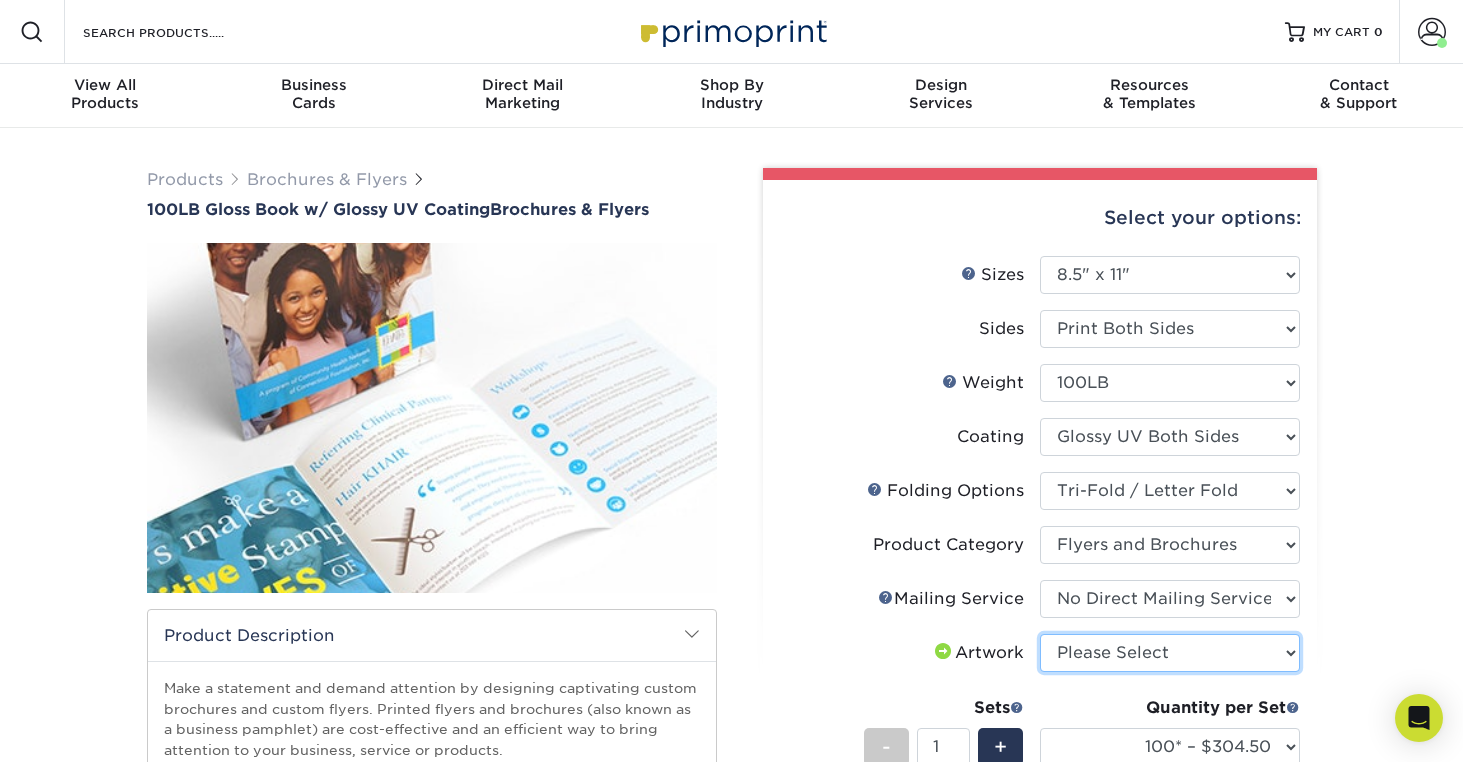 select on "upload" 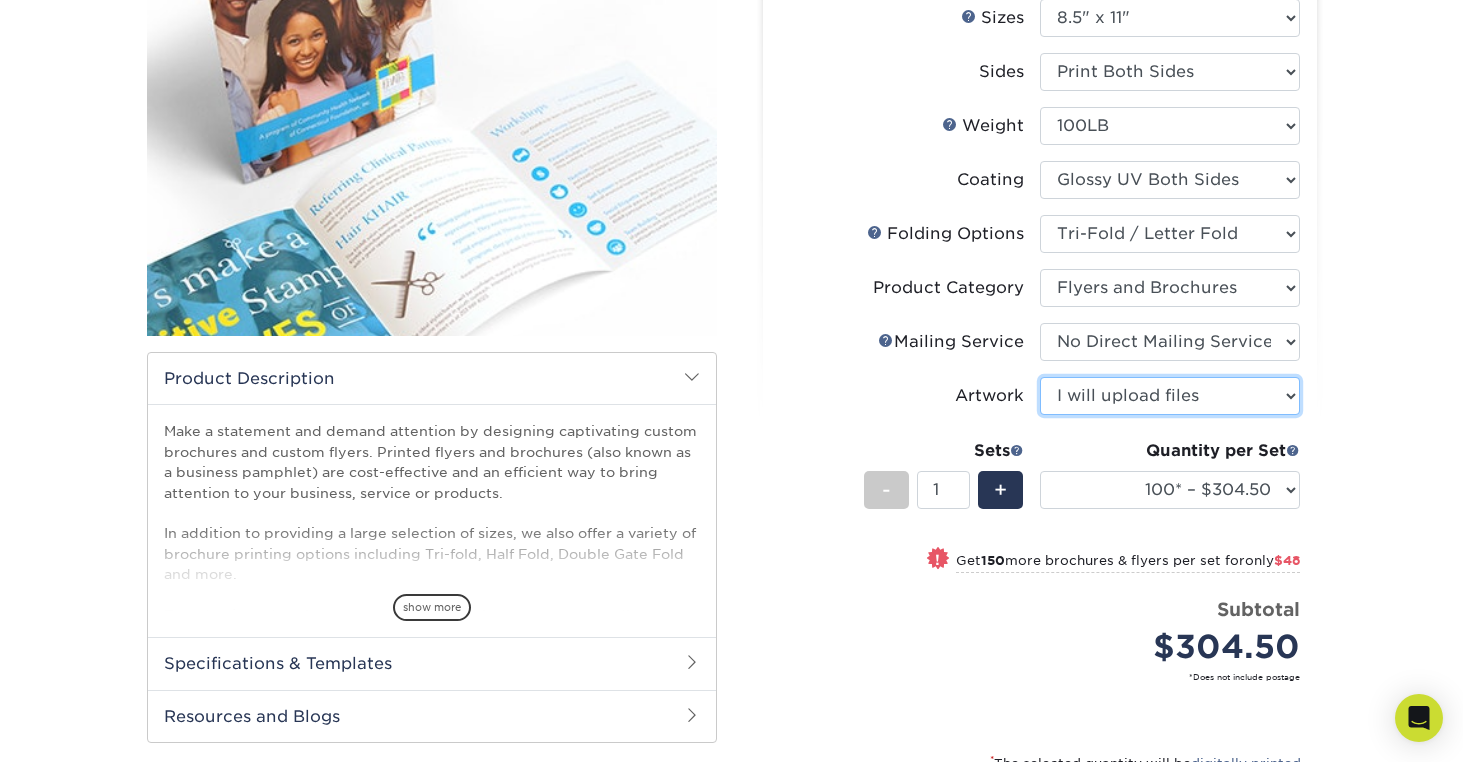scroll, scrollTop: 288, scrollLeft: 0, axis: vertical 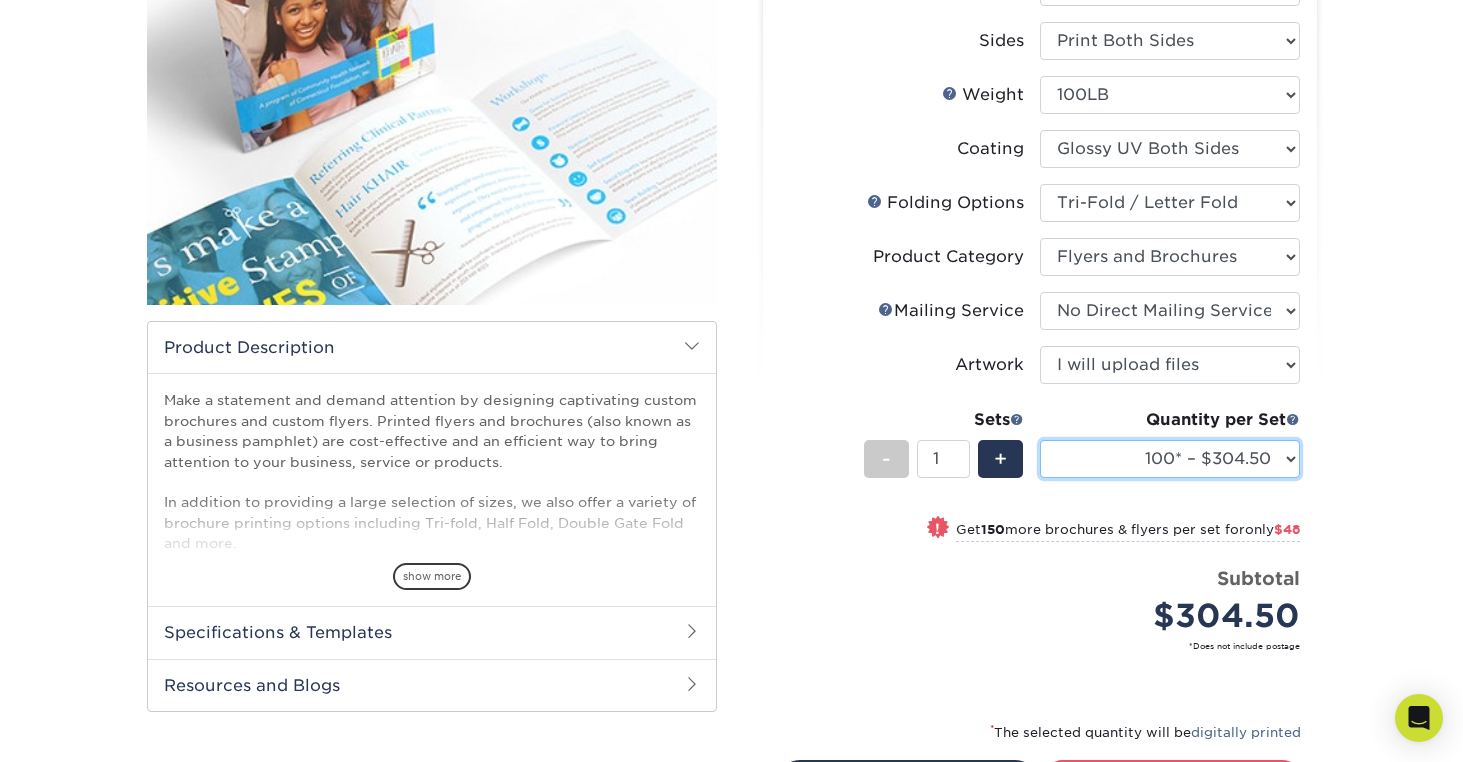 click on "100* – $304.50 250* – $352.50 500 – $390.00 750 – $494.38 1000 – $622.75 1500 – $840.75 2000 – $796.75 2500 – $991.75 3000 – $1003.75 4000 – $1048.75 5000 – $1091.75 6000 – $1197.75 7000 – $1307.25 8000 – $1491.50 9000 – $1676.75 10000 – $1861.00 15000 – $2696.25 20000 – $3565.50 25000 – $4371.75" at bounding box center [1170, 459] 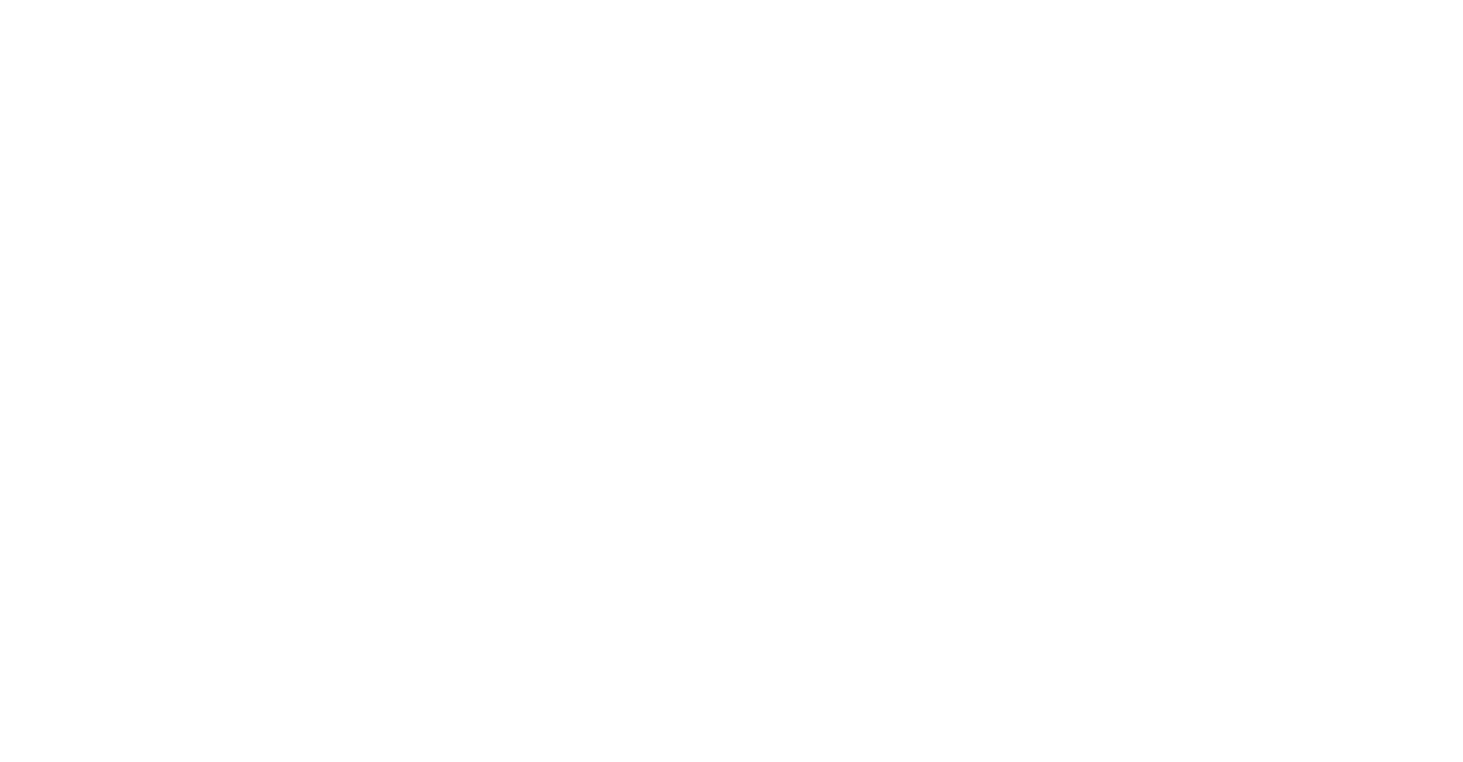scroll, scrollTop: 0, scrollLeft: 0, axis: both 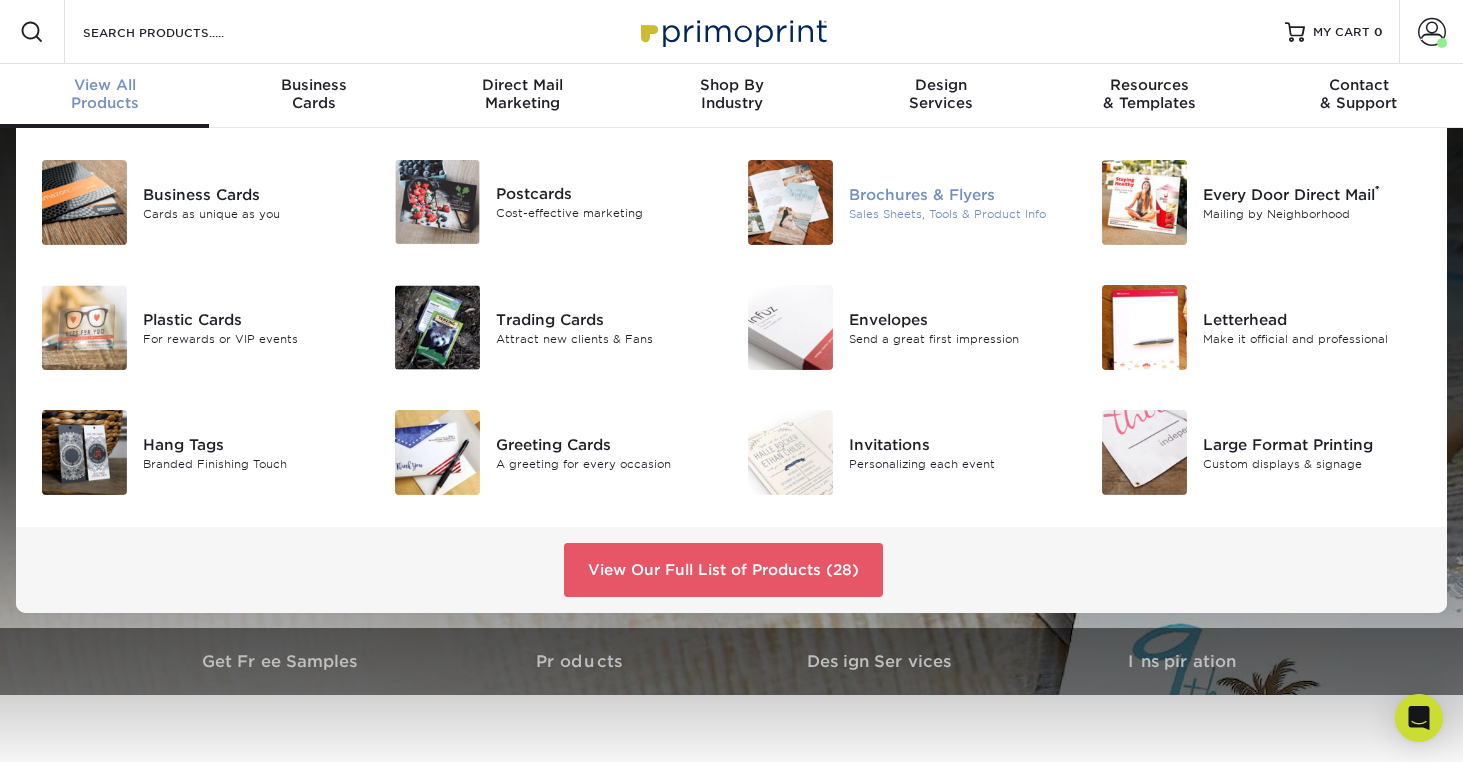 click on "Brochures & Flyers" at bounding box center [959, 194] 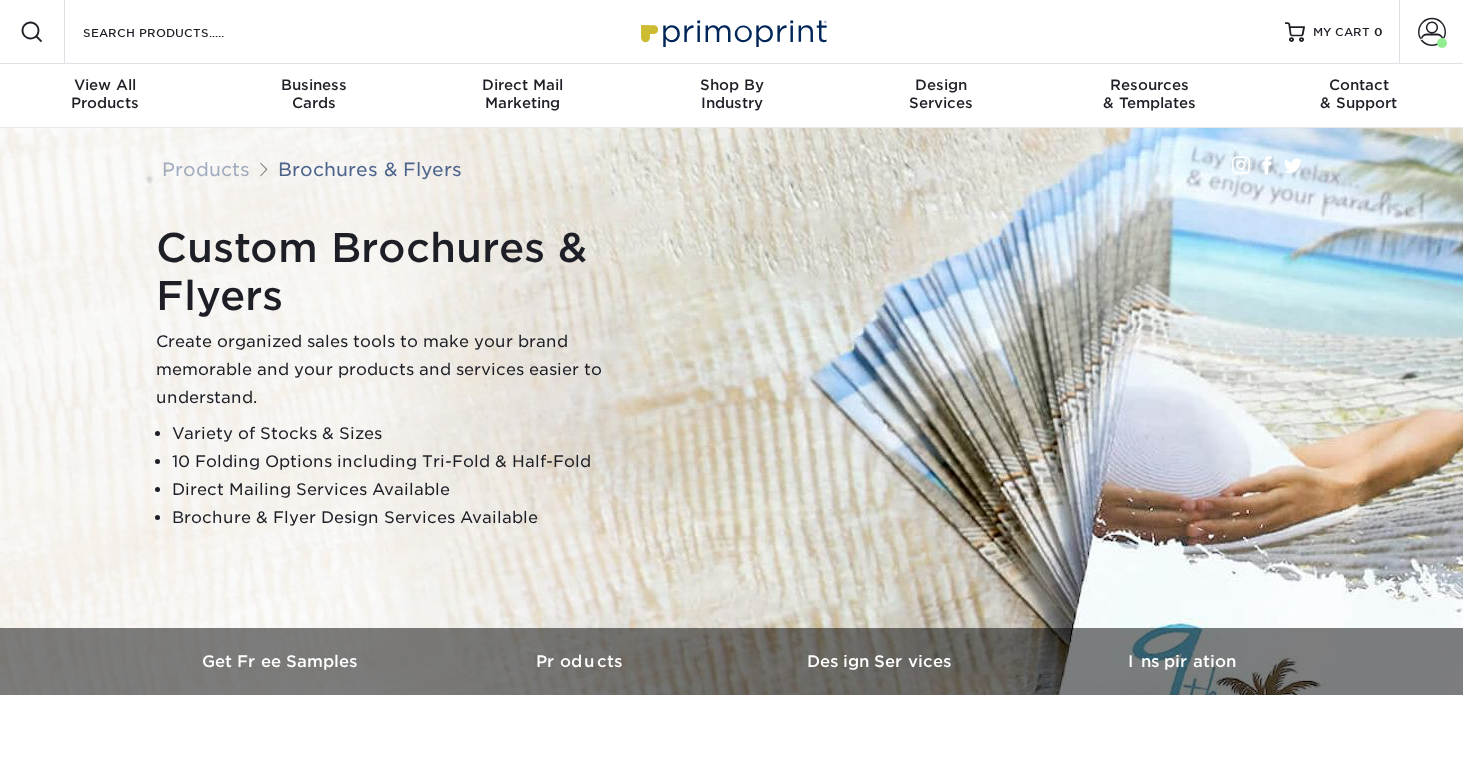 scroll, scrollTop: 68, scrollLeft: 0, axis: vertical 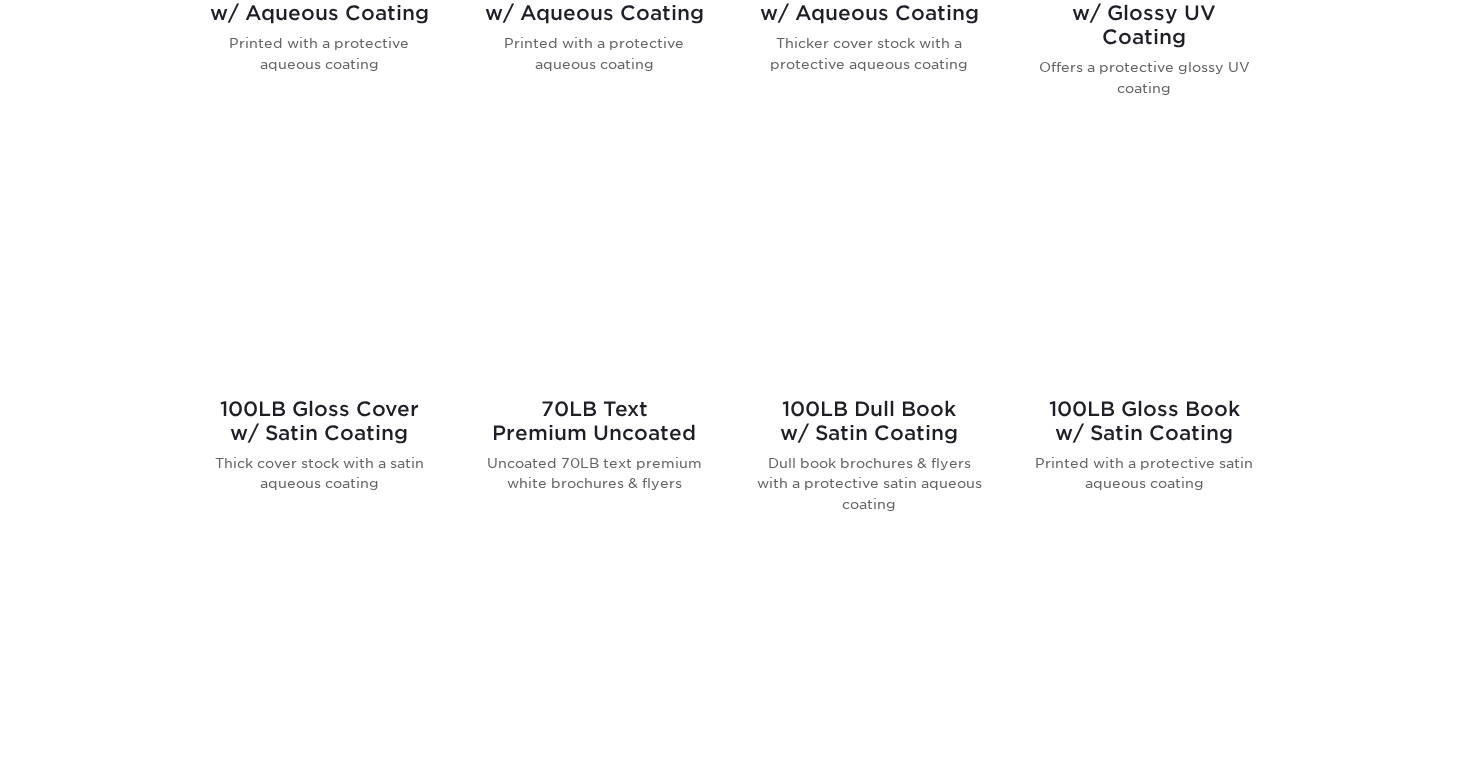 click on "70LB Text Premium Uncoated" at bounding box center [594, 421] 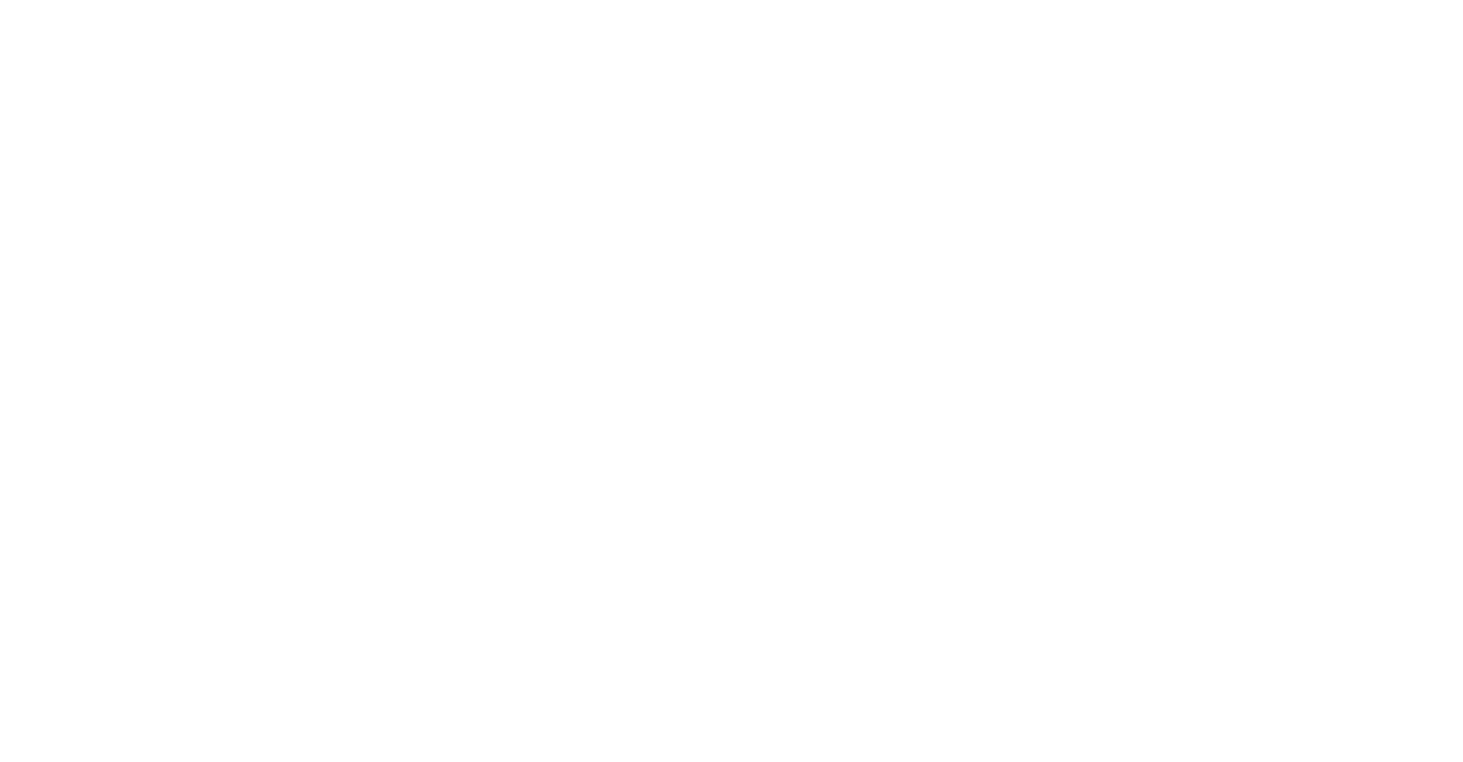 scroll, scrollTop: 0, scrollLeft: 0, axis: both 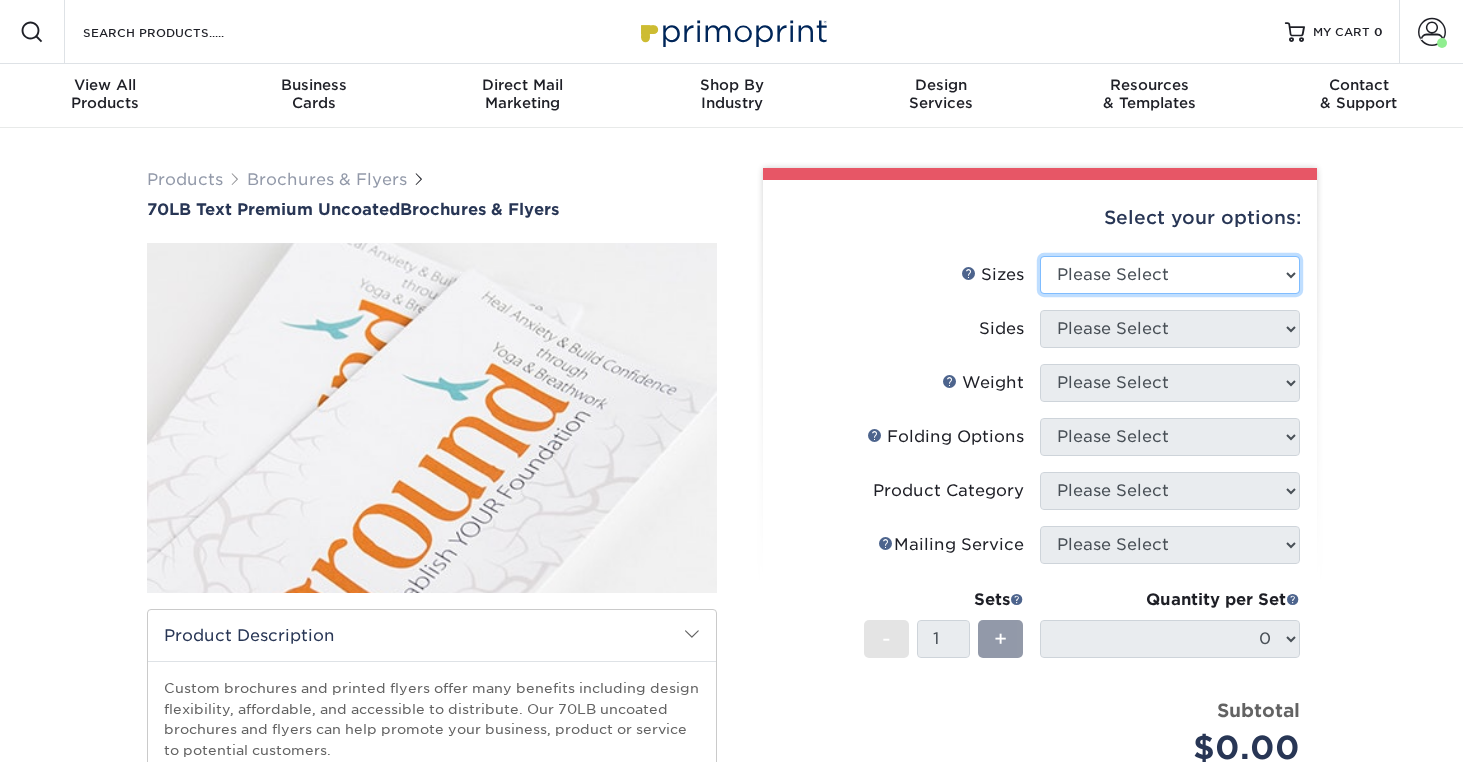 click on "Please Select
3.67" x 8.5"
4" x 6"
4" x 8.5"
4" x 9"
4.25" x 5.5"
4.25" x 11"
5.5" x 17"
6.5" x 9"
7" x 8.5"" at bounding box center (1170, 275) 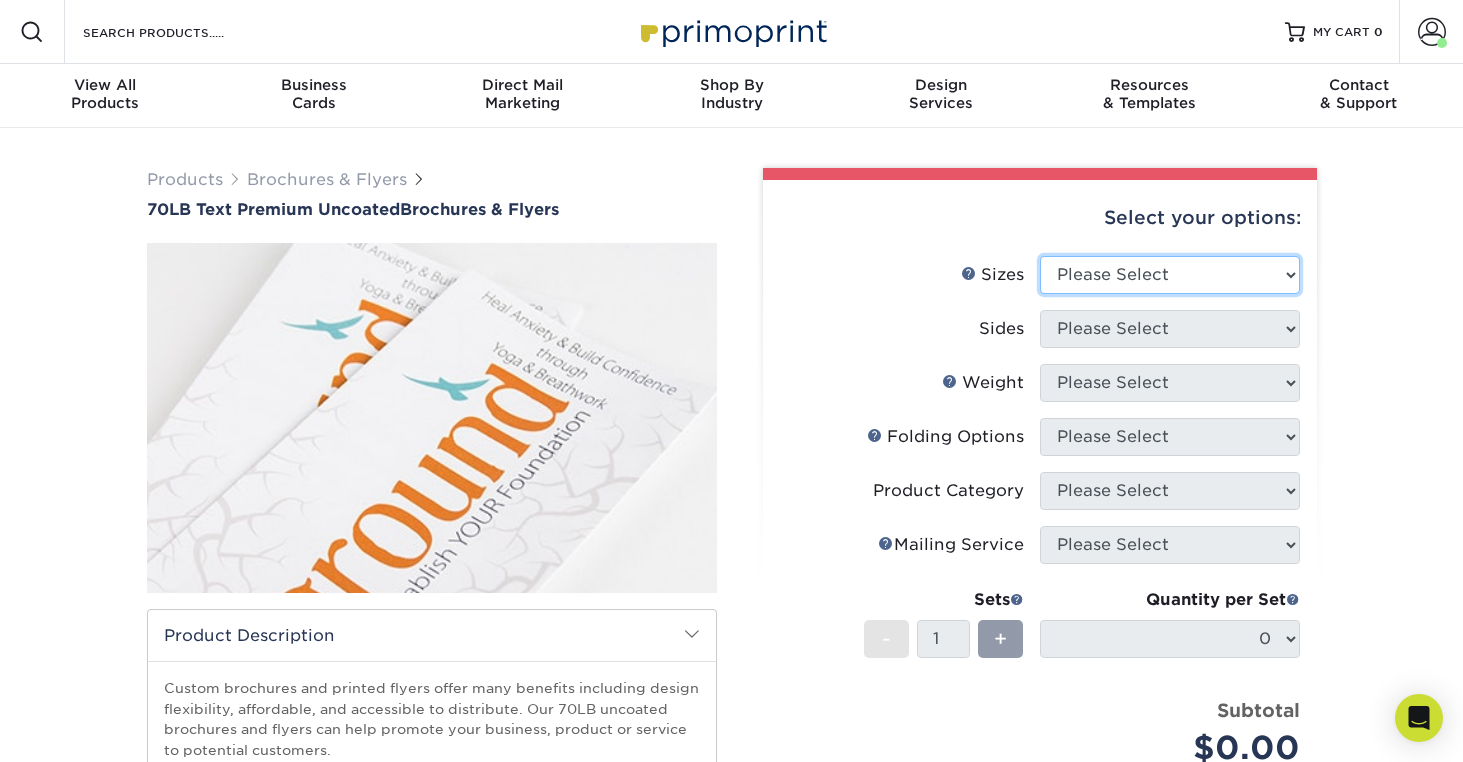 select on "8.50x11.00" 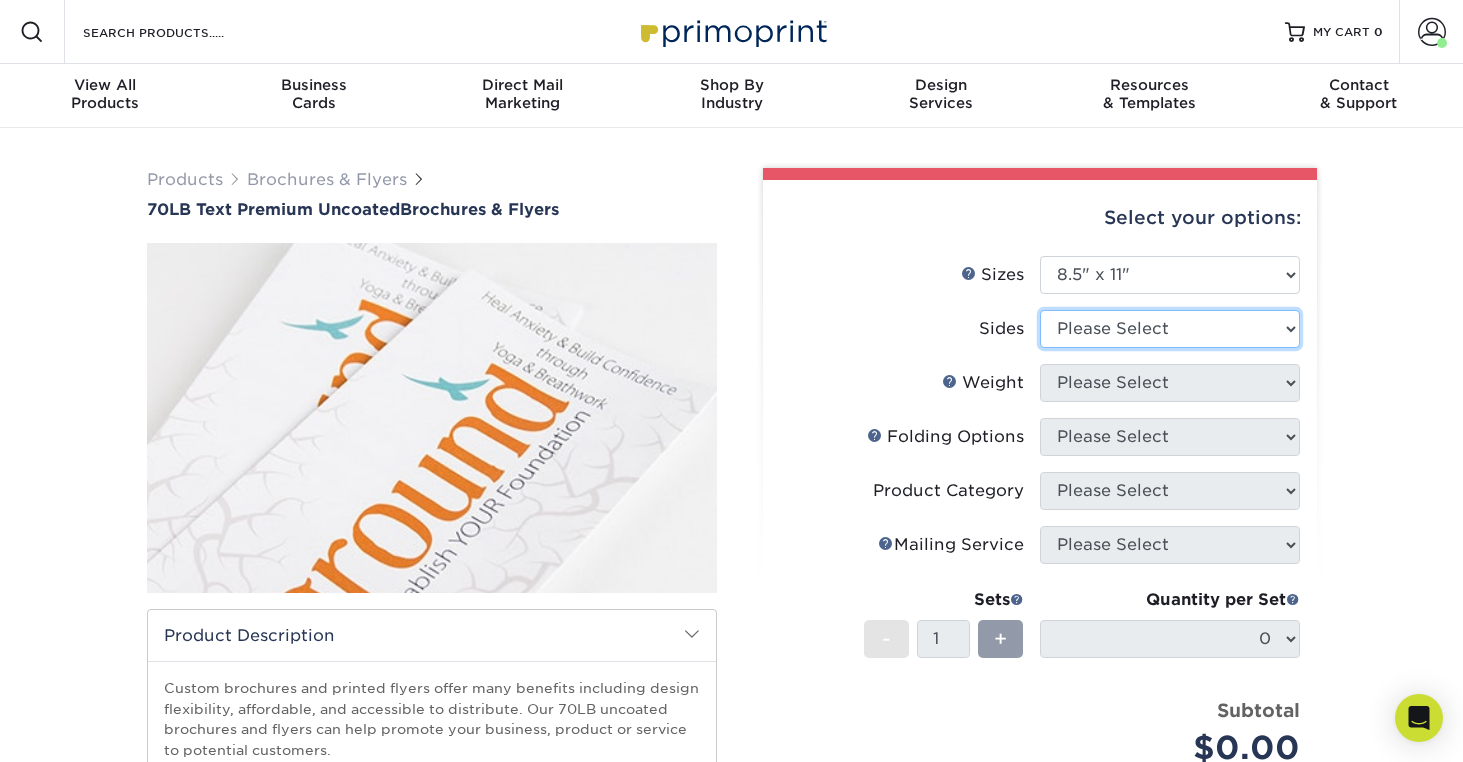 click on "Please Select Print Both Sides Print Front Only" at bounding box center (1170, 329) 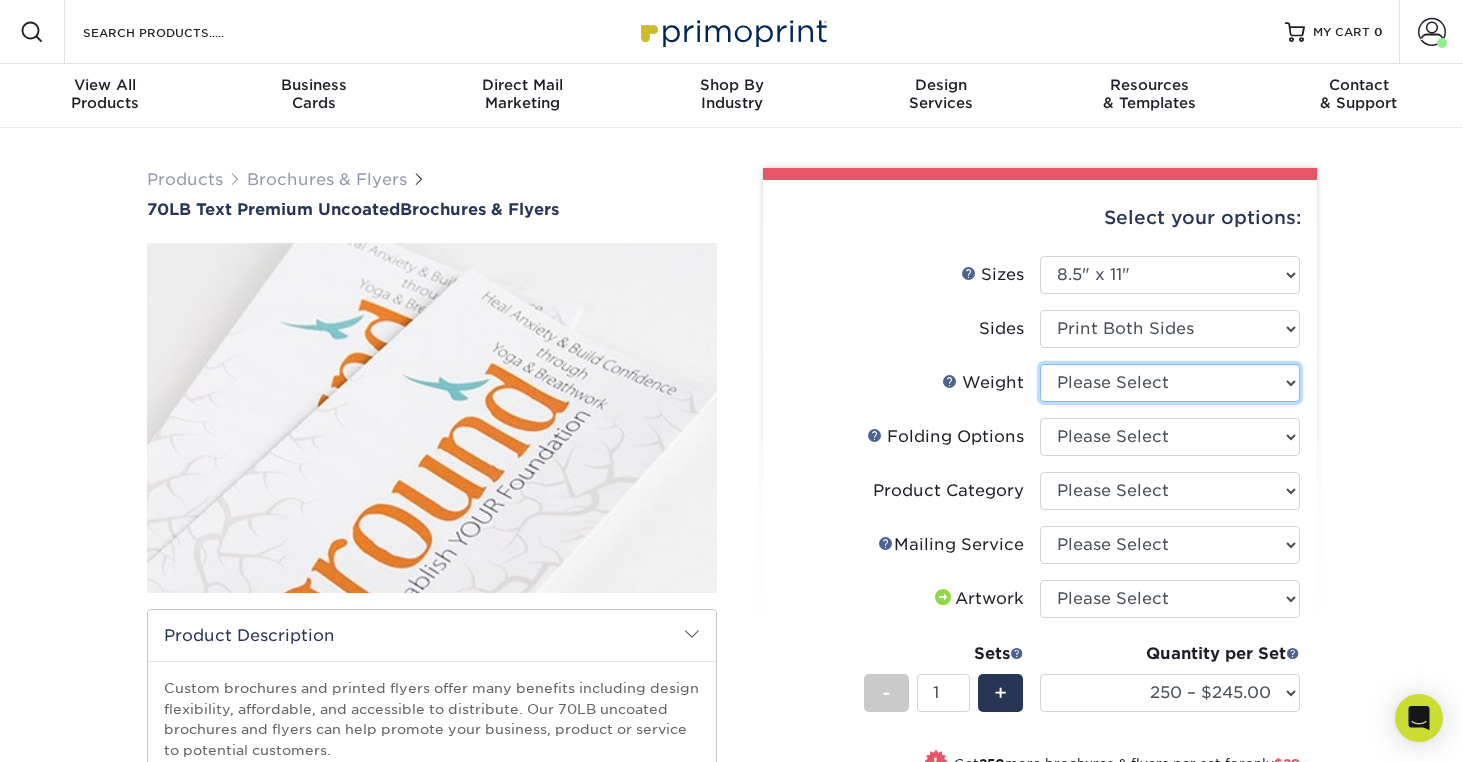 click on "Please Select 70LB" at bounding box center (1170, 383) 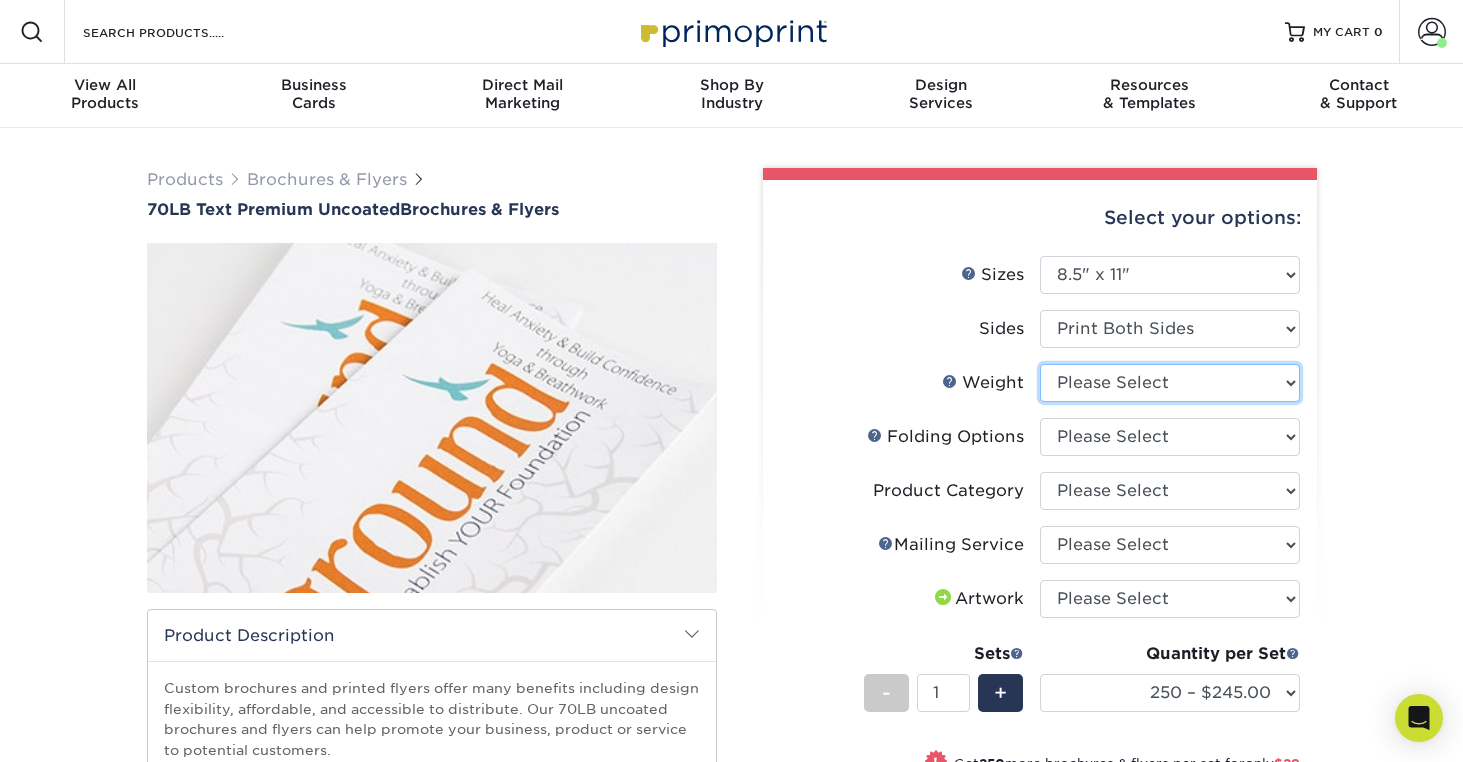 select on "70LB" 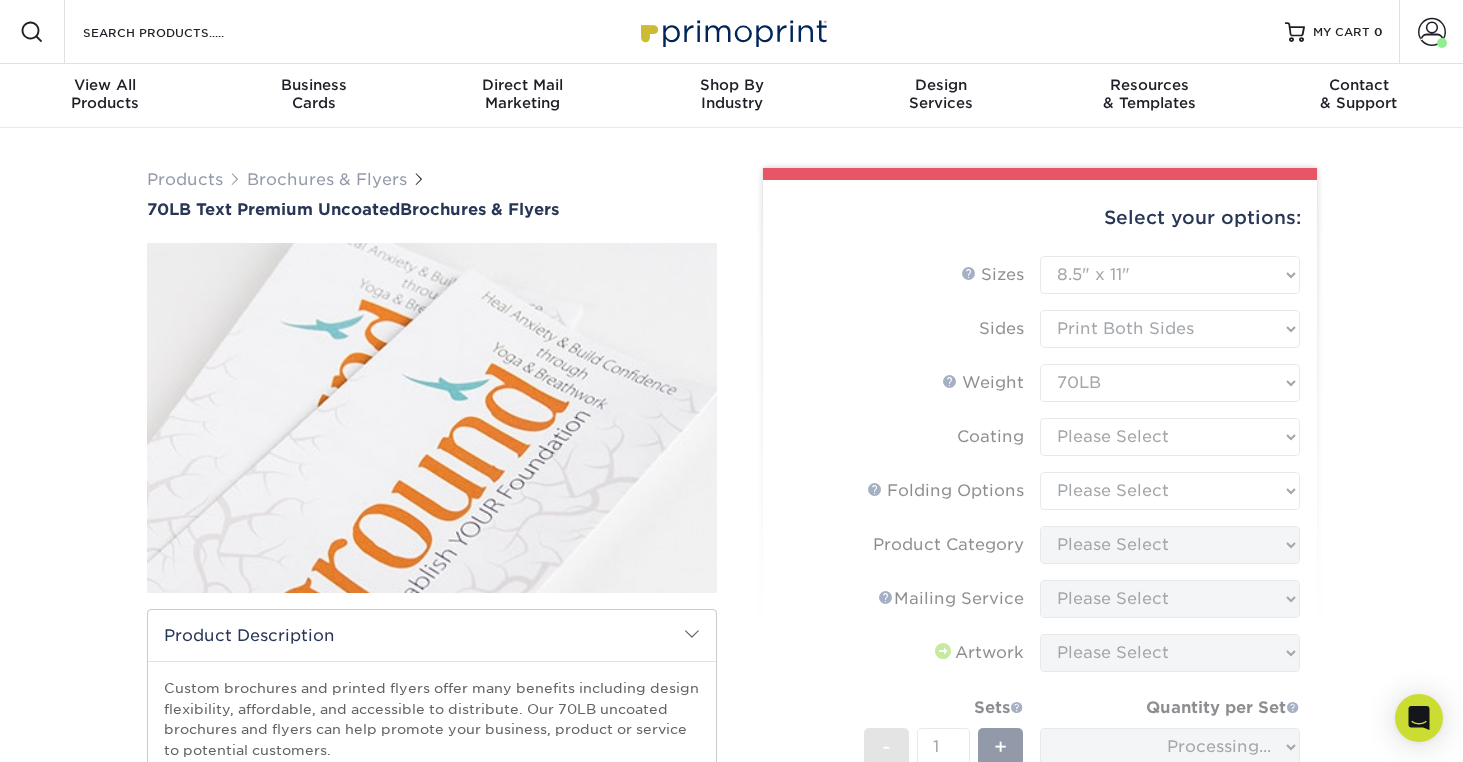 click on "Sizes Help Sizes
Please Select
3.67" x 8.5"
4" x 6" 4" x 8.5" 4" x 9" 4.25" x 5.5" 4.25" x 11" 5.5" x 17"" at bounding box center (1040, 596) 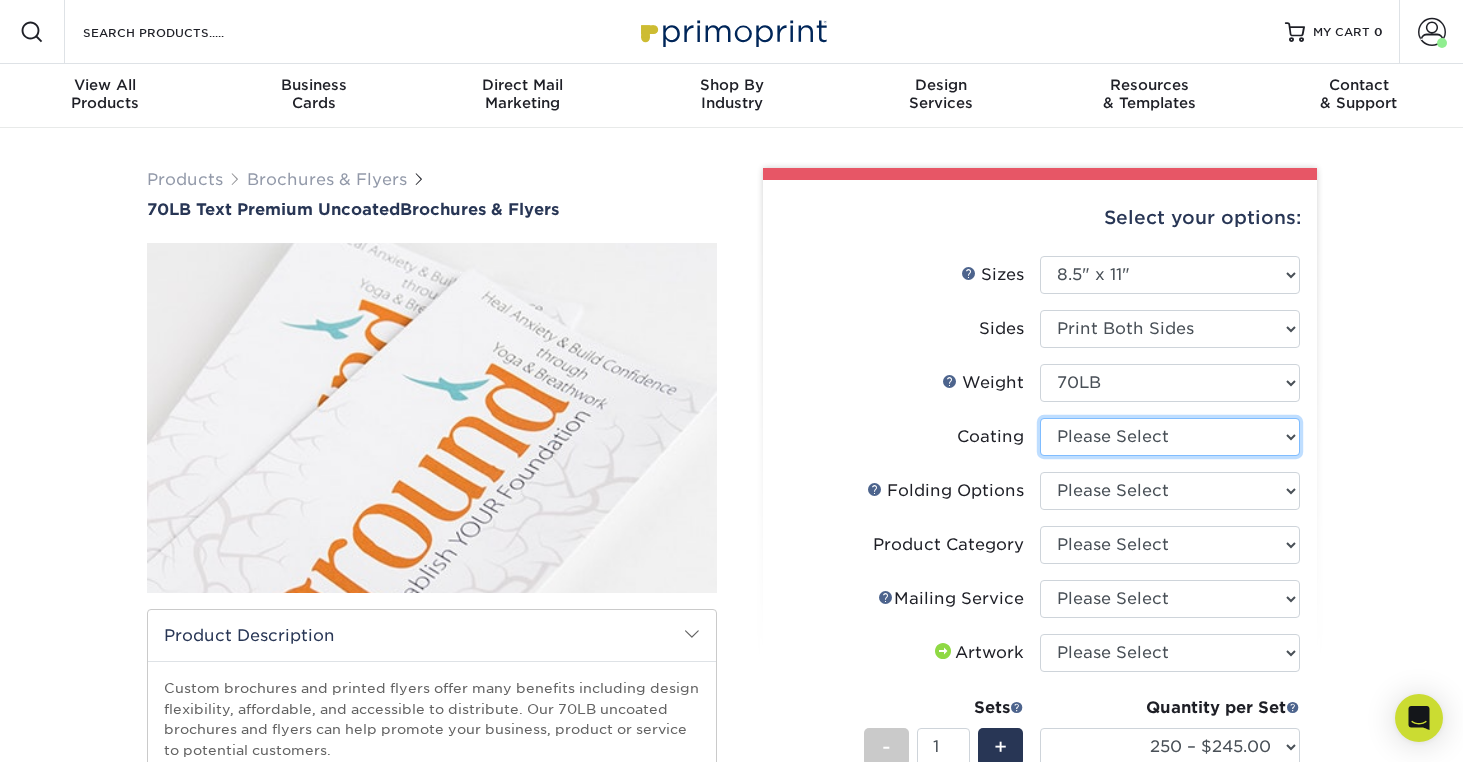 click at bounding box center [1170, 437] 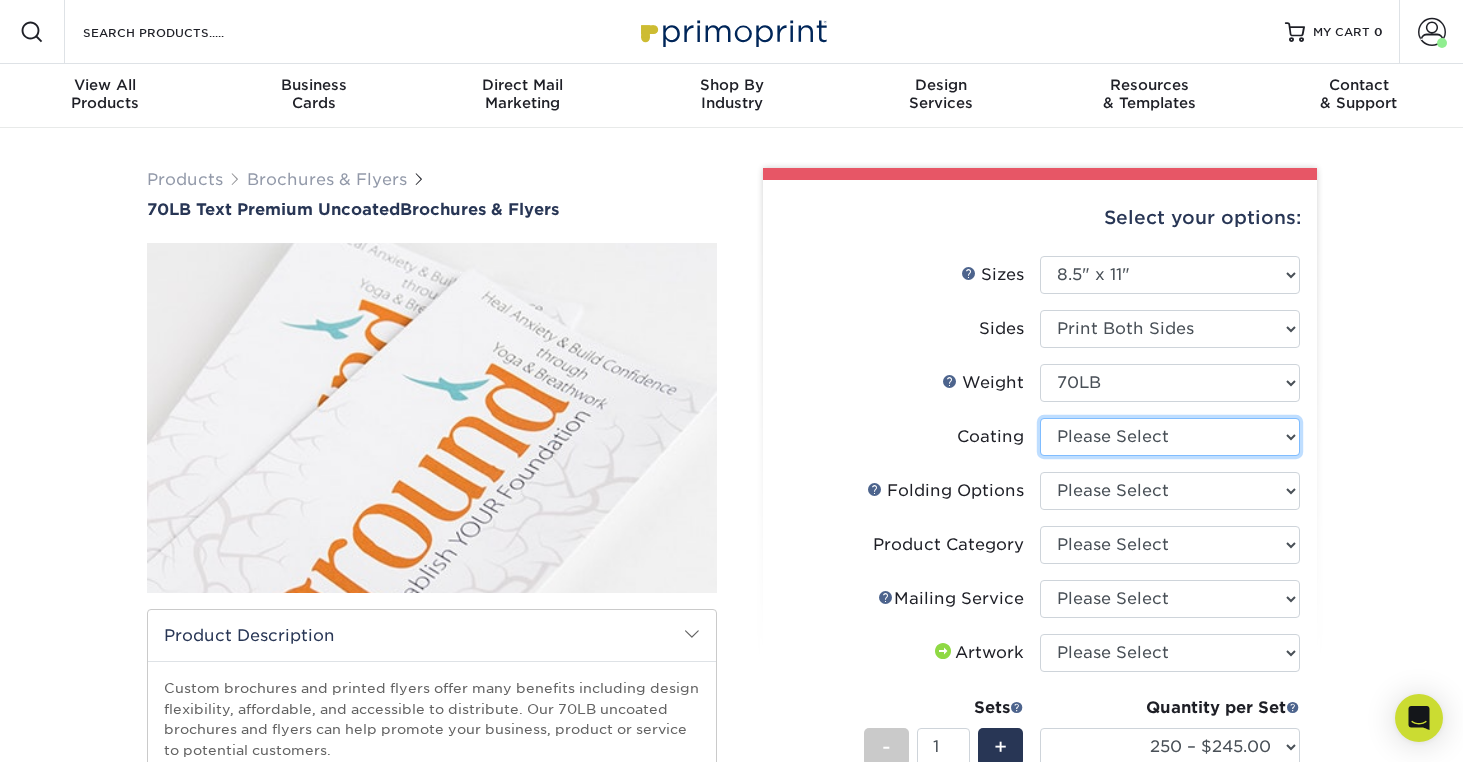 select on "3e7618de-abca-4bda-9f97-8b9129e913d8" 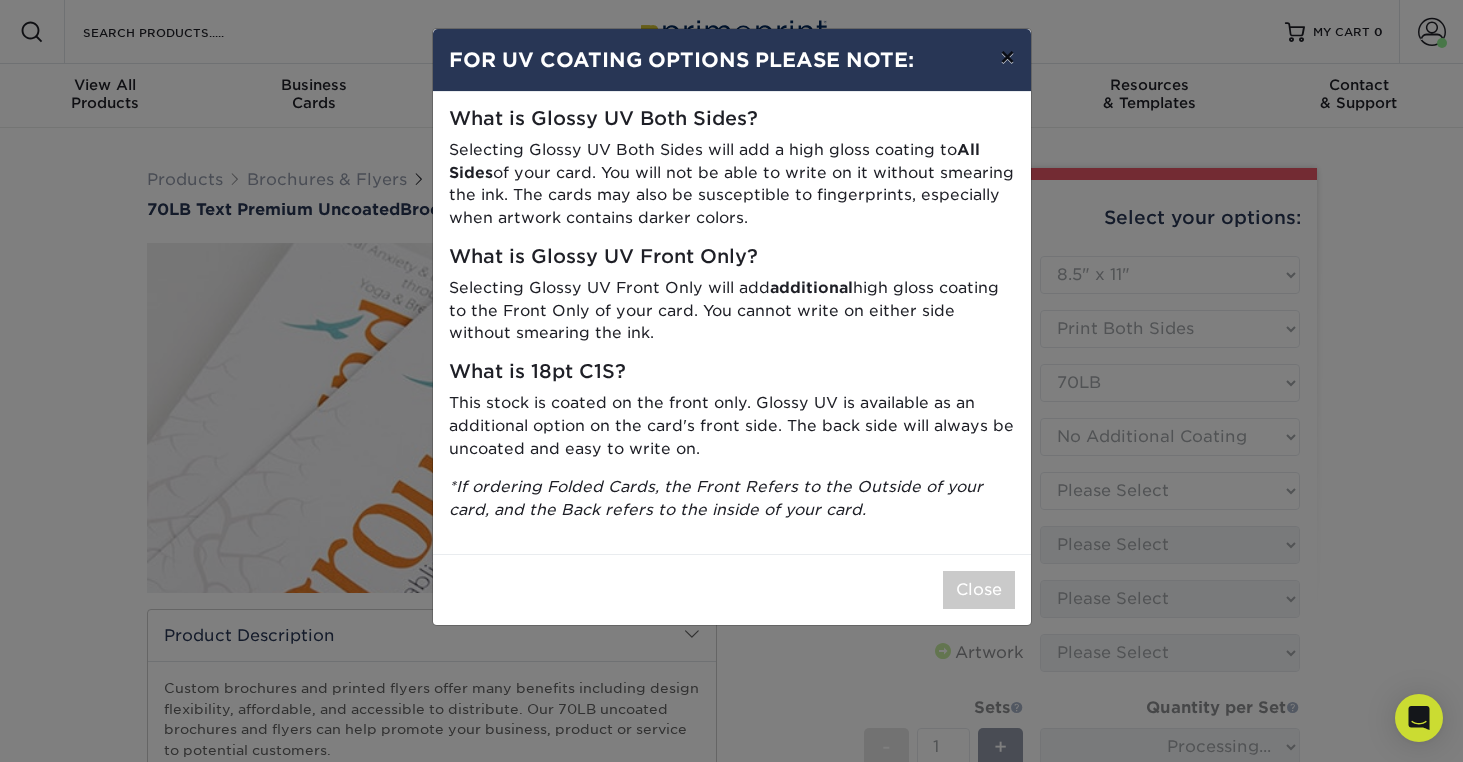 click on "×" at bounding box center (1007, 57) 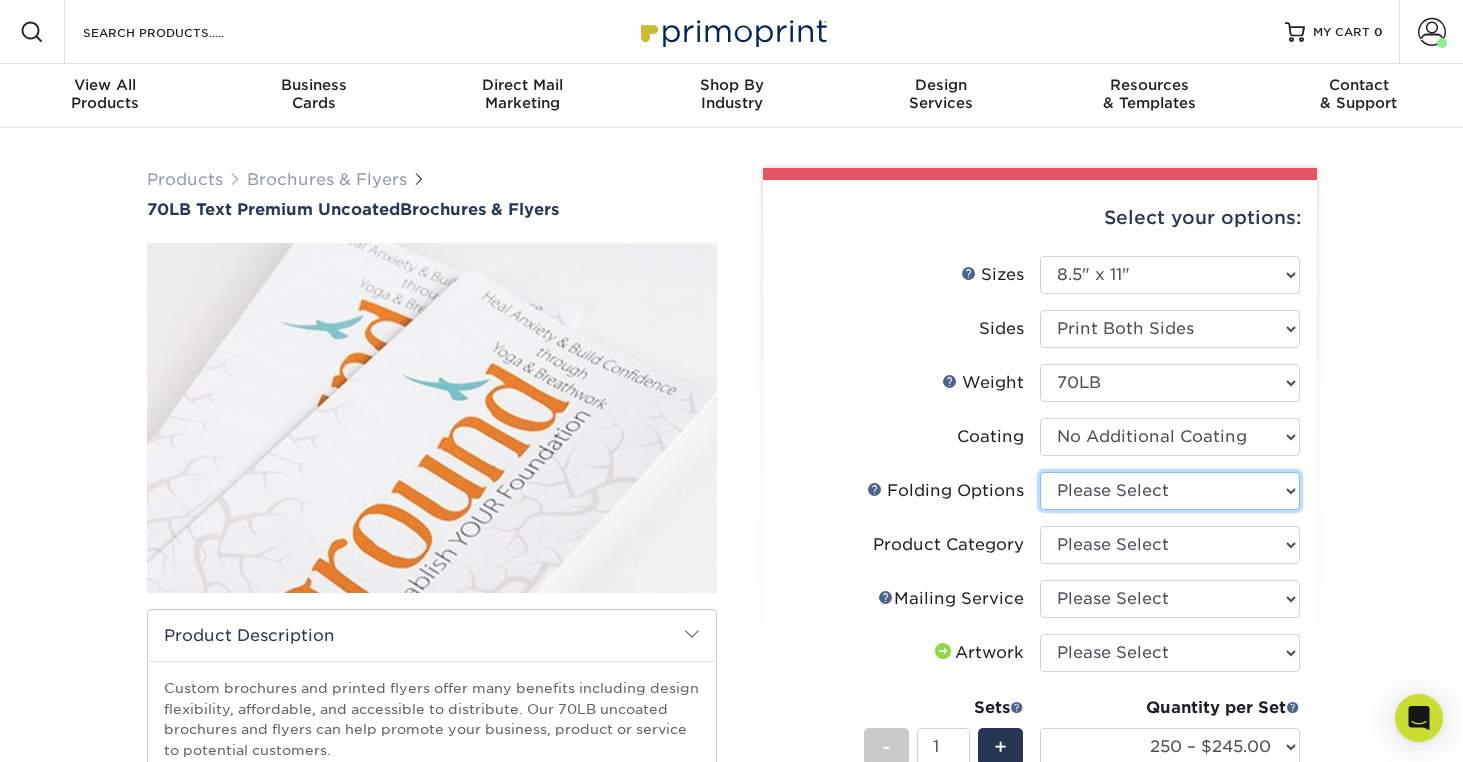 click on "Please Select FLAT - No Folding Accordion Fold Half-Fold (Vertical) Half-Fold (Horizontal) Roll Fold Tri-Fold / Letter Fold French Fold Z-Fold Gatefold Double Gatefold Double Parallel Fold Half-Fold and Perforation on Fold (Vertical) Half-Fold and Perforation on Fold (Horizontal) Tri-Fold/Letter Fold and Perforation* on Folds" at bounding box center (1170, 491) 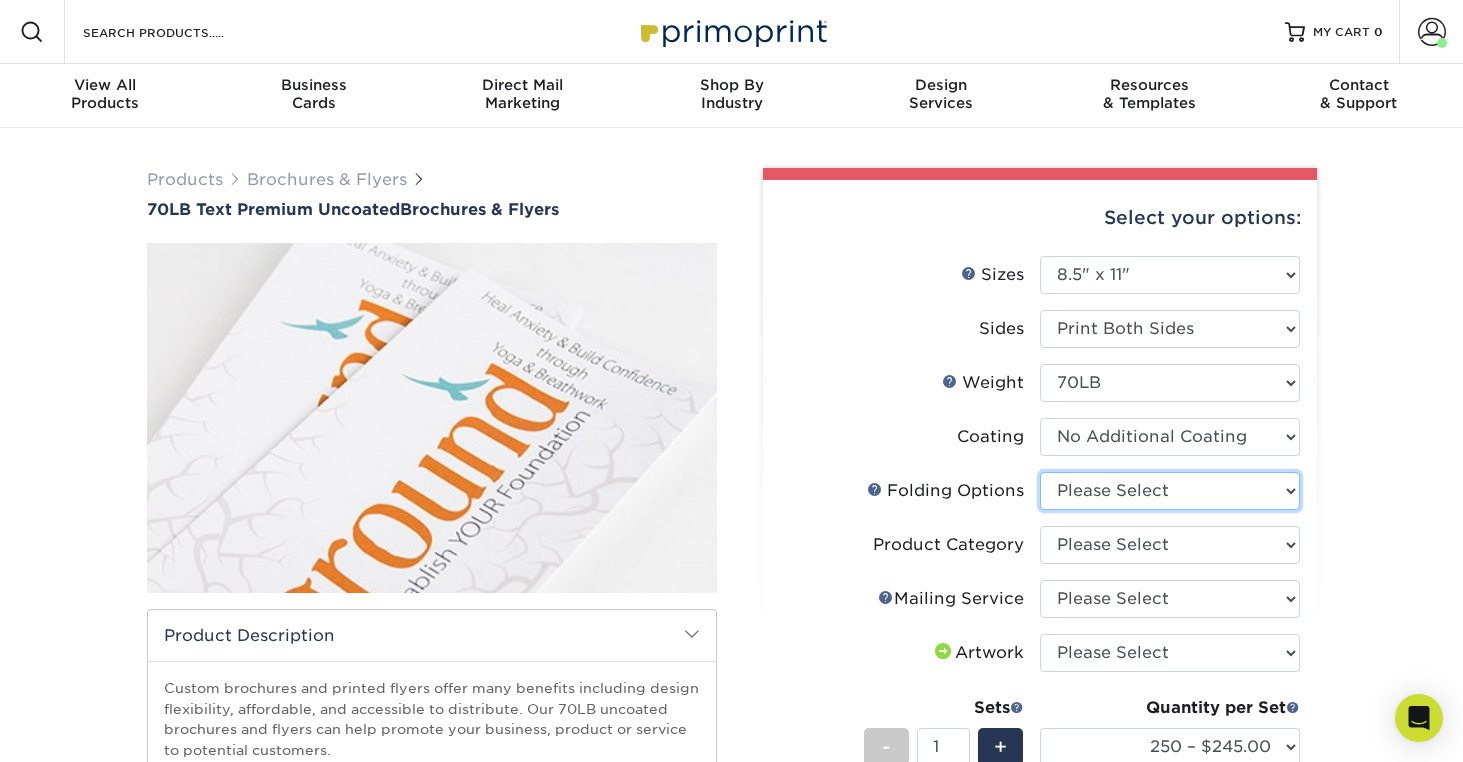select on "6bd2fd9e-193e-4811-88f7-94c08206d735" 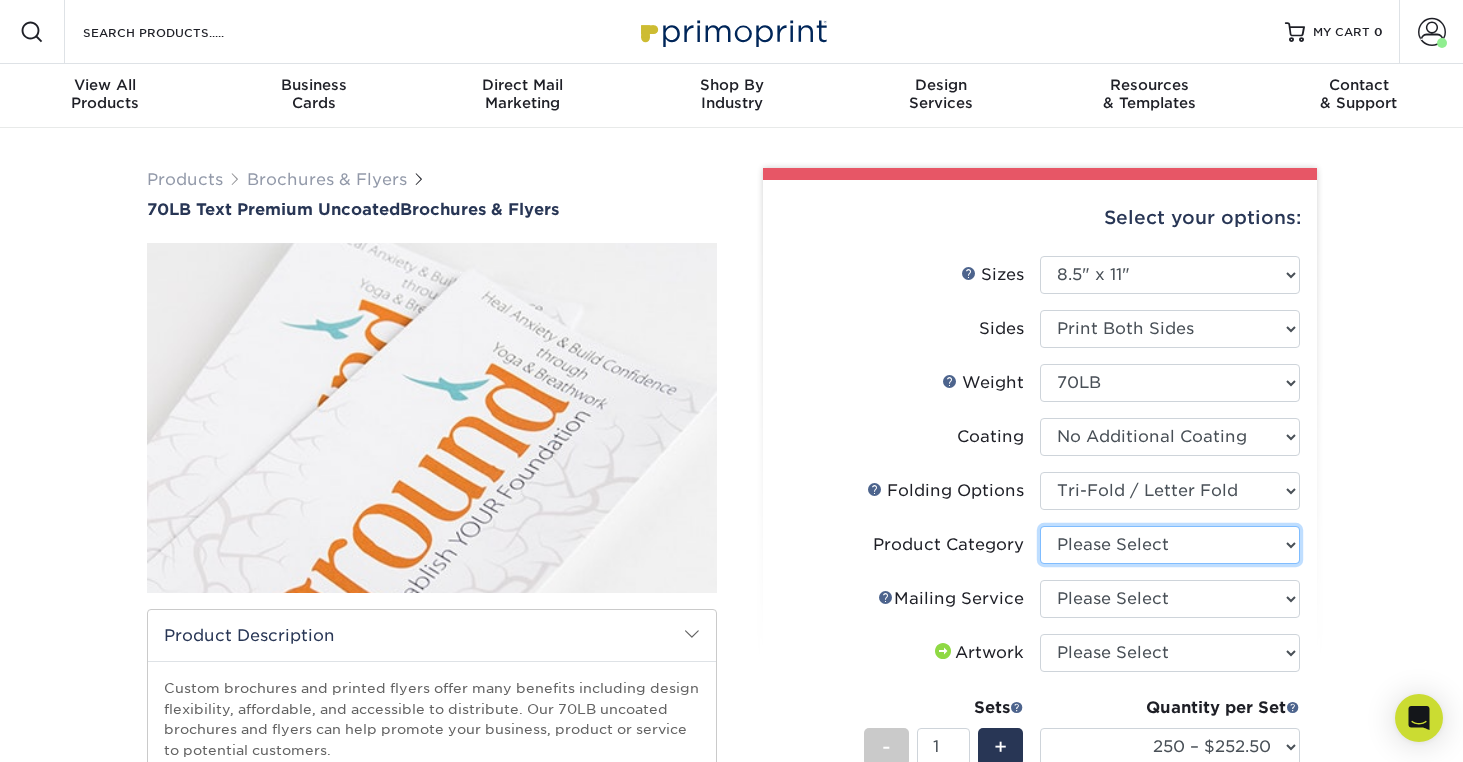 click on "Please Select Flyers and Brochures" at bounding box center [1170, 545] 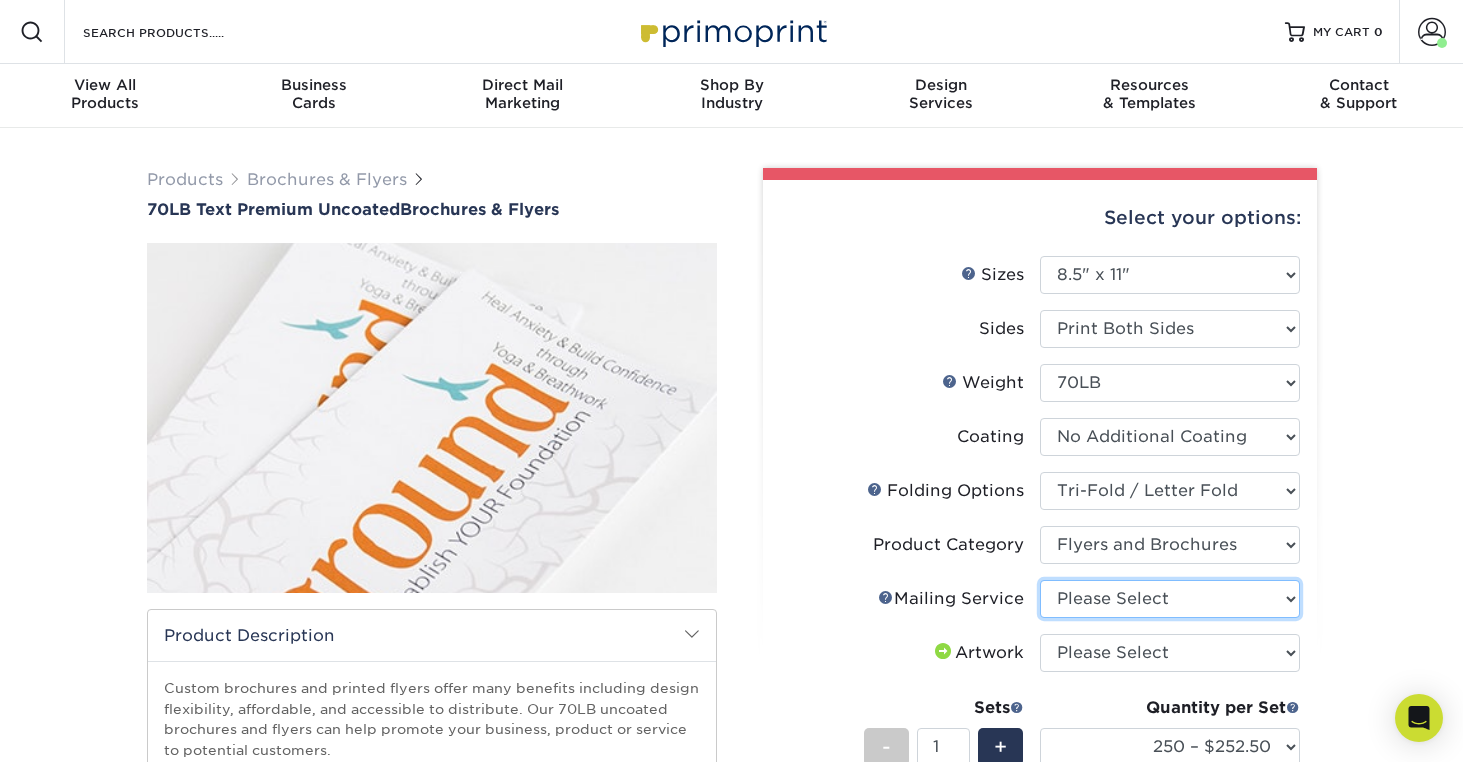 click on "Please Select No Direct Mailing Service No, I will mail/stamp/imprint Direct Mailing from FL Direct Mailing from OH Direct Mailing from CA Direct Mailing from NJ Direct Mailing from TX" at bounding box center (1170, 599) 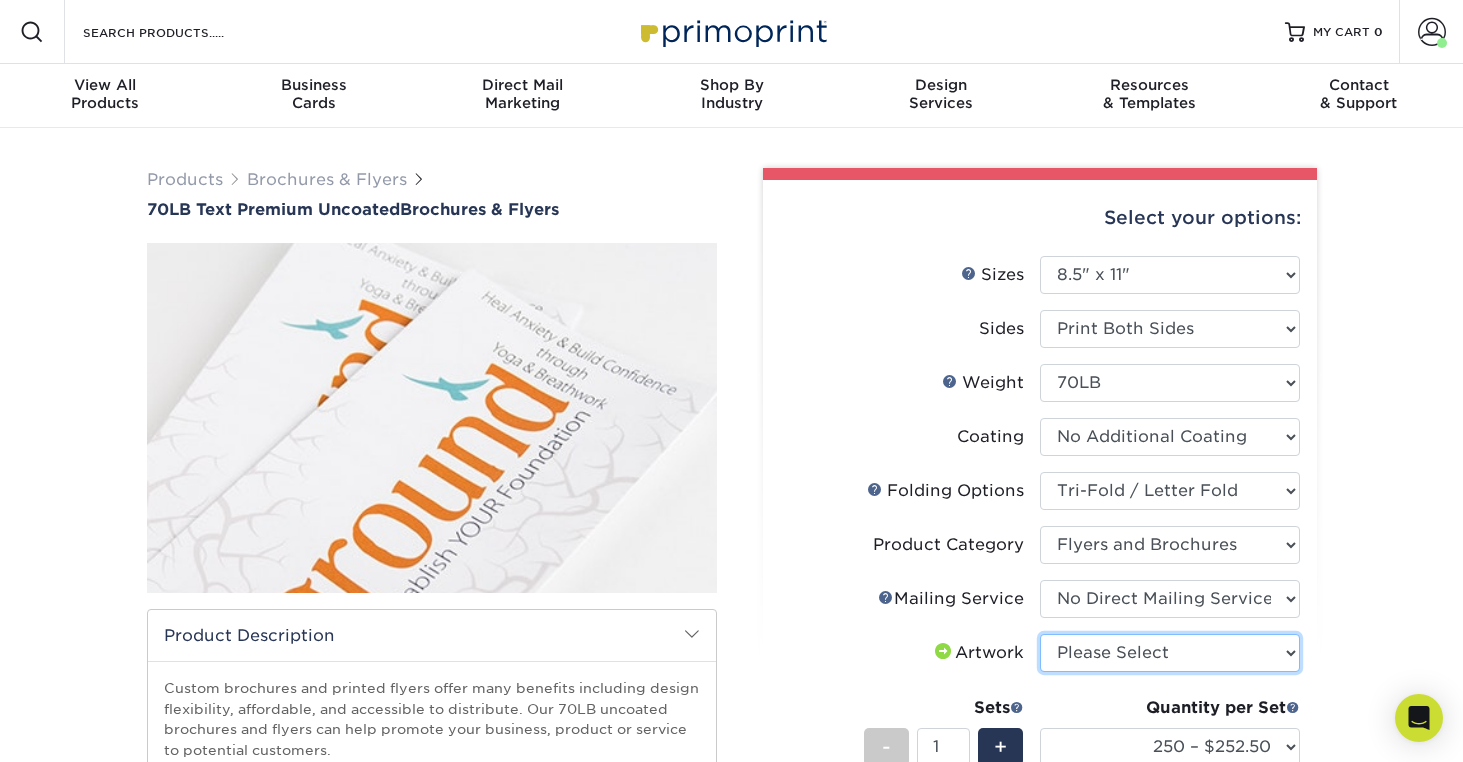 click on "Please Select I will upload files I need a design - $175" at bounding box center (1170, 653) 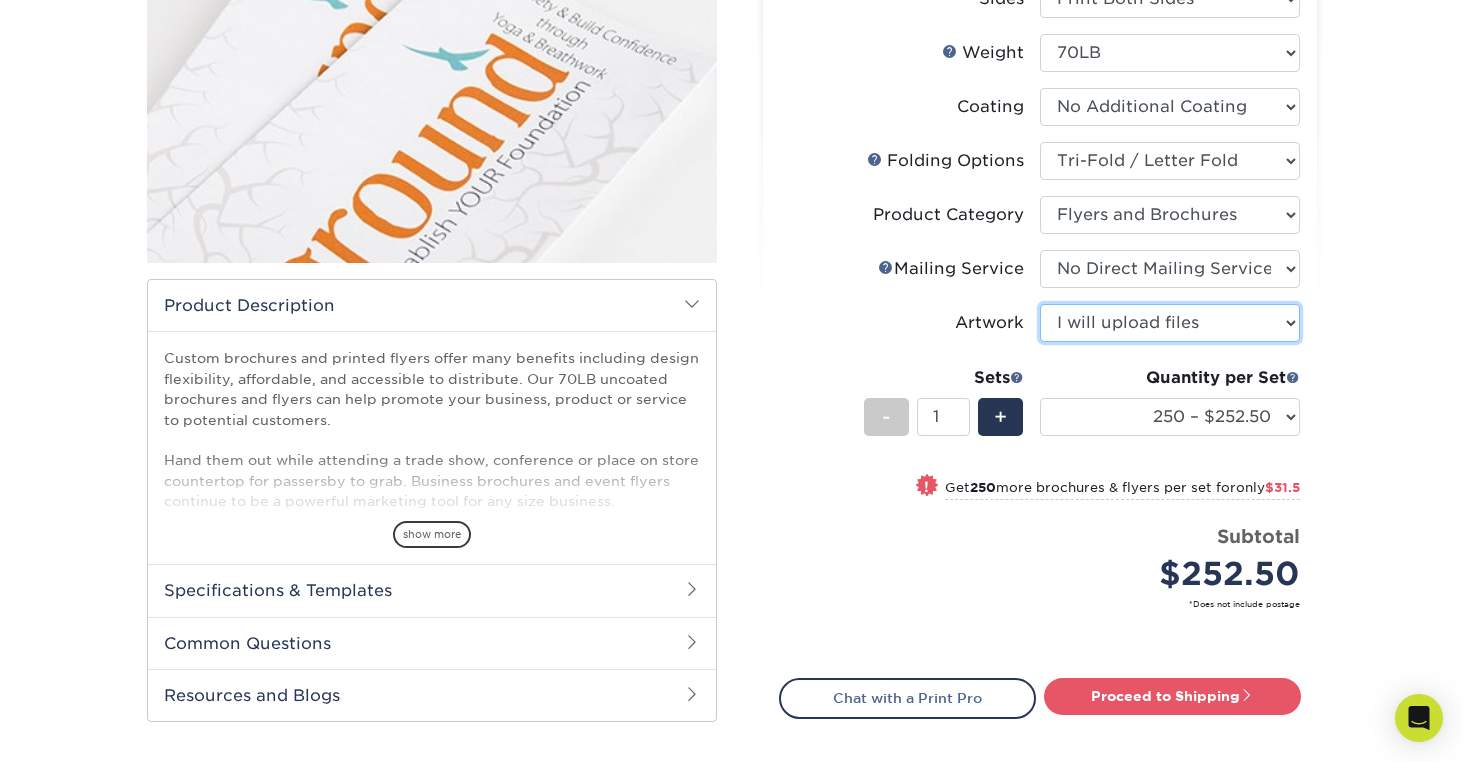 scroll, scrollTop: 344, scrollLeft: 0, axis: vertical 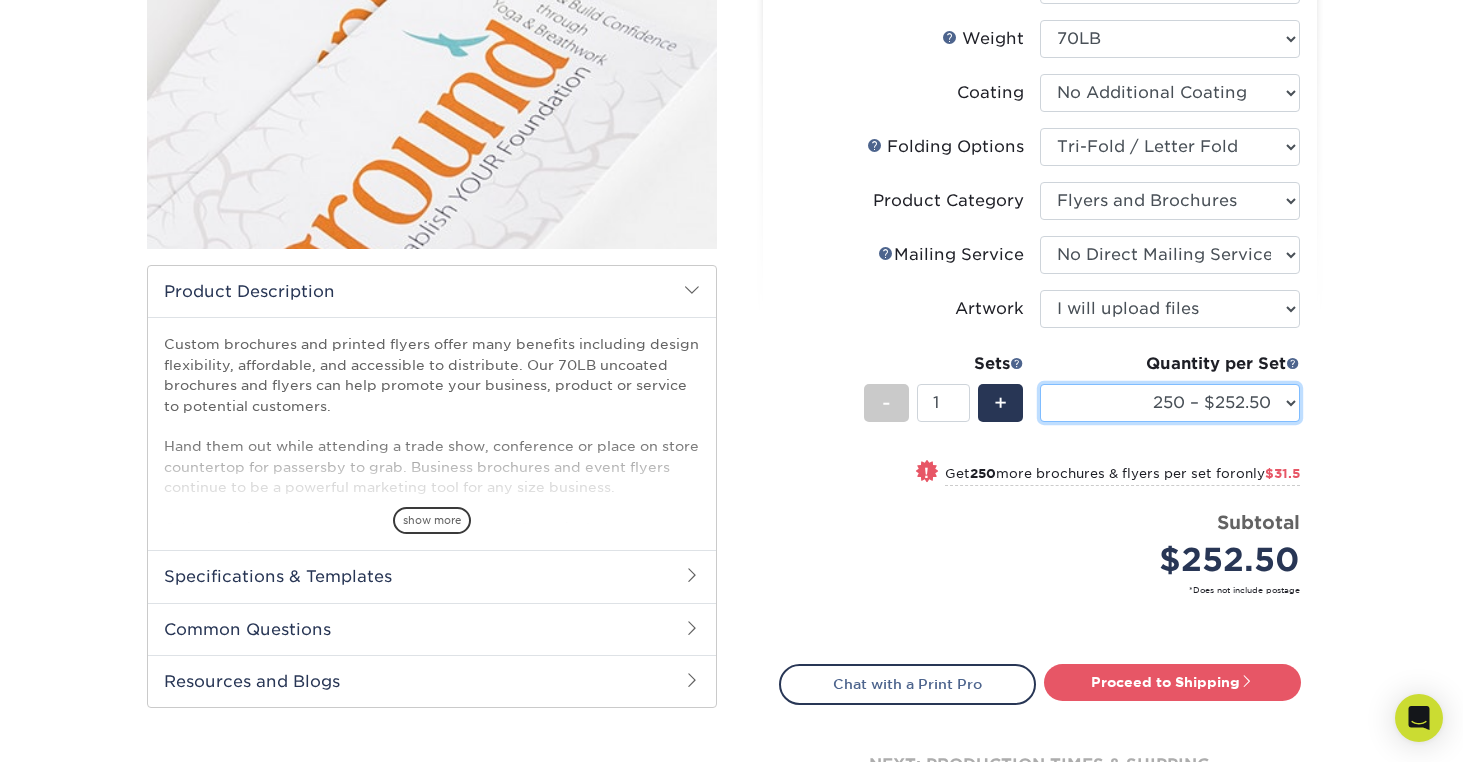 click on "250 – $252.50 500 – $284.00 750 – $293.38 1000 – $302.75 1500 – $338.75 2000 – $360.75 2500 – $446.75 3000 – $548.75 4000 – $573.75 5000 – $596.75 6000 – $699.75 7000 – $851.25 8000 – $970.50 9000 – $1090.75 10000 – $1210.00 15000 – $1799.25 20000 – $2384.50 25000 – $2963.75" at bounding box center [1170, 403] 